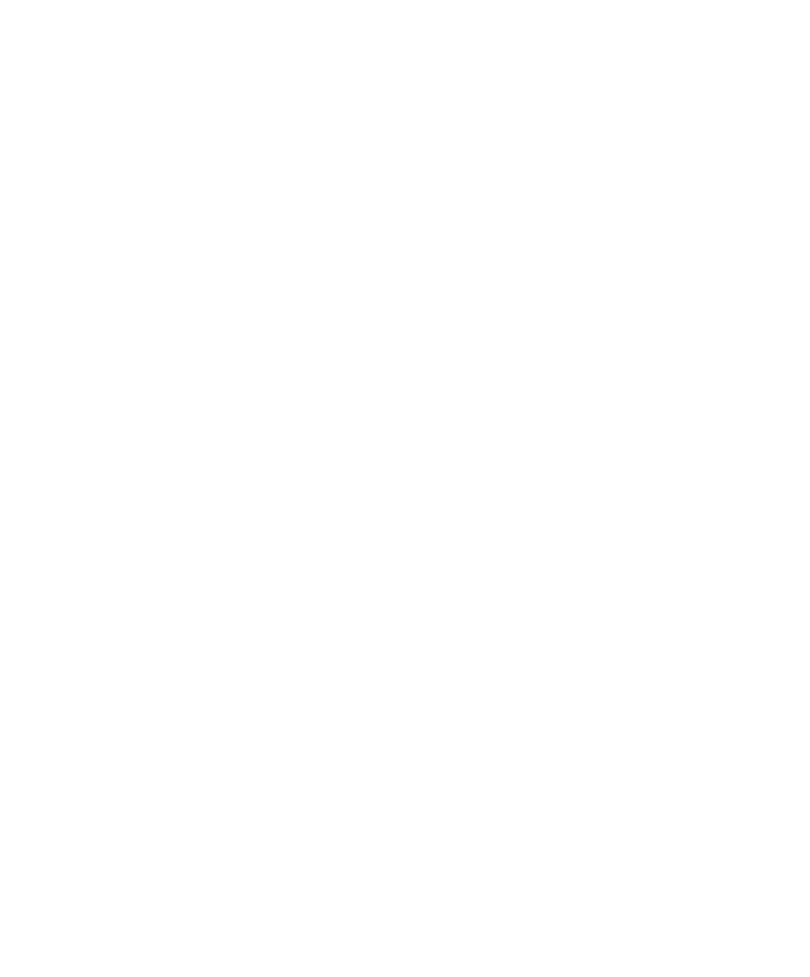 scroll, scrollTop: 0, scrollLeft: 11, axis: horizontal 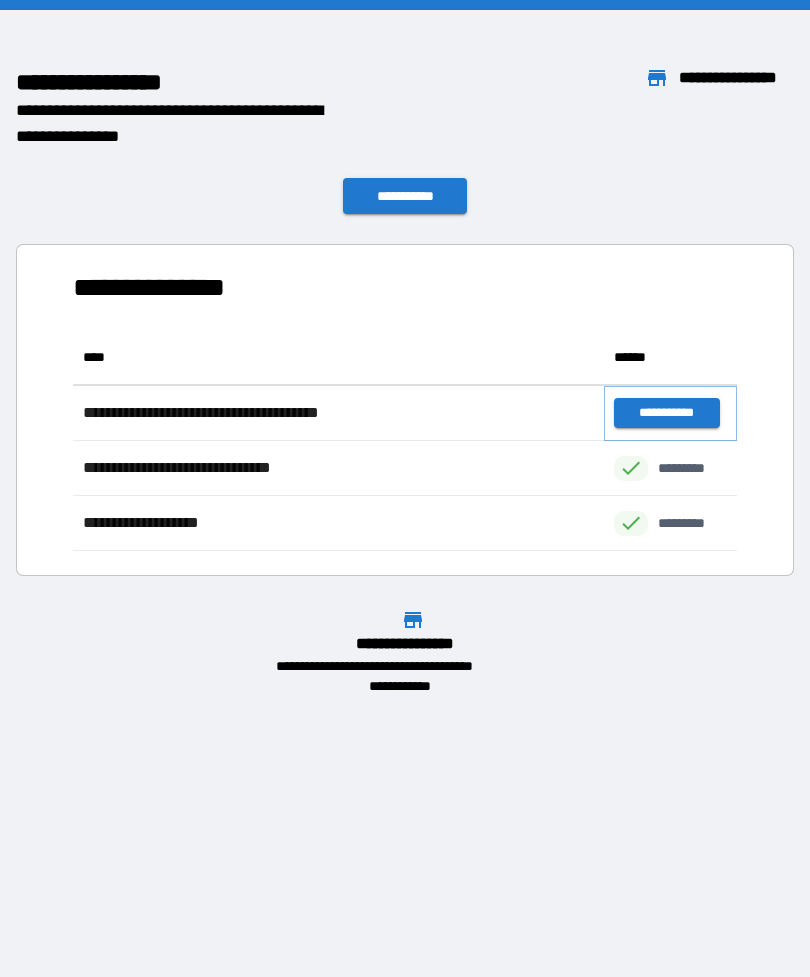 click on "**********" at bounding box center (666, 413) 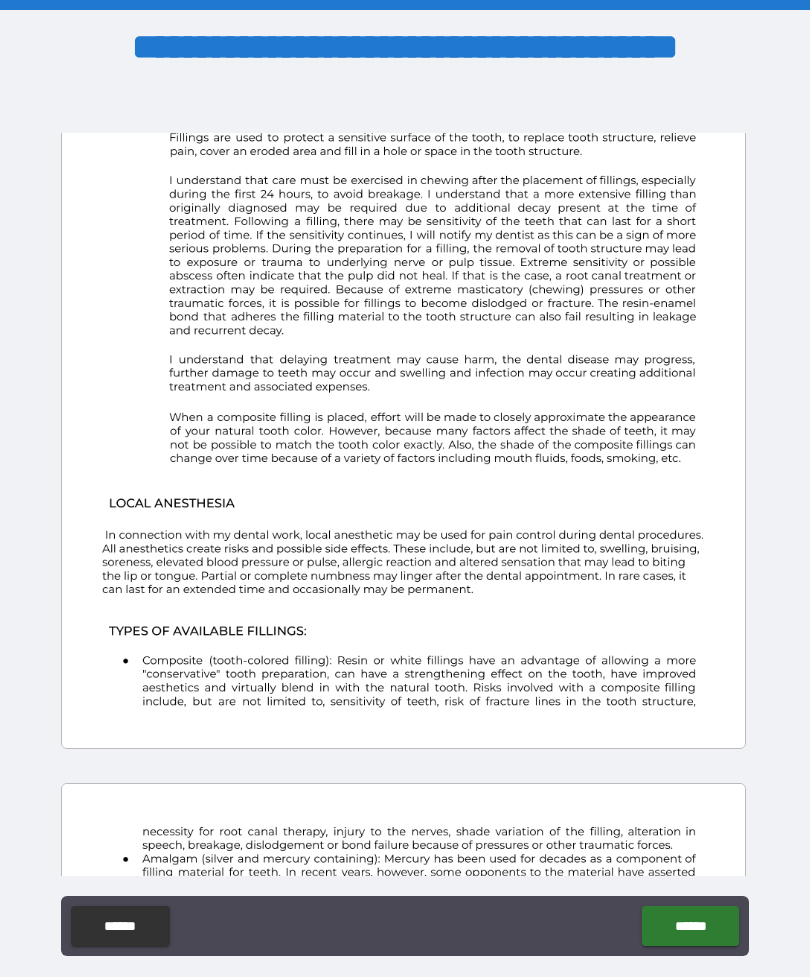scroll, scrollTop: 302, scrollLeft: 0, axis: vertical 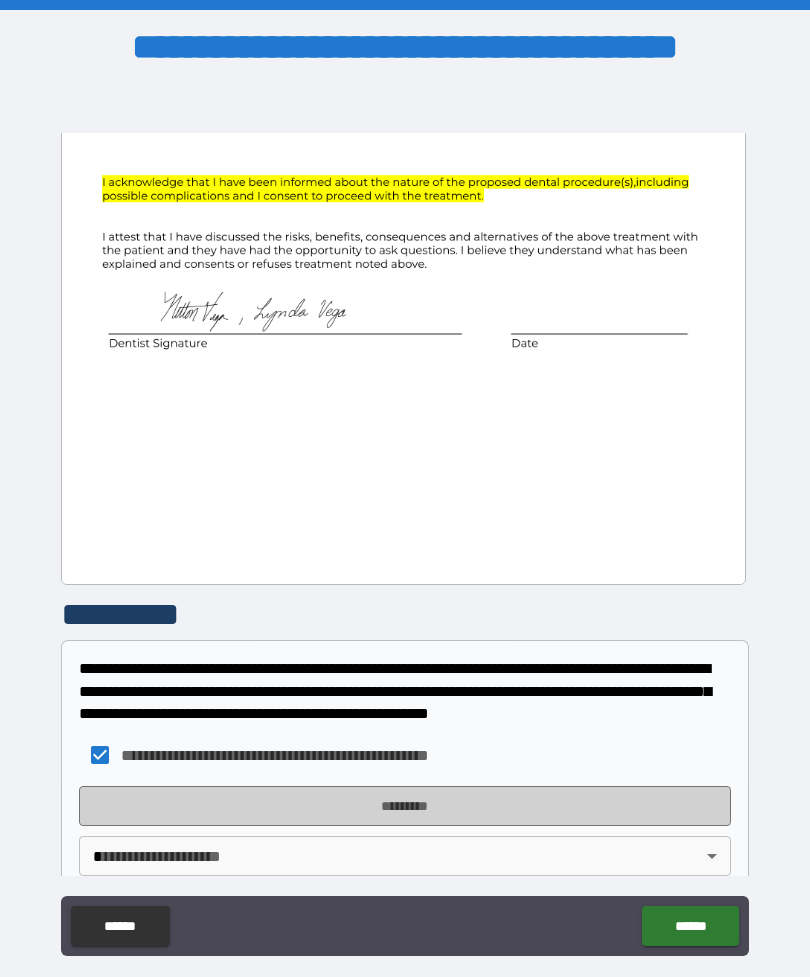 click on "*********" at bounding box center (405, 806) 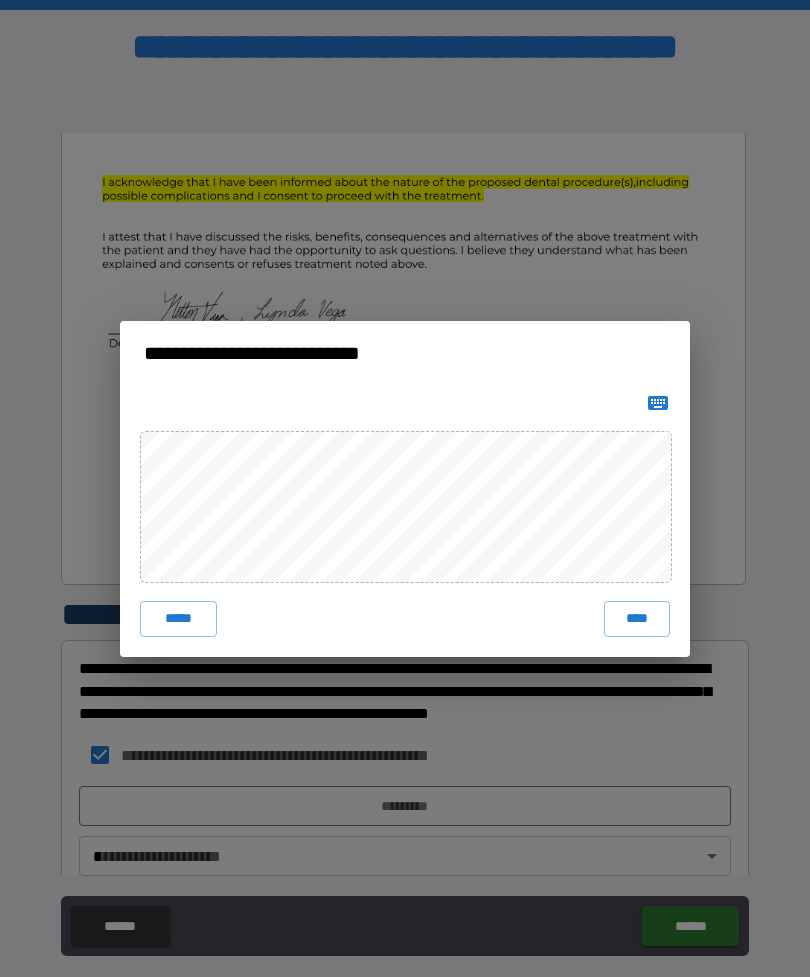 click on "****" at bounding box center (637, 619) 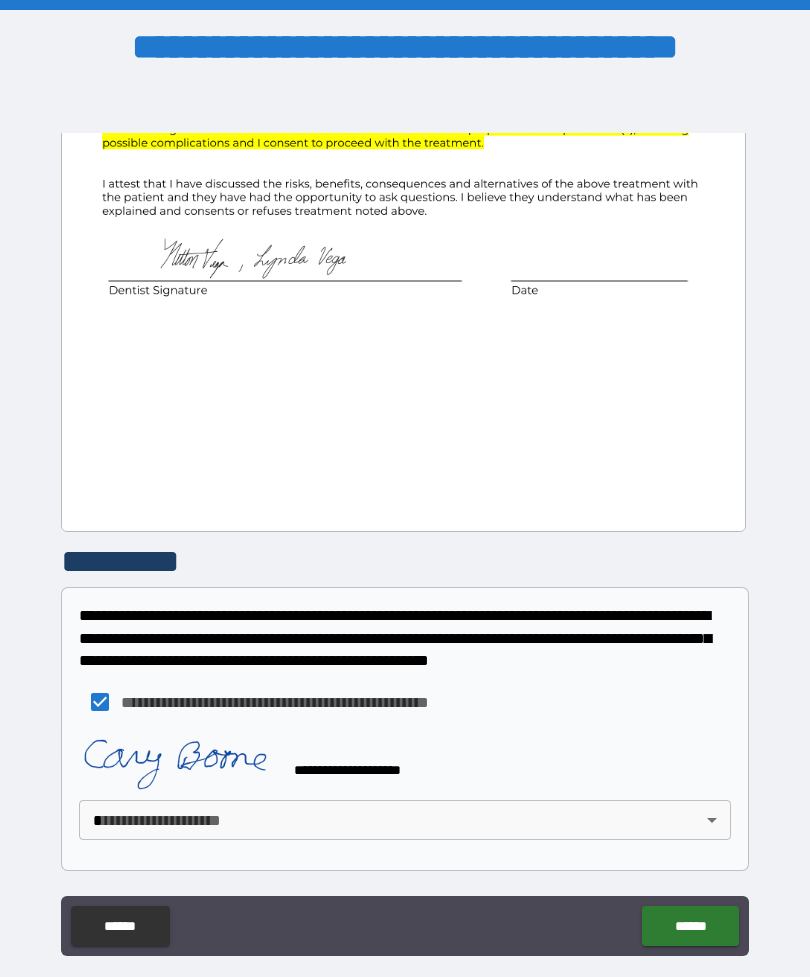 scroll, scrollTop: 1439, scrollLeft: 0, axis: vertical 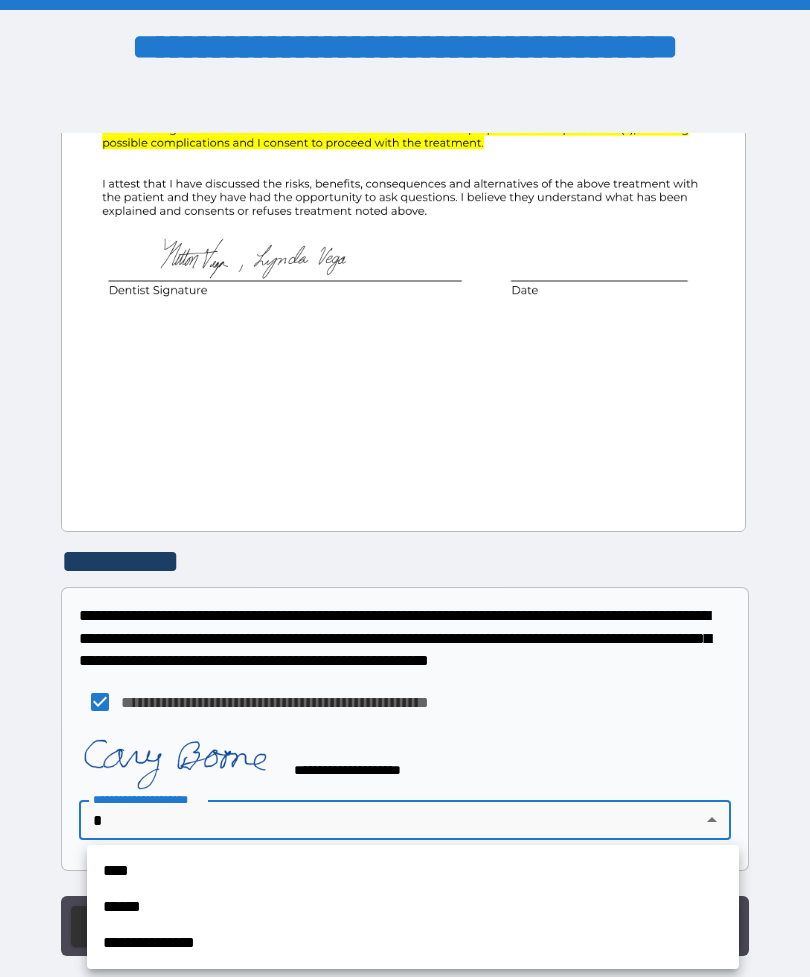 click on "****" at bounding box center (413, 871) 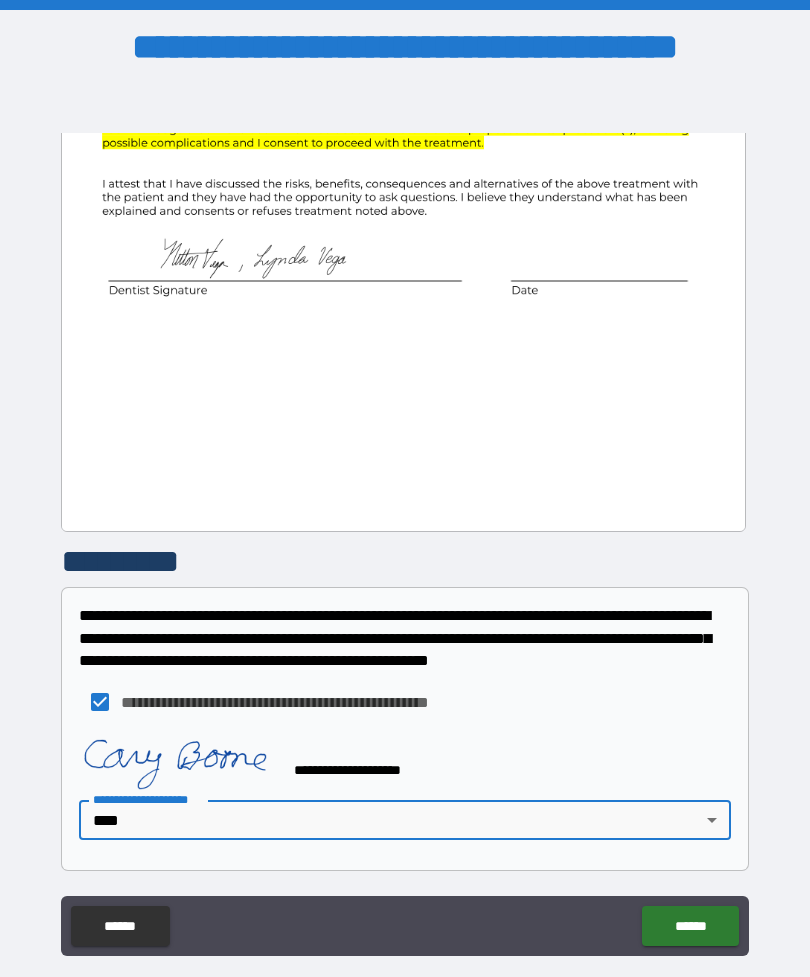 click on "******" at bounding box center (690, 926) 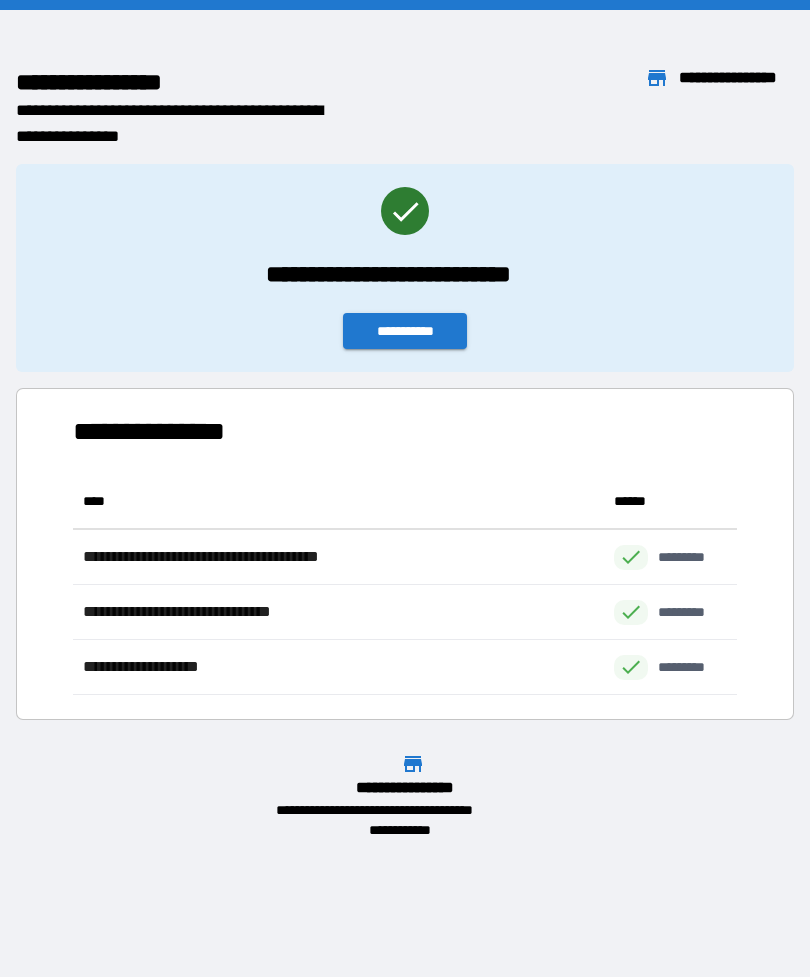 scroll, scrollTop: 221, scrollLeft: 664, axis: both 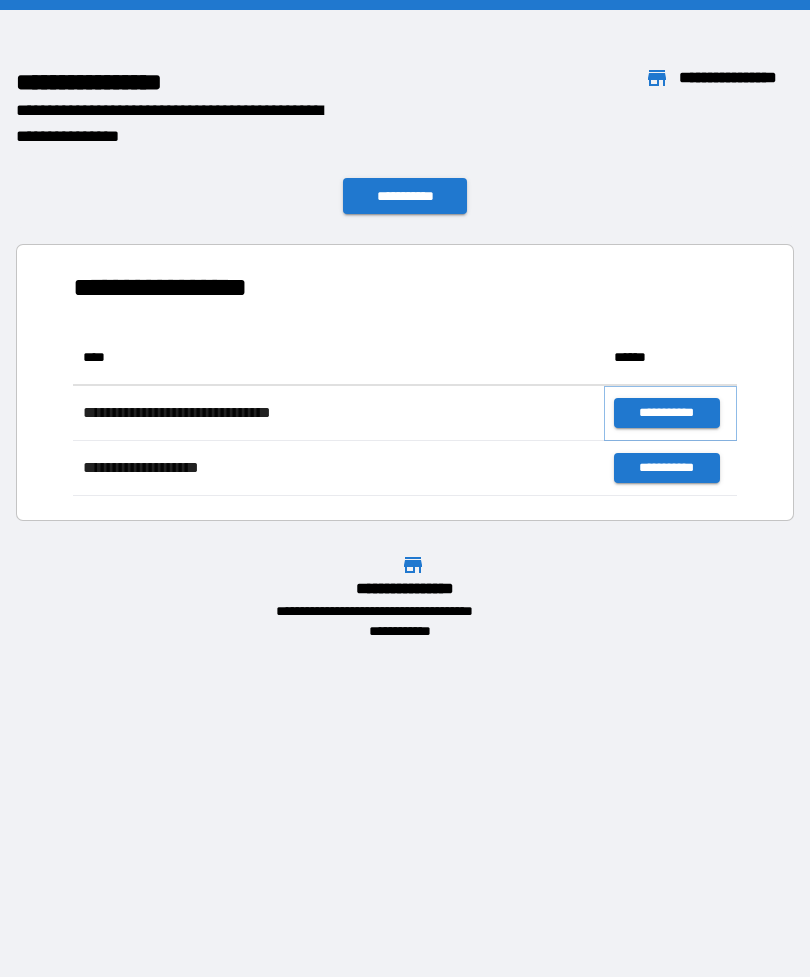 click on "**********" at bounding box center [666, 413] 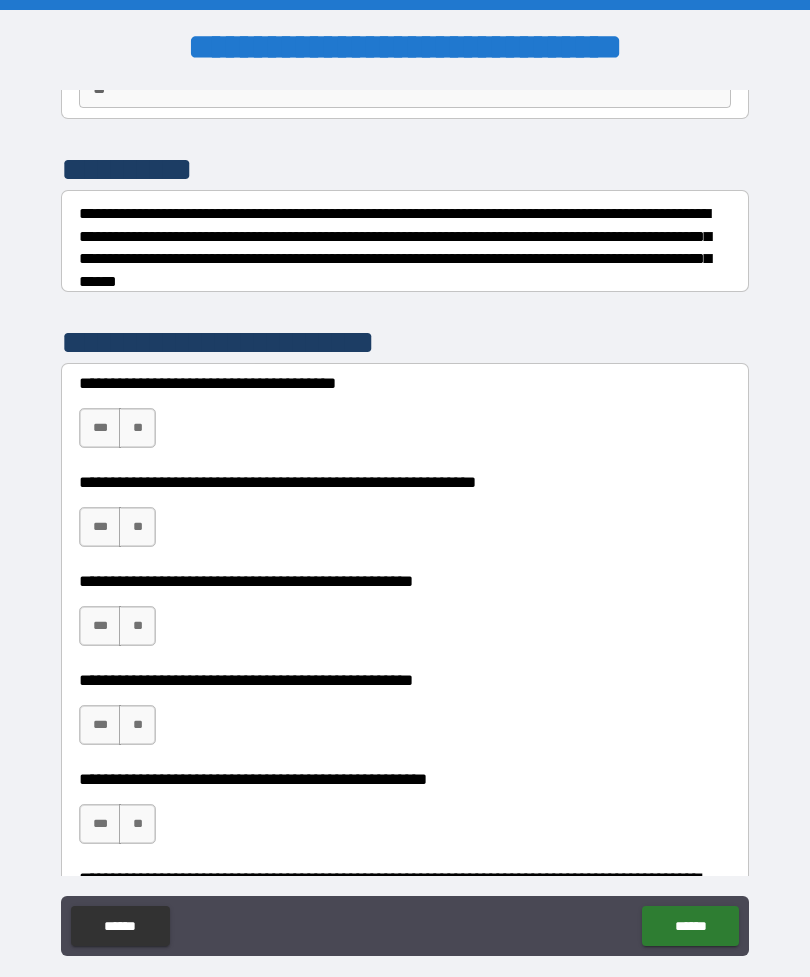 scroll, scrollTop: 218, scrollLeft: 0, axis: vertical 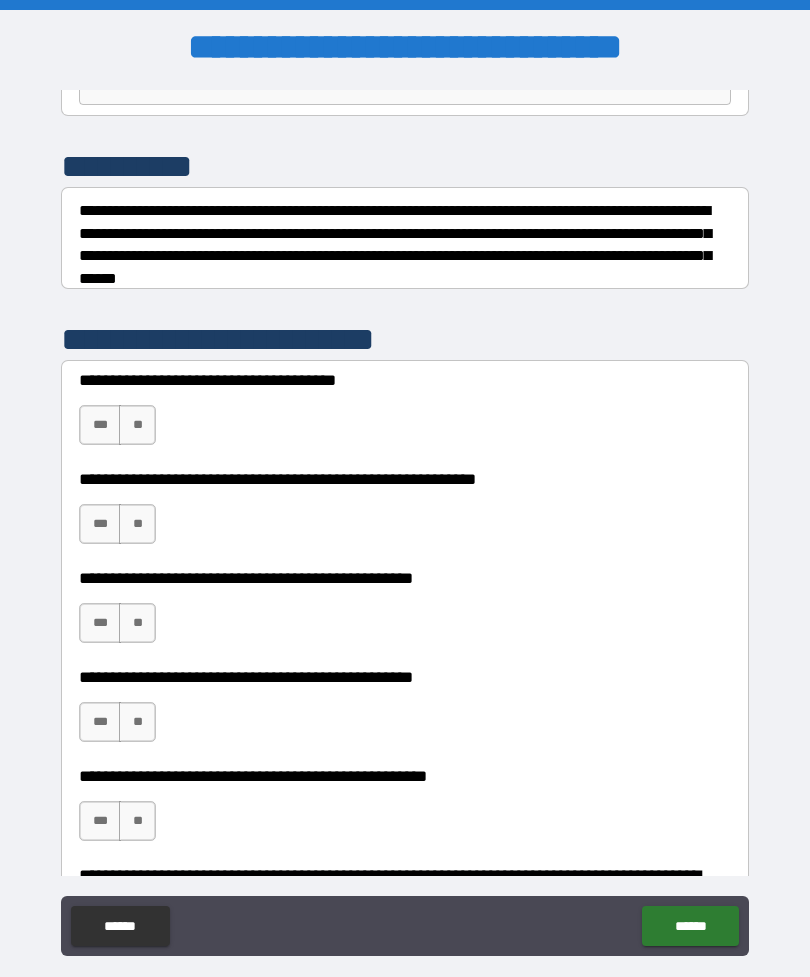 click on "***" at bounding box center [100, 425] 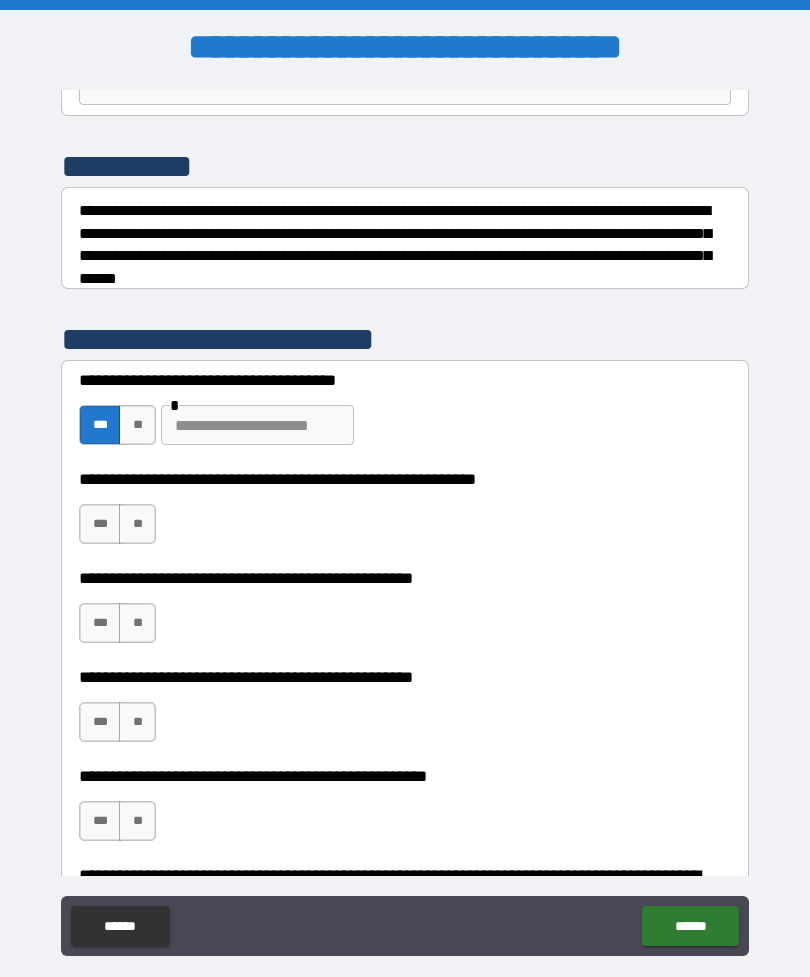 click on "**" at bounding box center (137, 425) 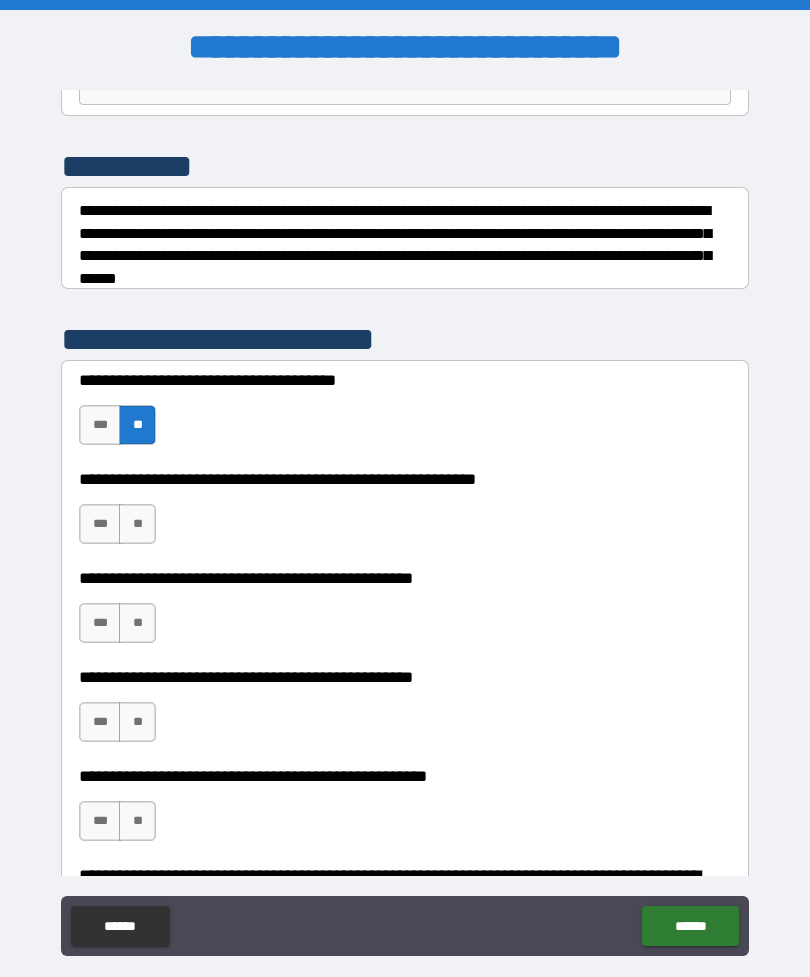 click on "***" at bounding box center (100, 524) 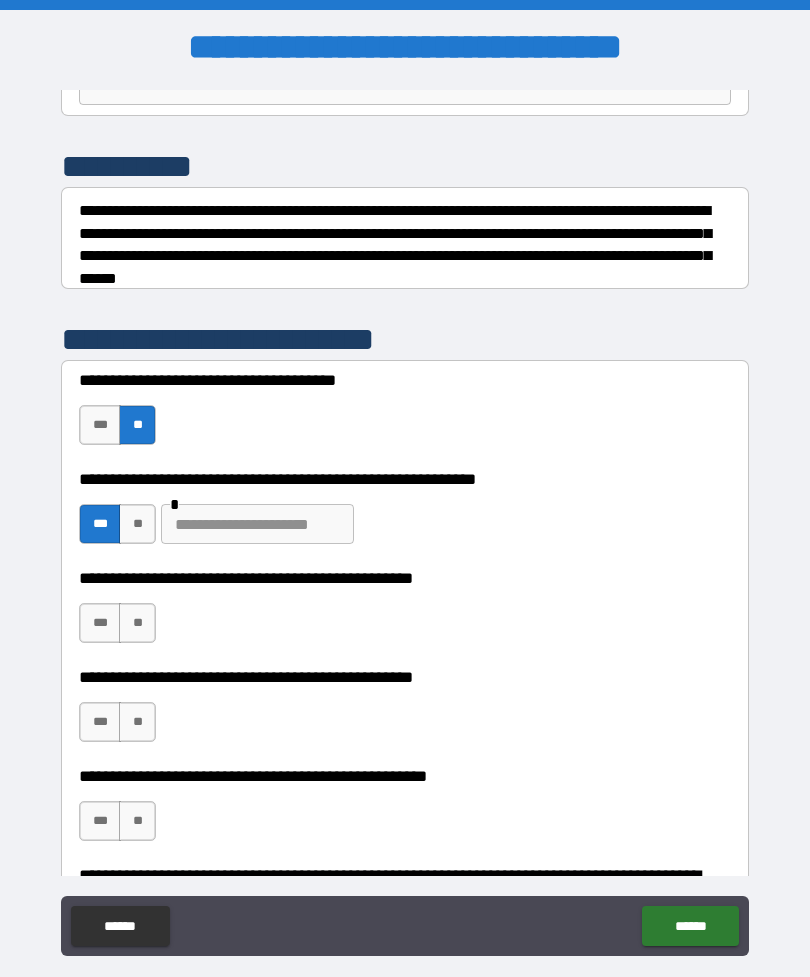 click at bounding box center [257, 524] 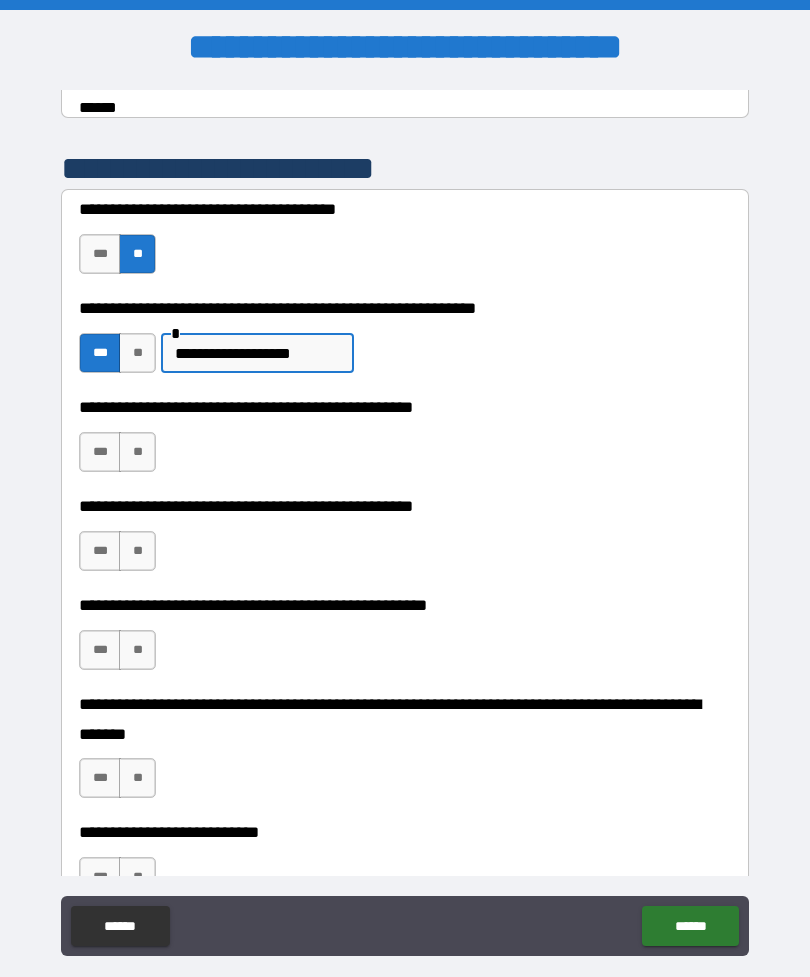 scroll, scrollTop: 387, scrollLeft: 0, axis: vertical 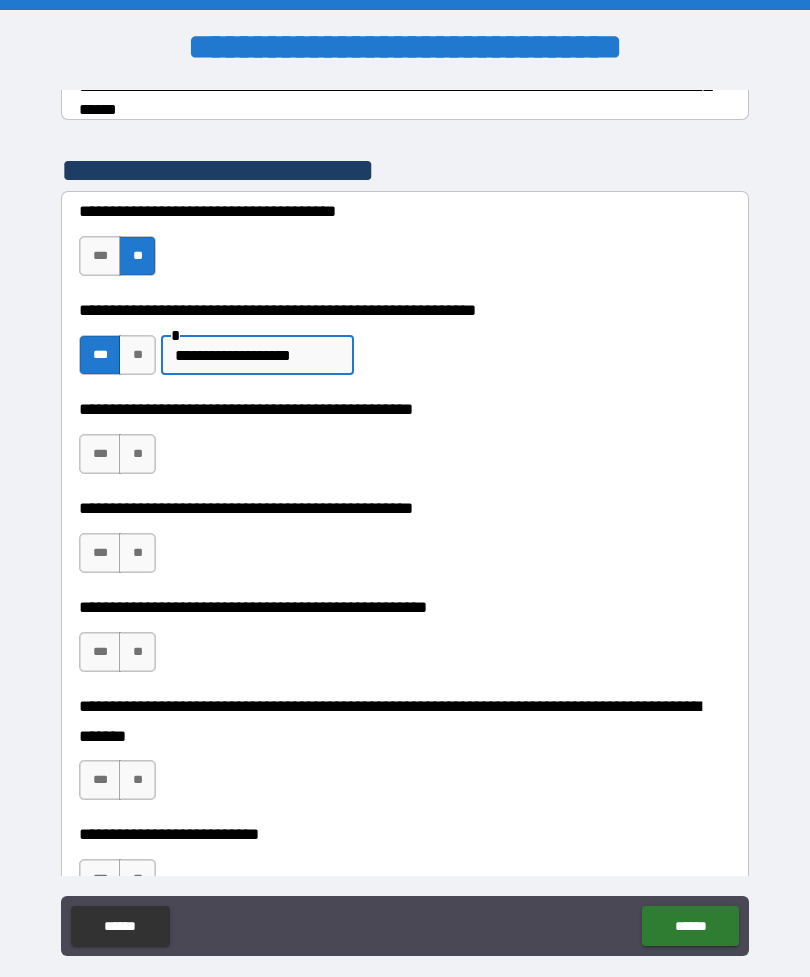 type on "**********" 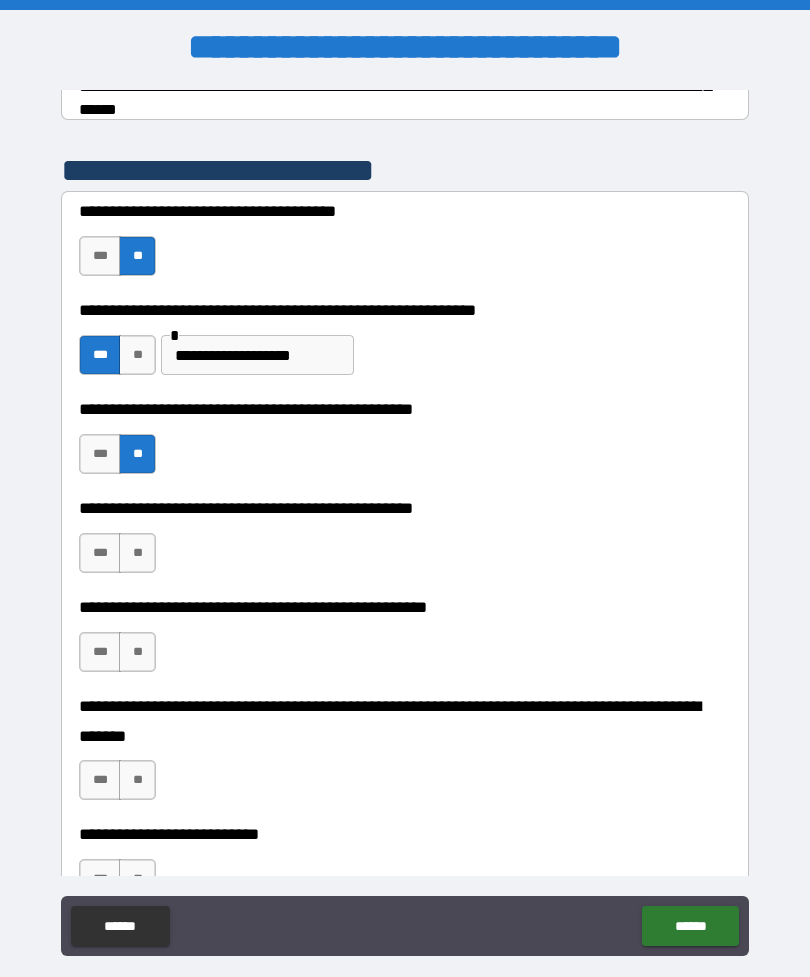click on "***" at bounding box center [100, 553] 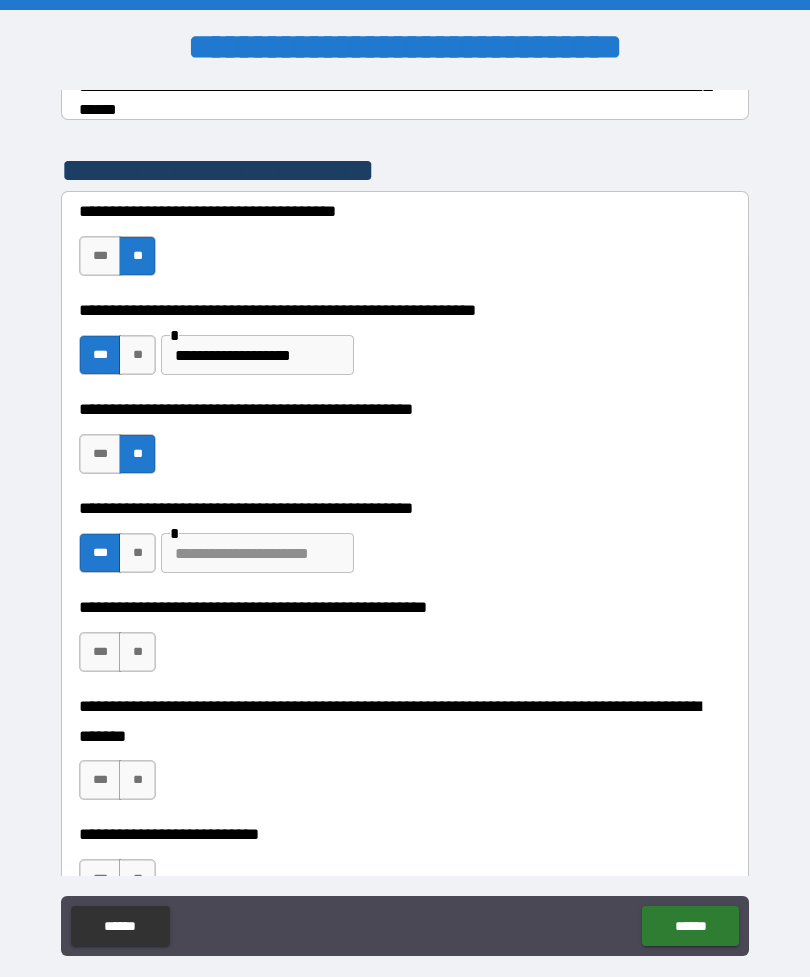 click at bounding box center (257, 553) 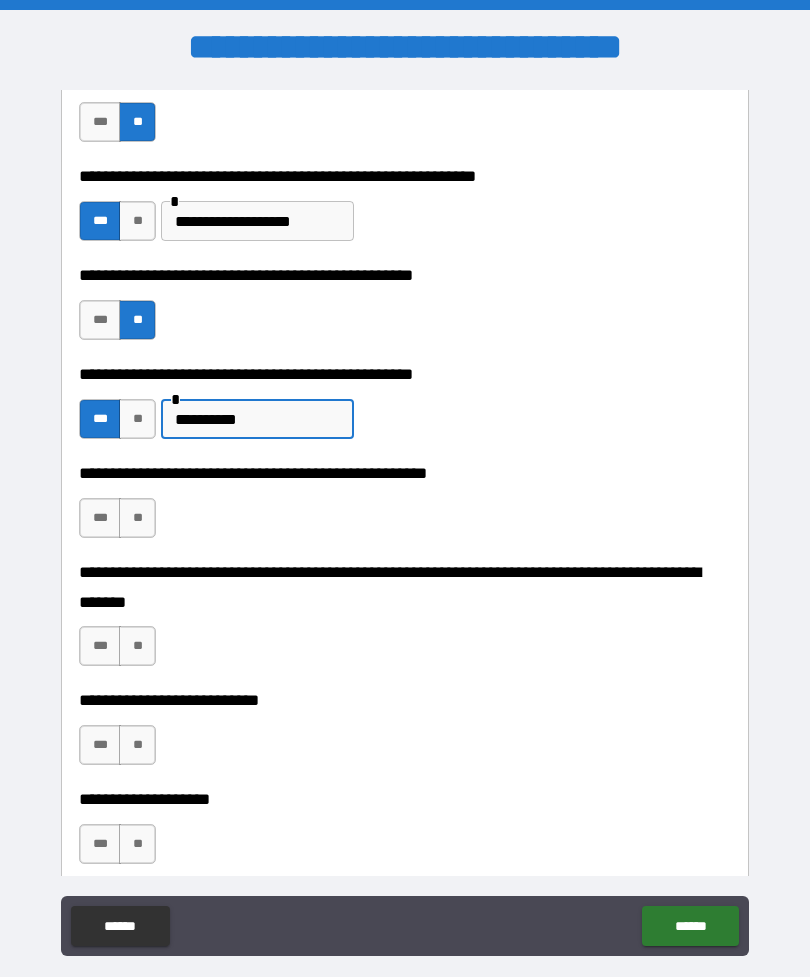scroll, scrollTop: 518, scrollLeft: 0, axis: vertical 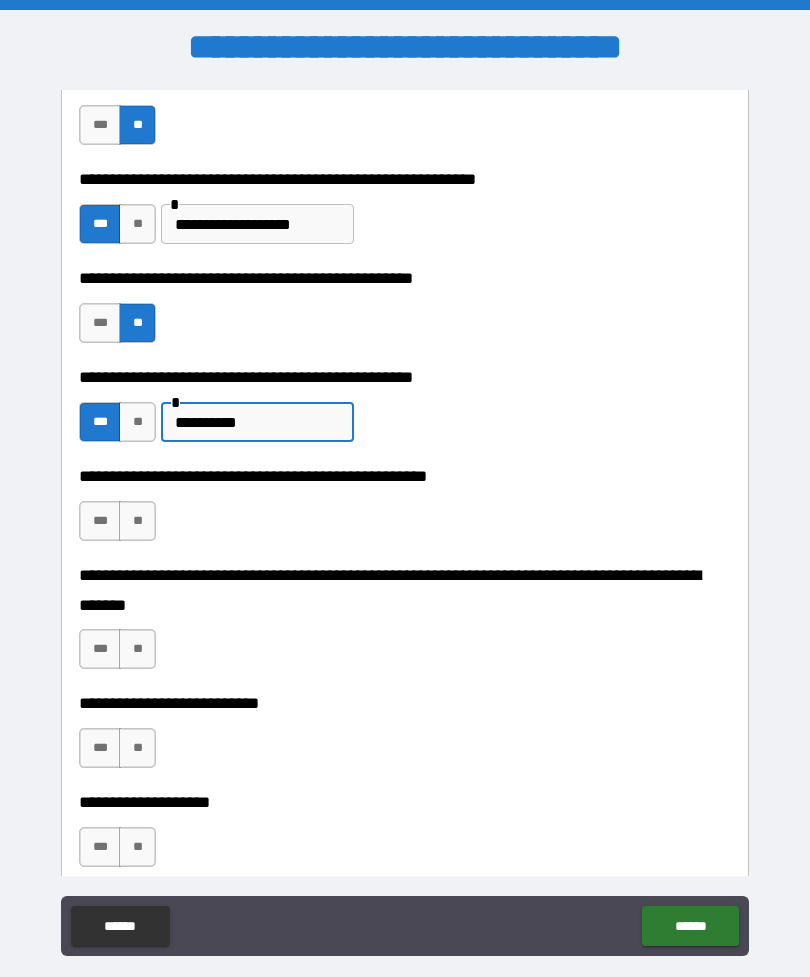 type on "**********" 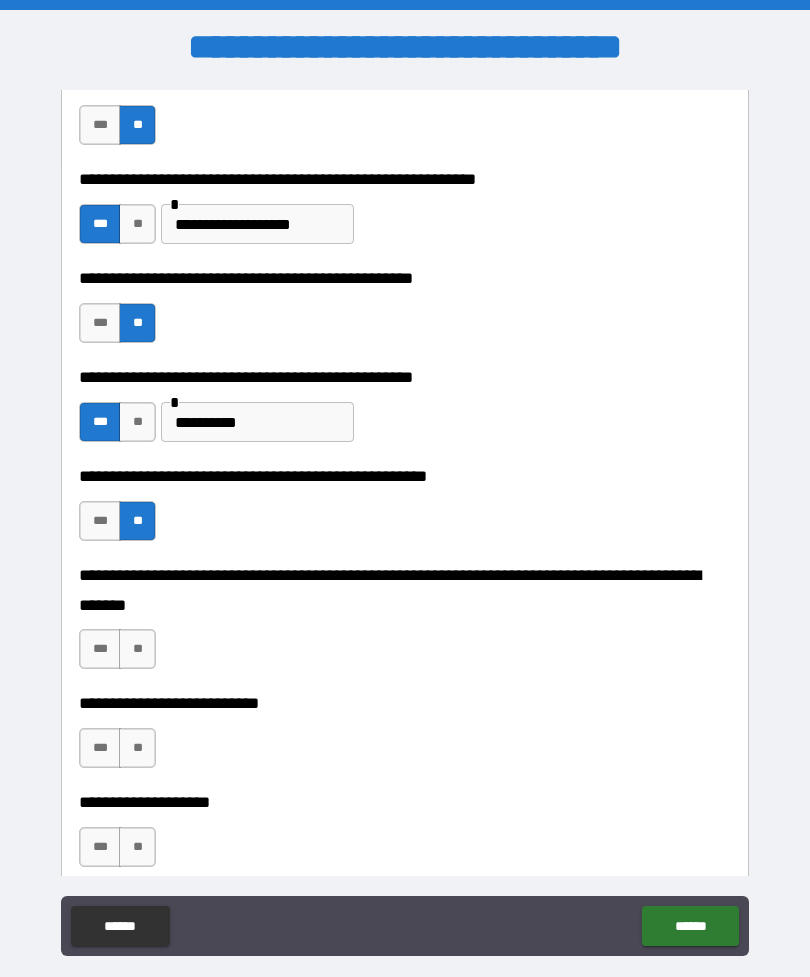 click on "**" at bounding box center (137, 649) 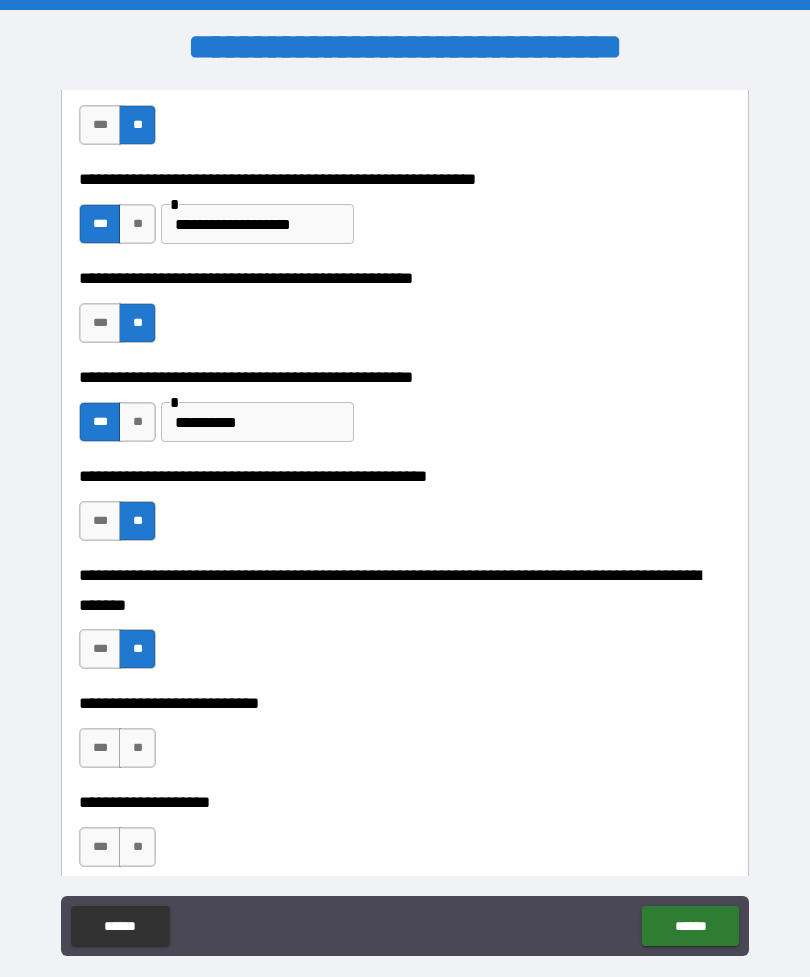 click on "**" at bounding box center (137, 748) 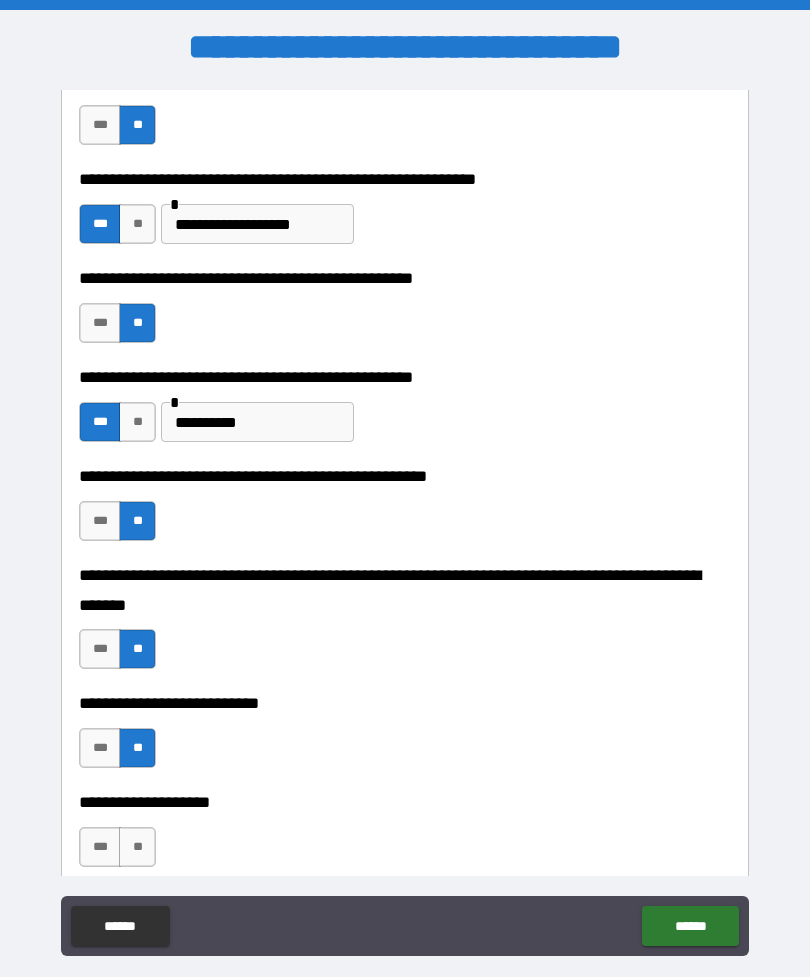 click on "**" at bounding box center [137, 847] 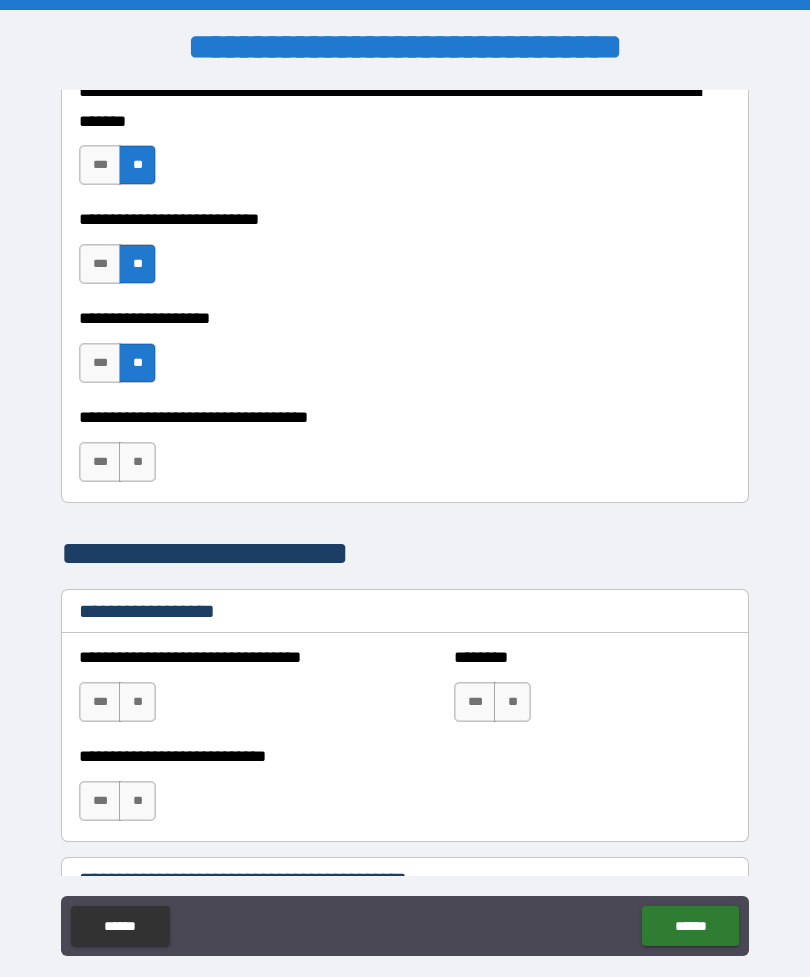 scroll, scrollTop: 1002, scrollLeft: 0, axis: vertical 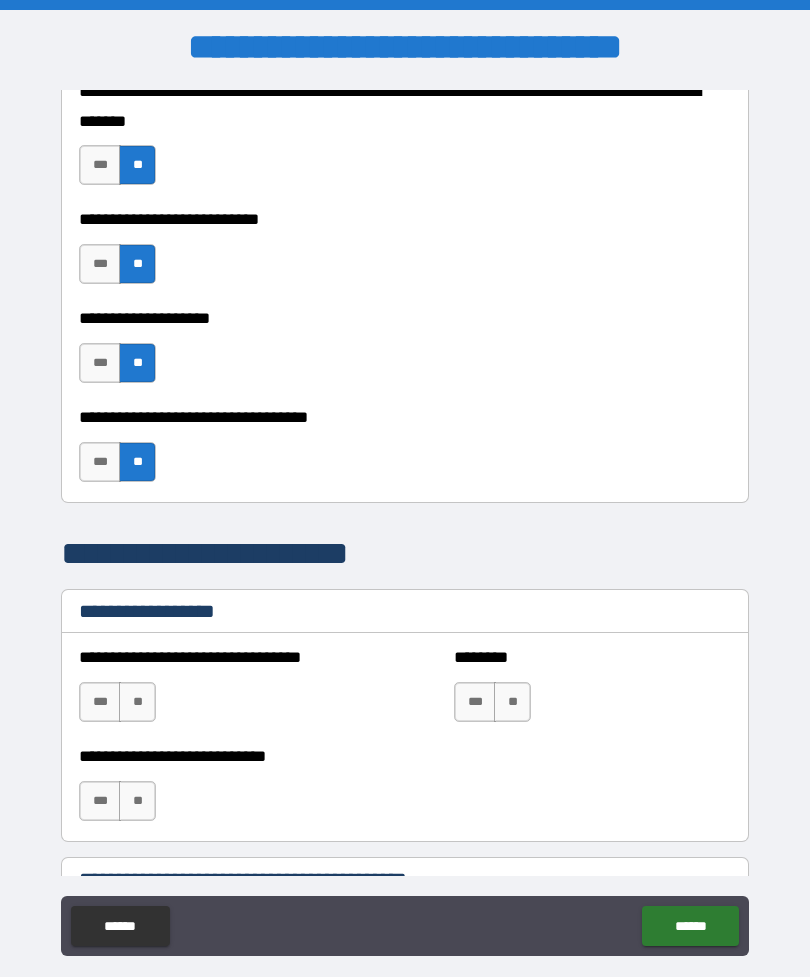 click on "**" at bounding box center (137, 702) 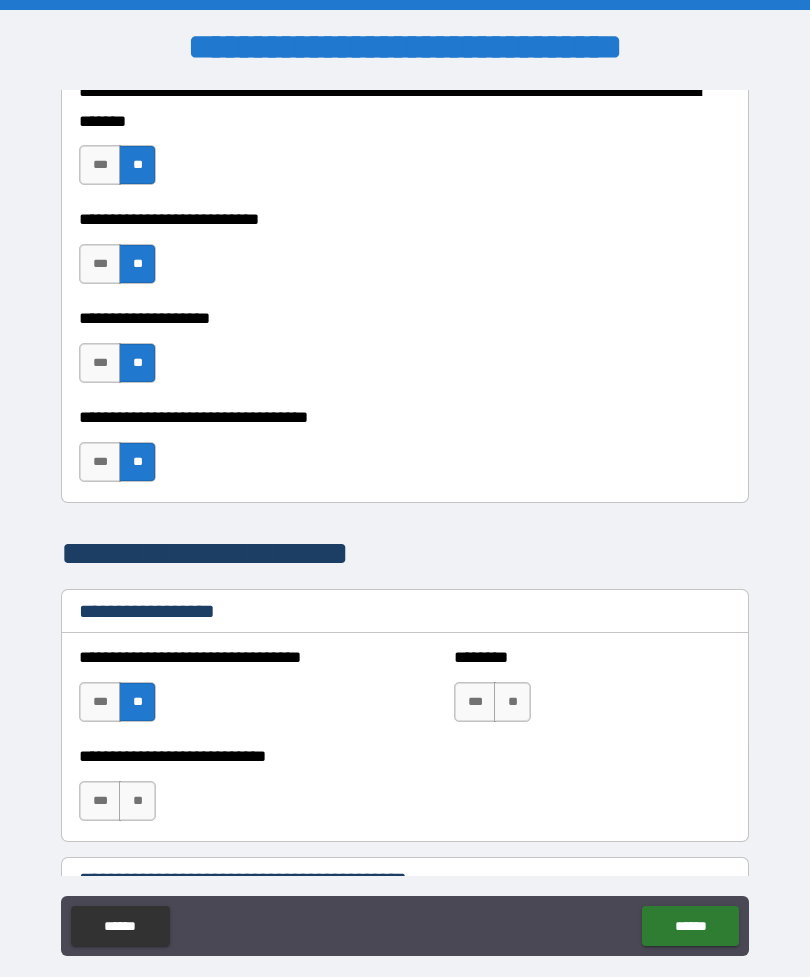 click on "**" at bounding box center [512, 702] 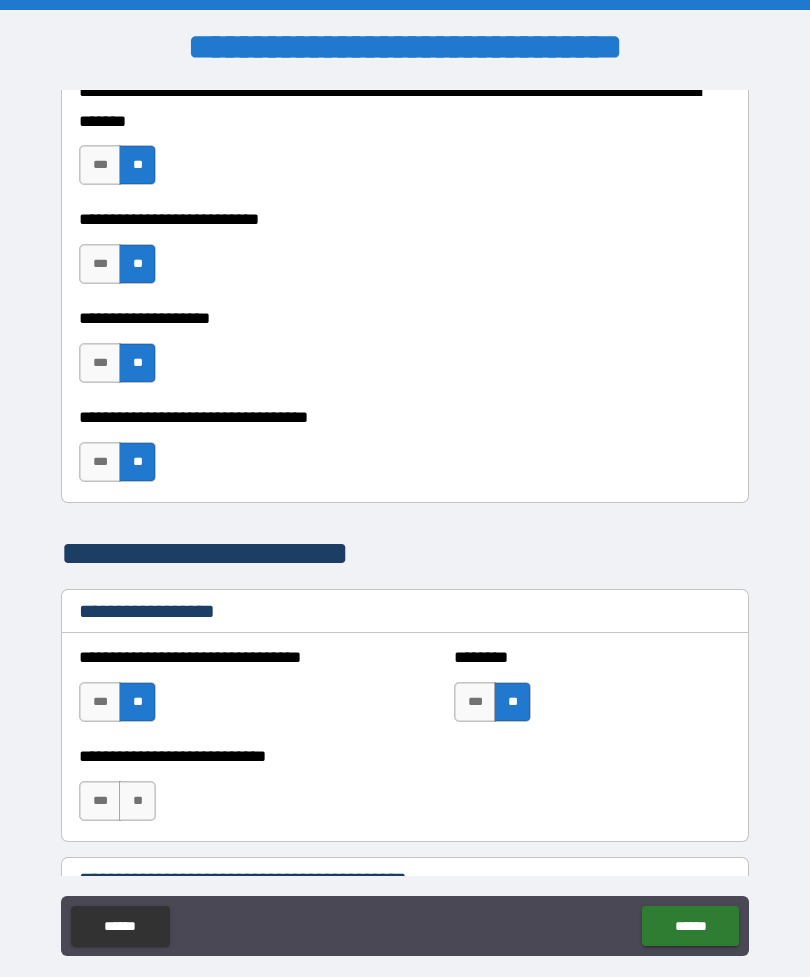 click on "**" at bounding box center [137, 801] 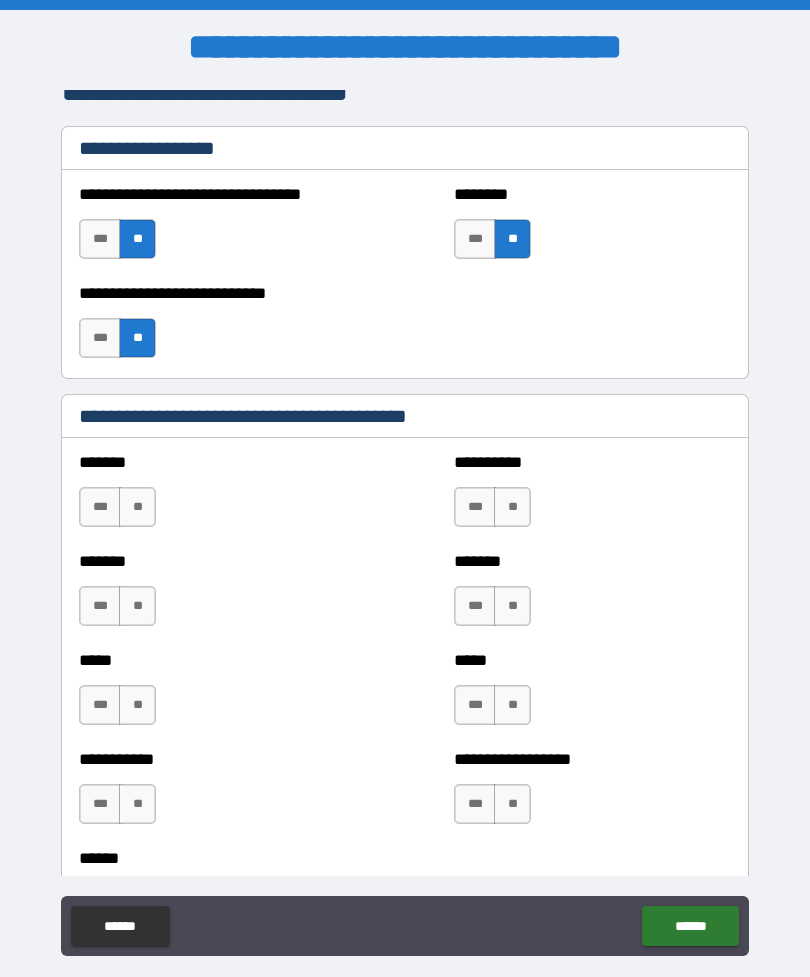 scroll, scrollTop: 1465, scrollLeft: 0, axis: vertical 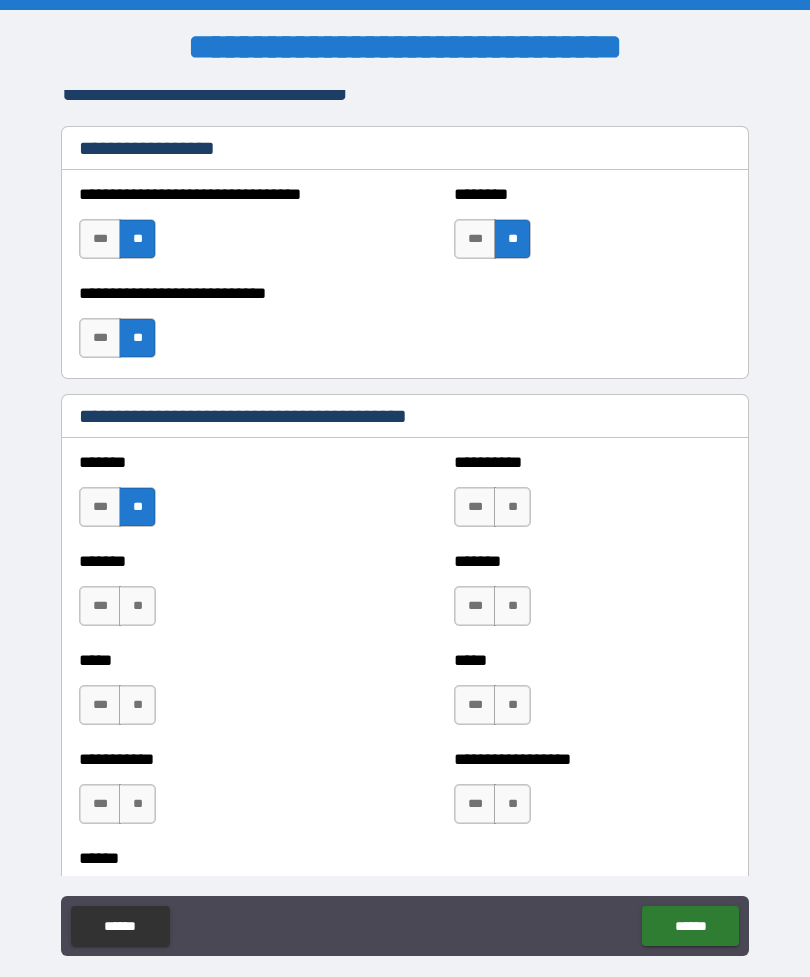 click on "**" at bounding box center (137, 606) 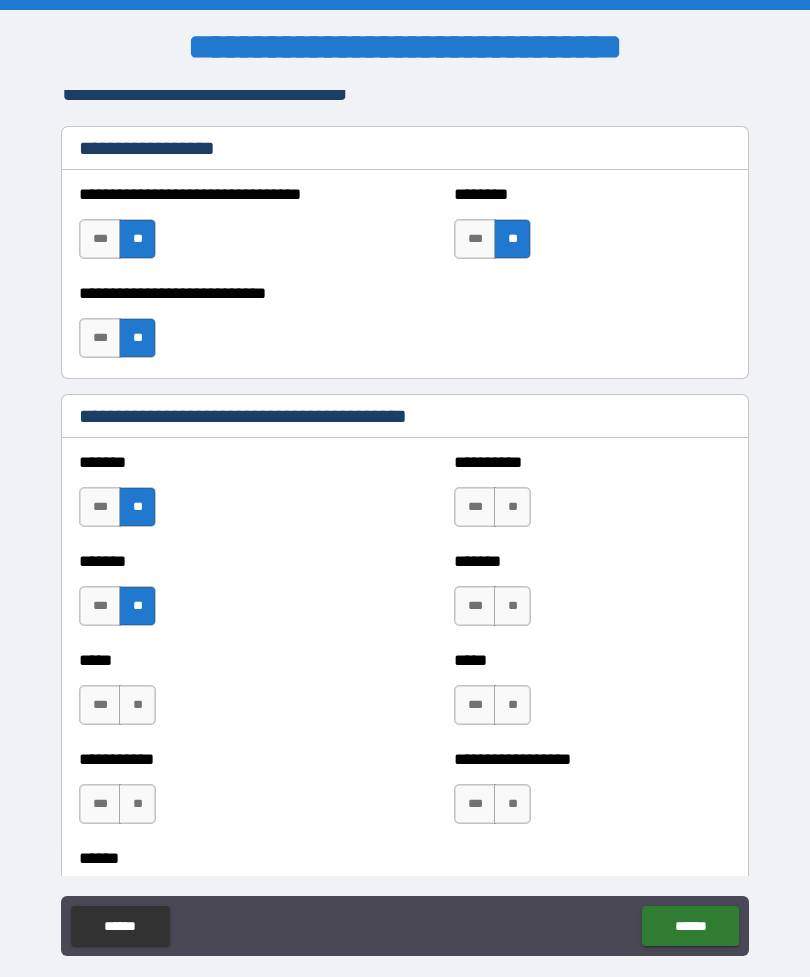 click on "**" at bounding box center (137, 705) 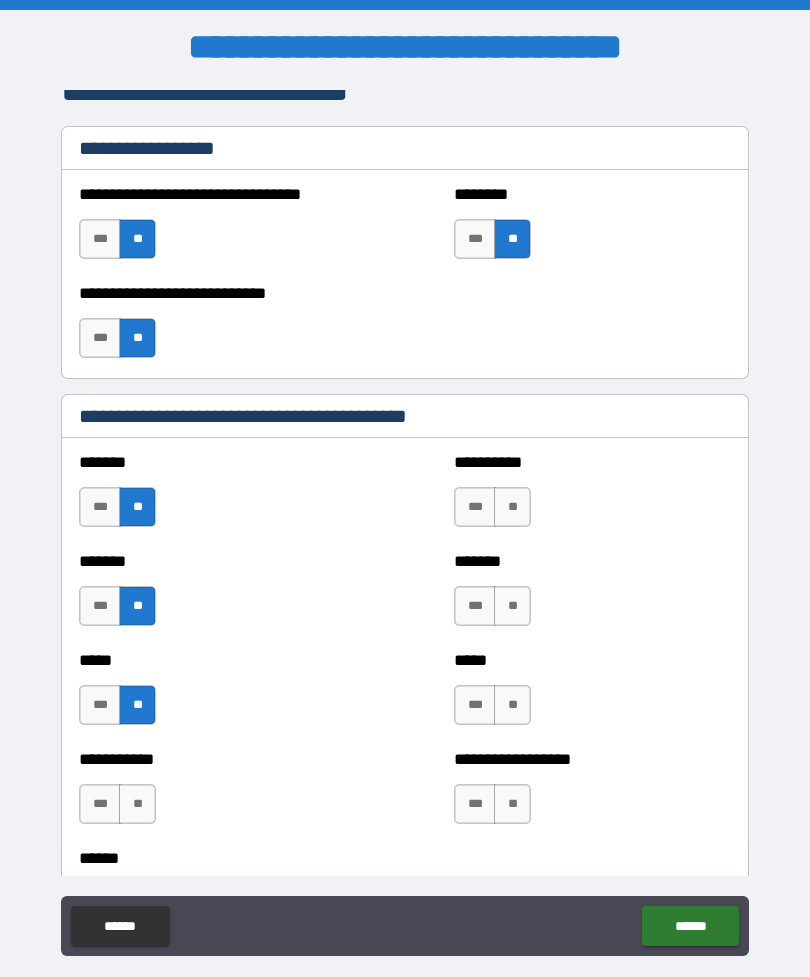 click on "**" at bounding box center (137, 804) 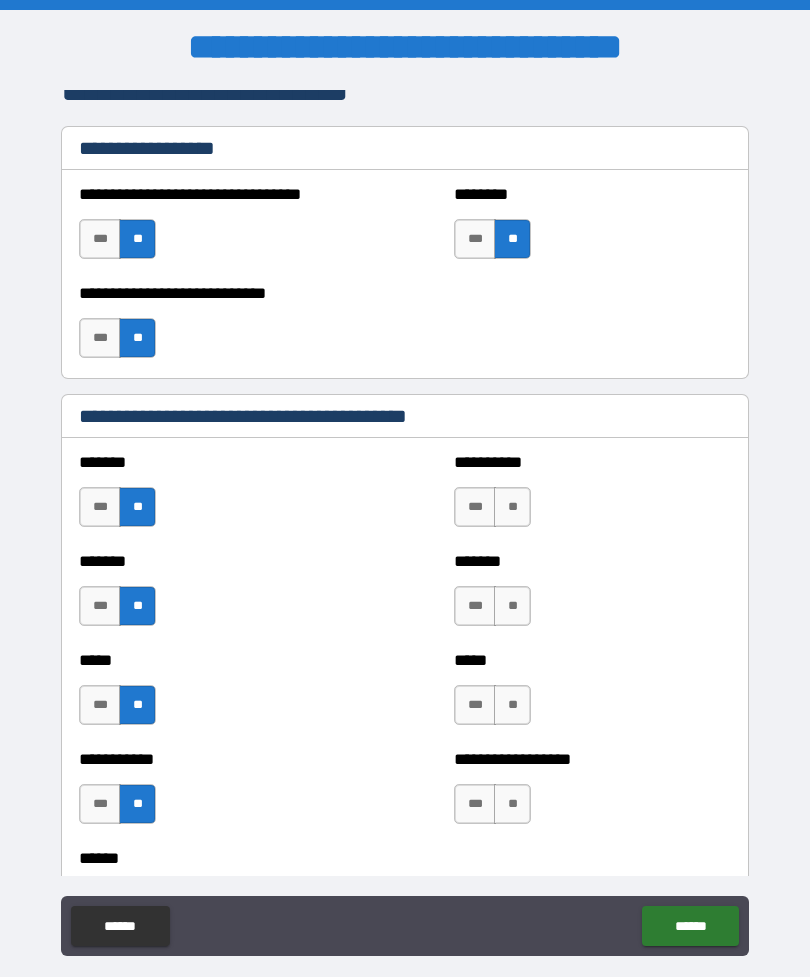 click on "**" at bounding box center [512, 507] 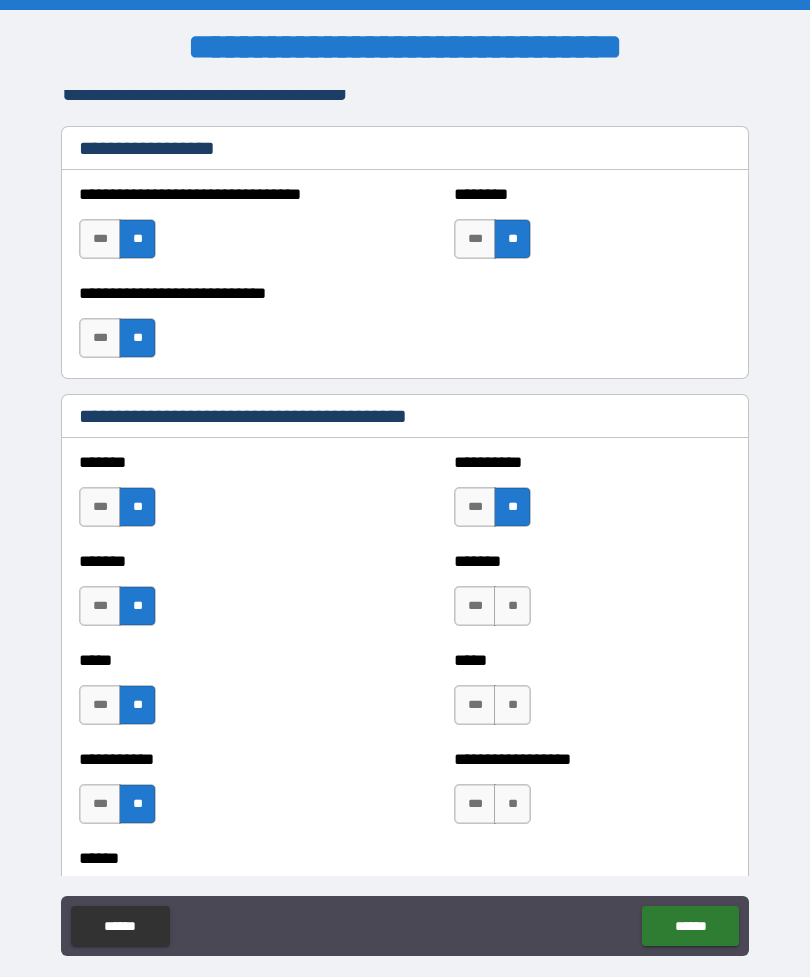 click on "**" at bounding box center (512, 606) 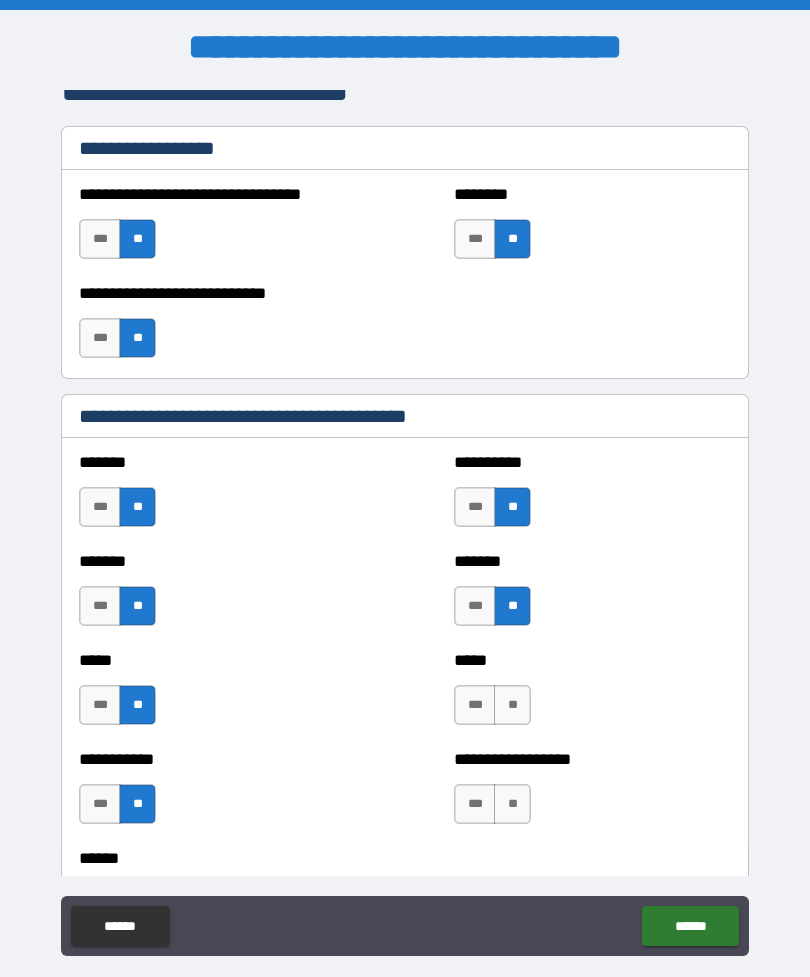 click on "**" at bounding box center [512, 705] 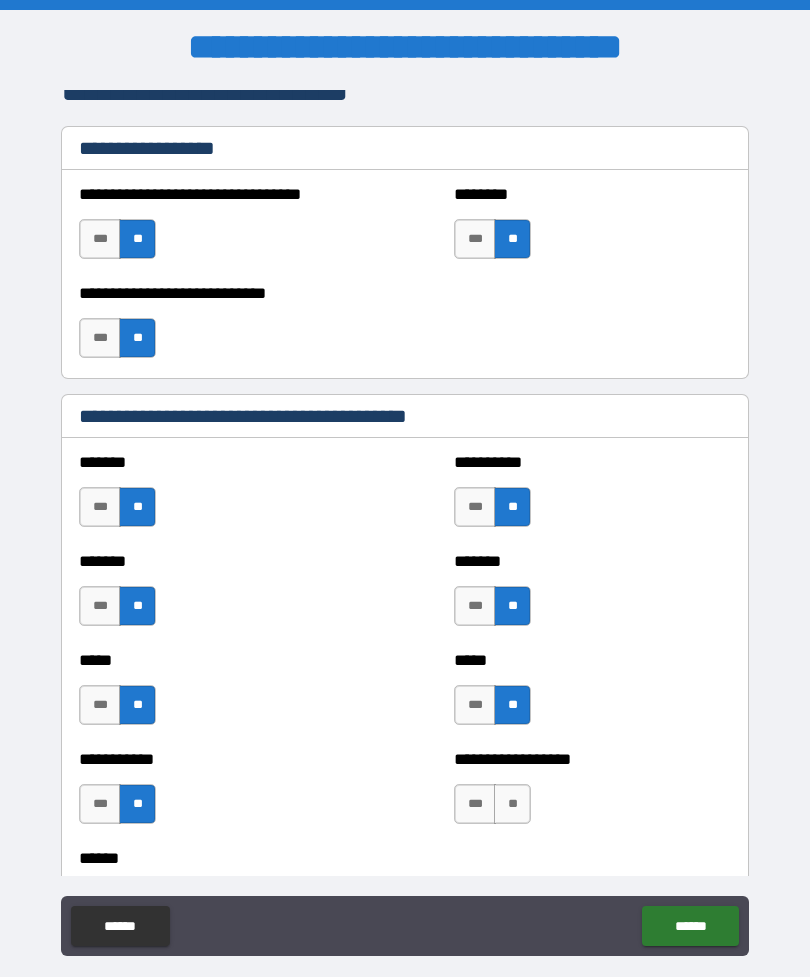 click on "**" at bounding box center [512, 804] 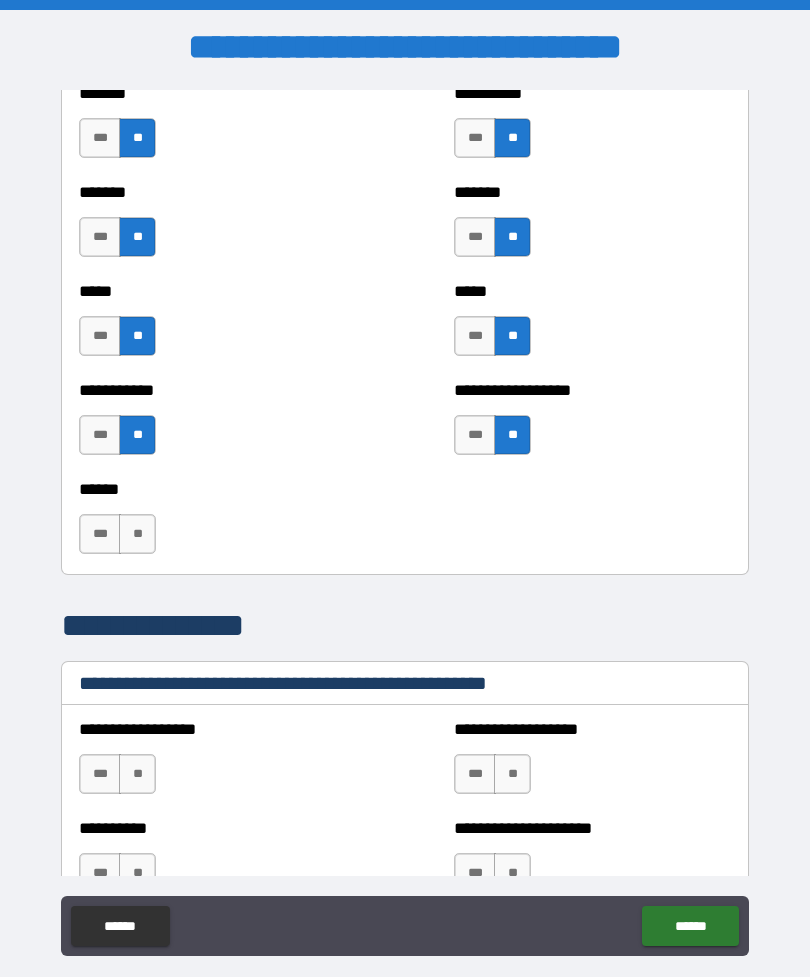 scroll, scrollTop: 1830, scrollLeft: 0, axis: vertical 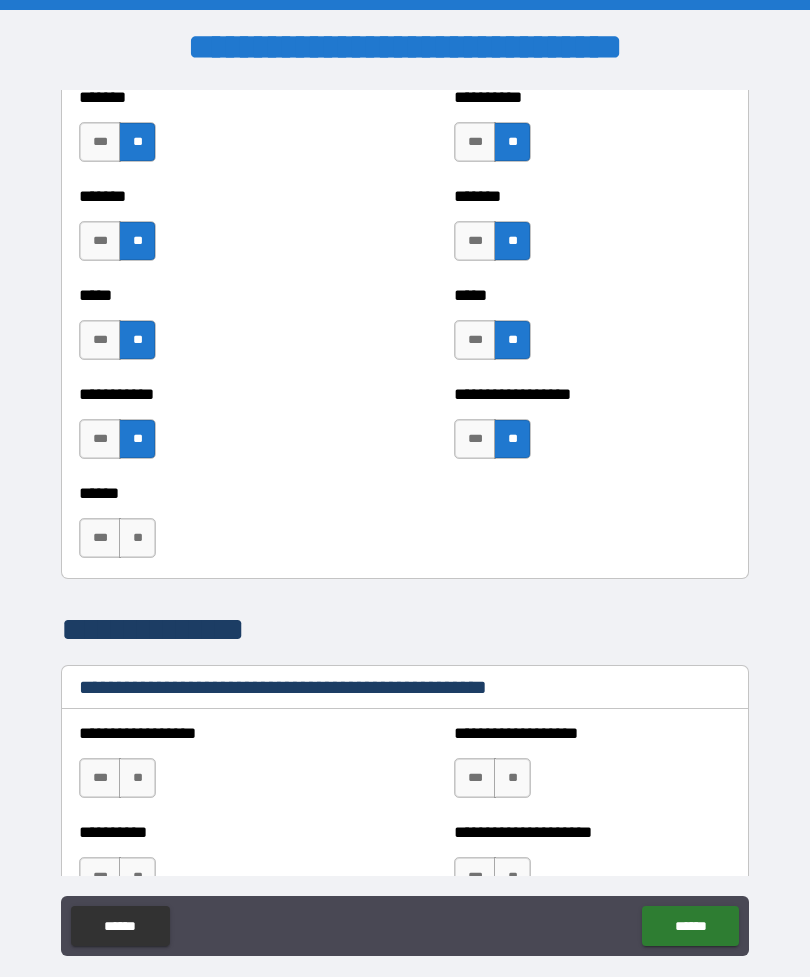 click on "**" at bounding box center [137, 538] 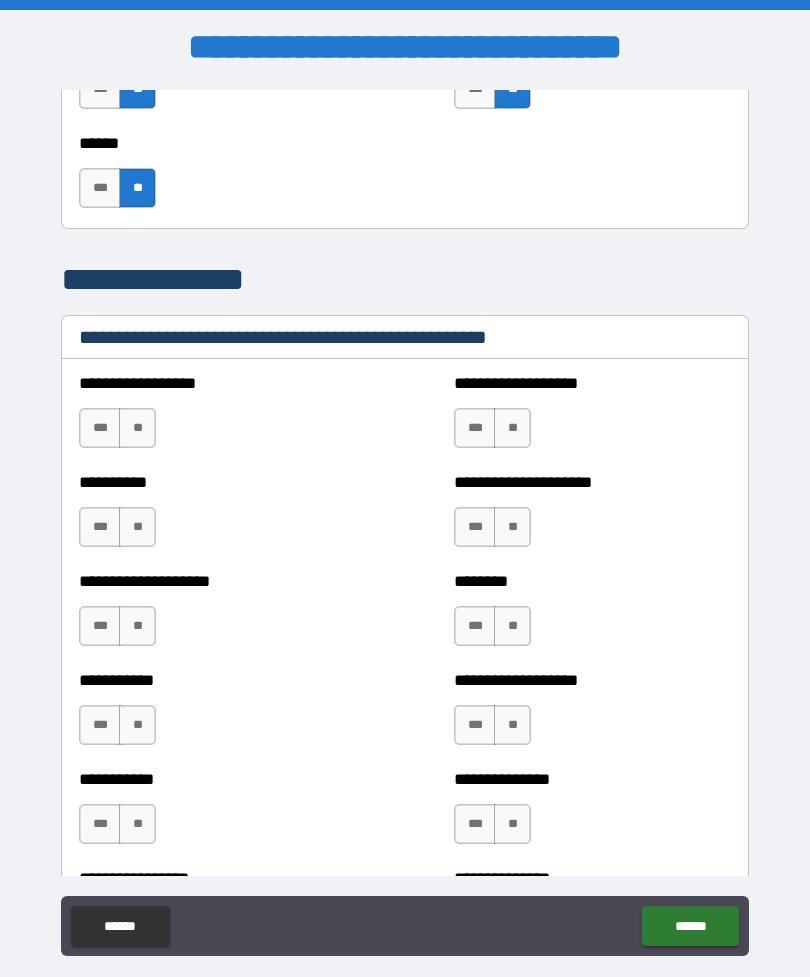 scroll, scrollTop: 2191, scrollLeft: 0, axis: vertical 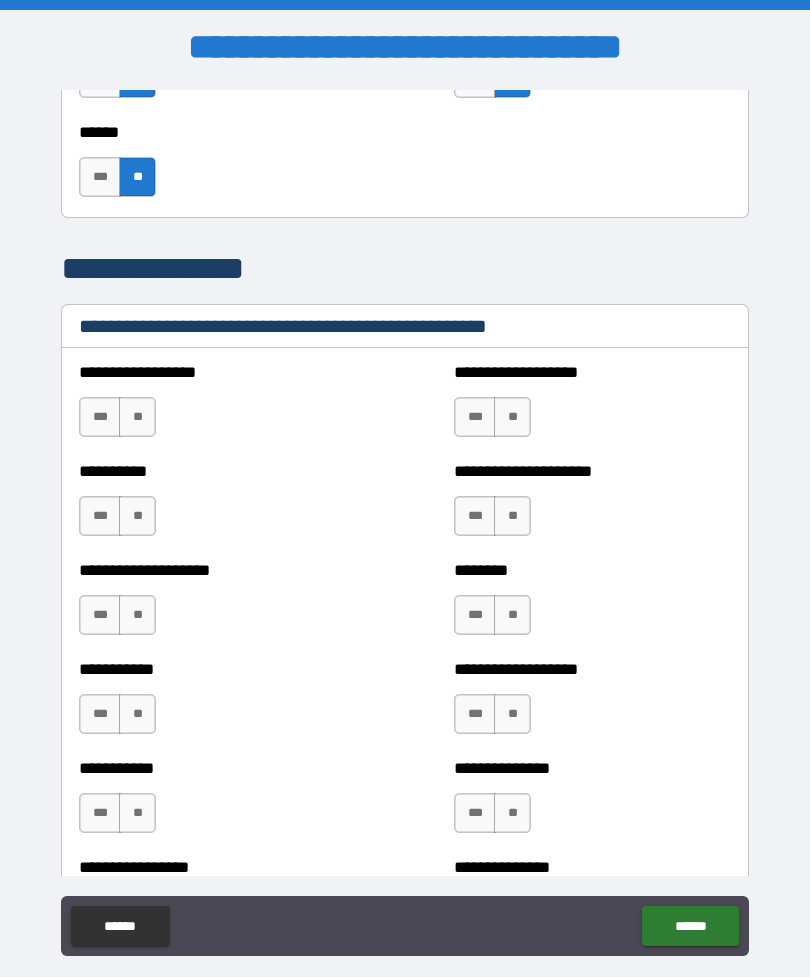 click on "**" at bounding box center (137, 417) 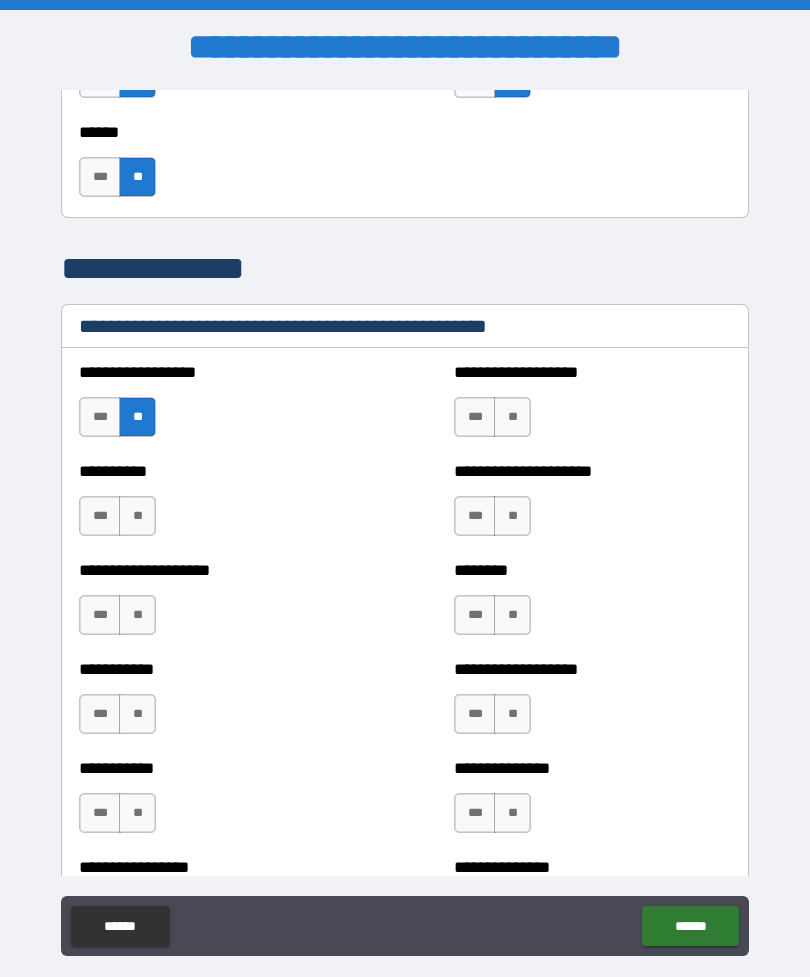 click on "**" at bounding box center [137, 516] 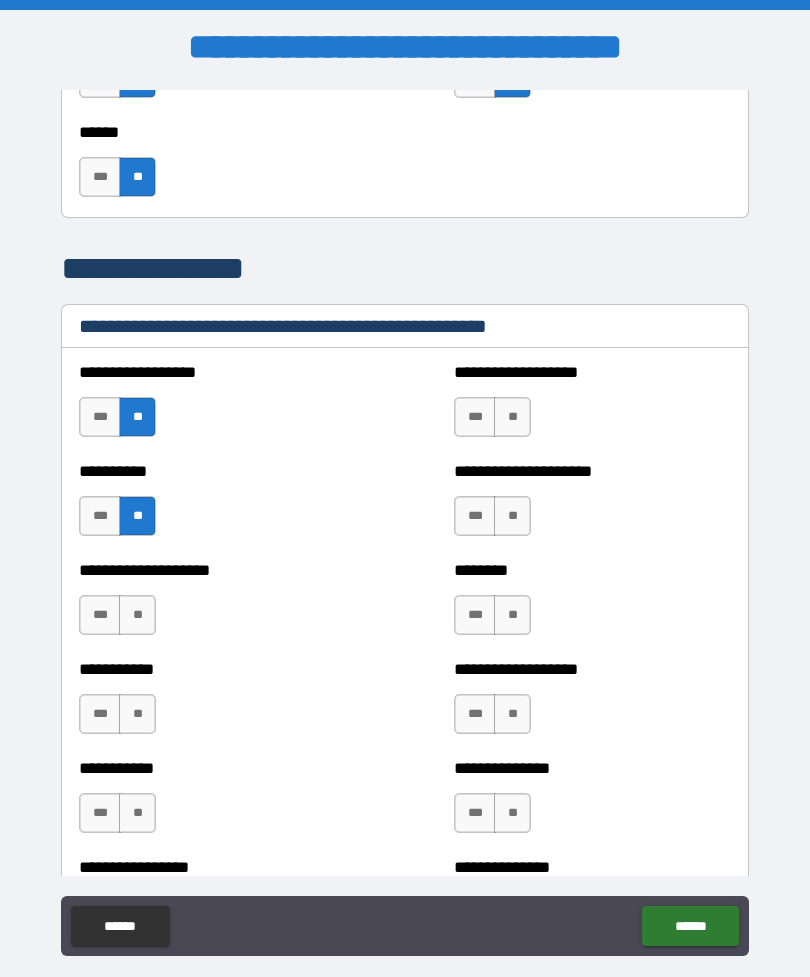 click on "**" at bounding box center (137, 615) 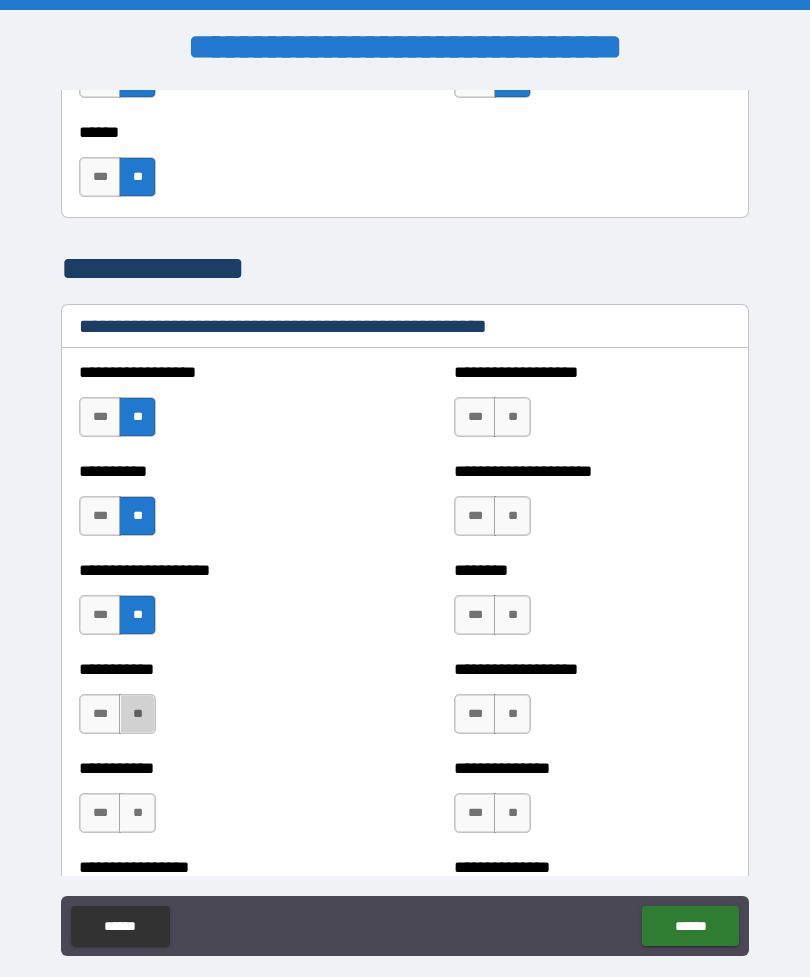 click on "**" at bounding box center (137, 714) 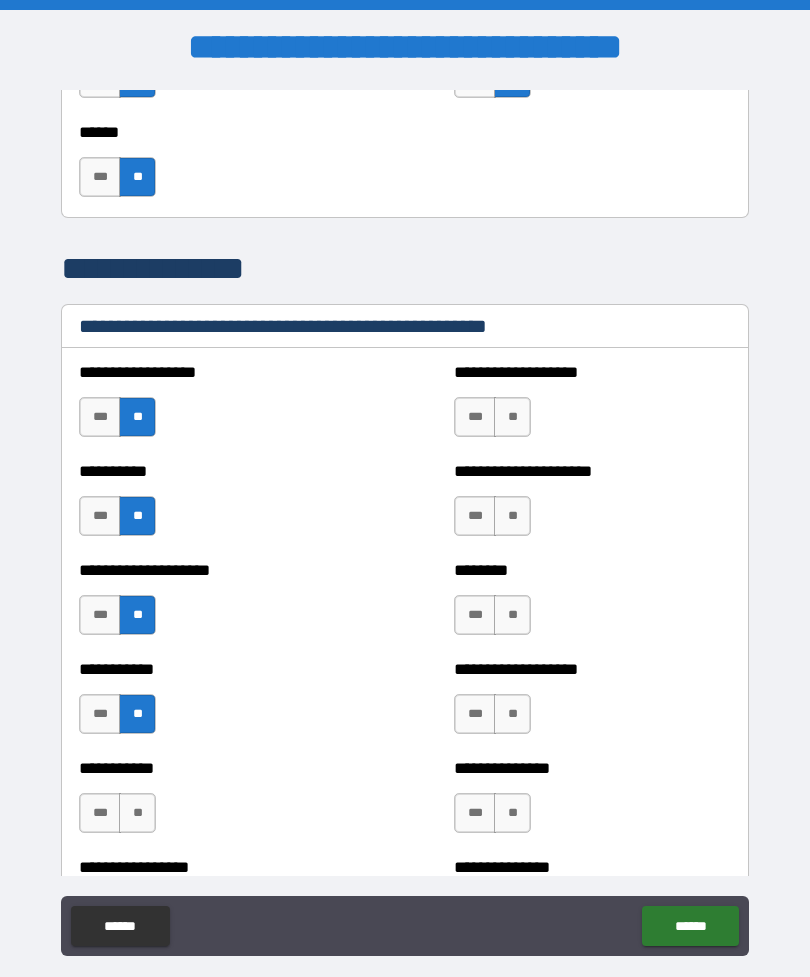 click on "**" at bounding box center [137, 813] 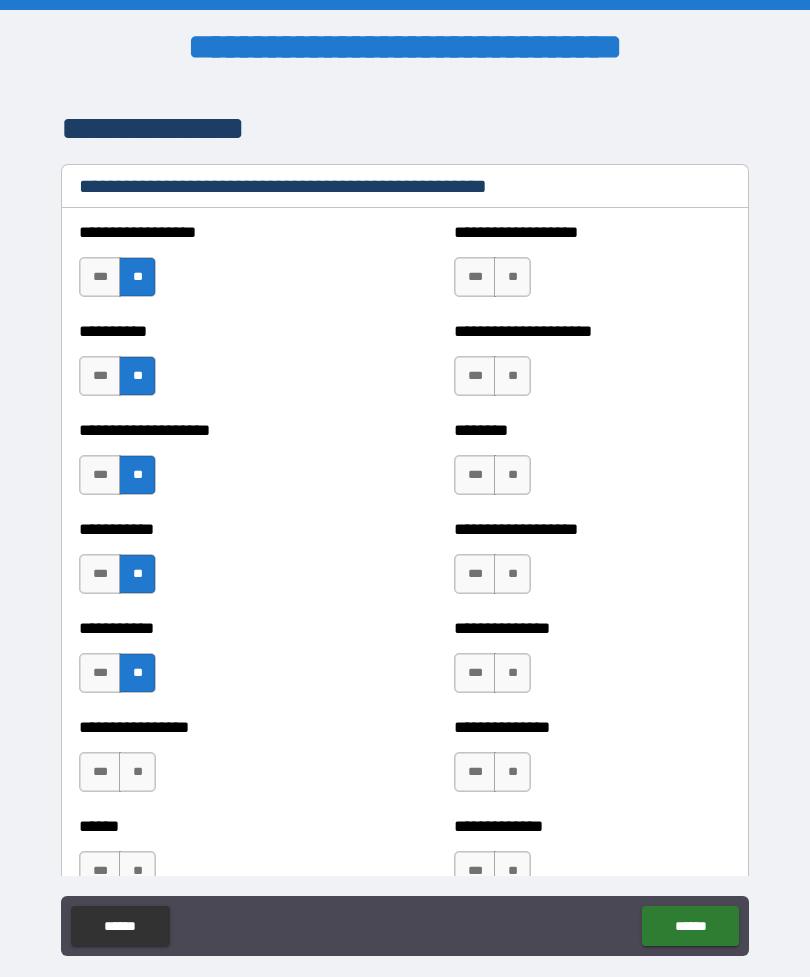 scroll, scrollTop: 2330, scrollLeft: 0, axis: vertical 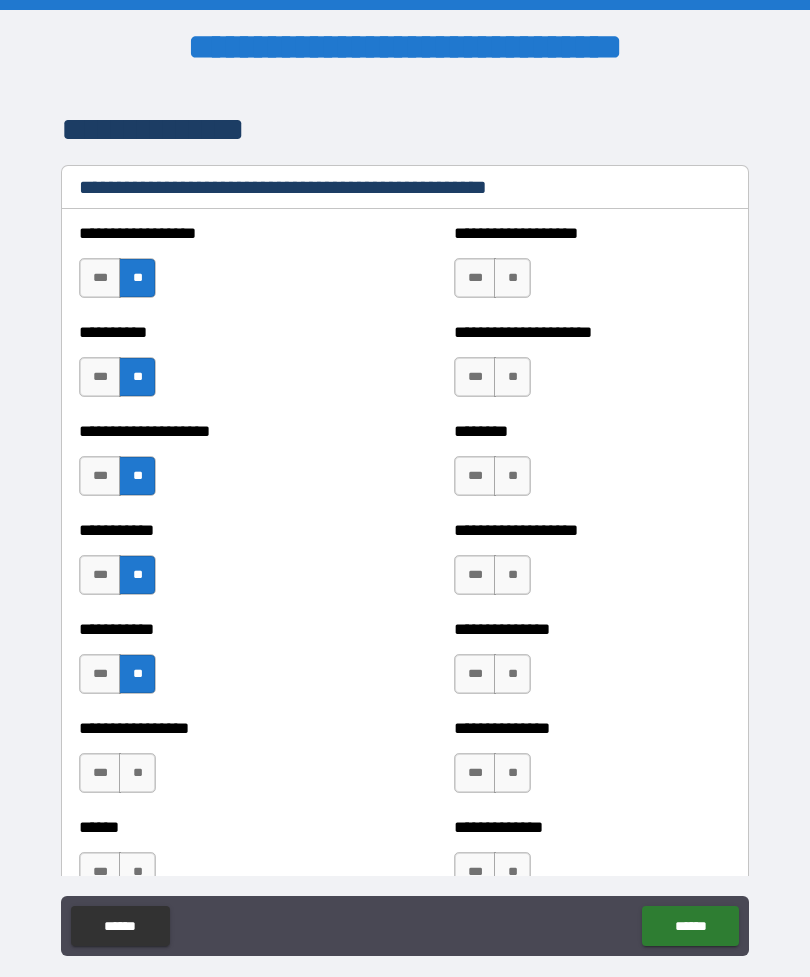click on "**" at bounding box center (137, 773) 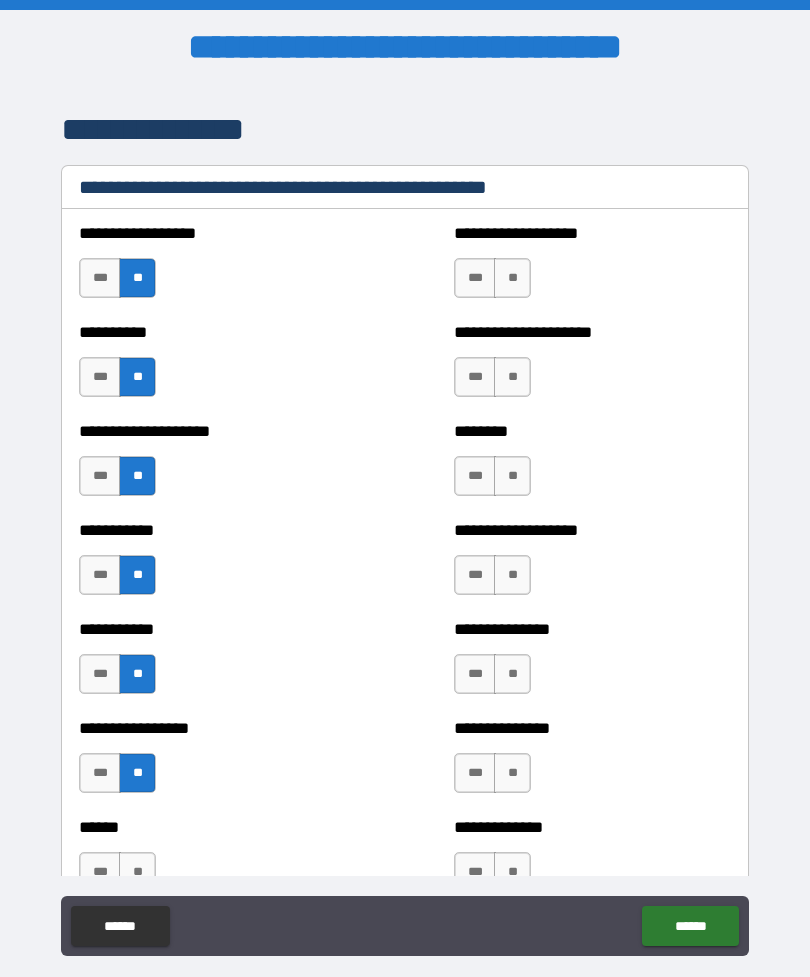 click on "**" at bounding box center (512, 278) 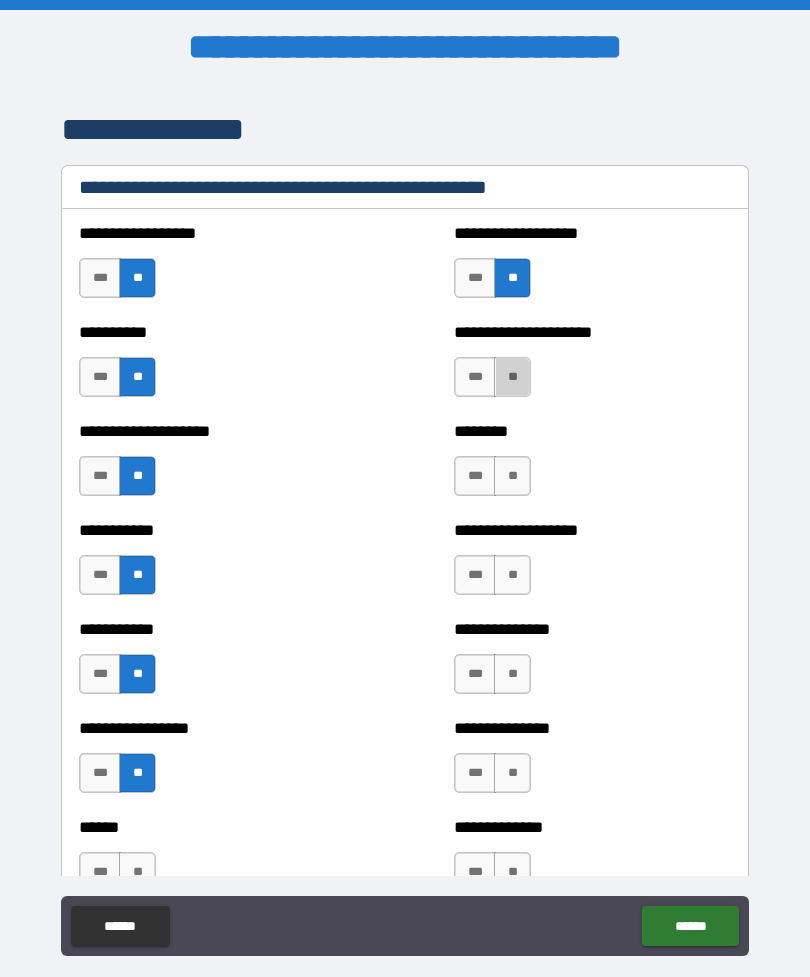 click on "**" at bounding box center (512, 377) 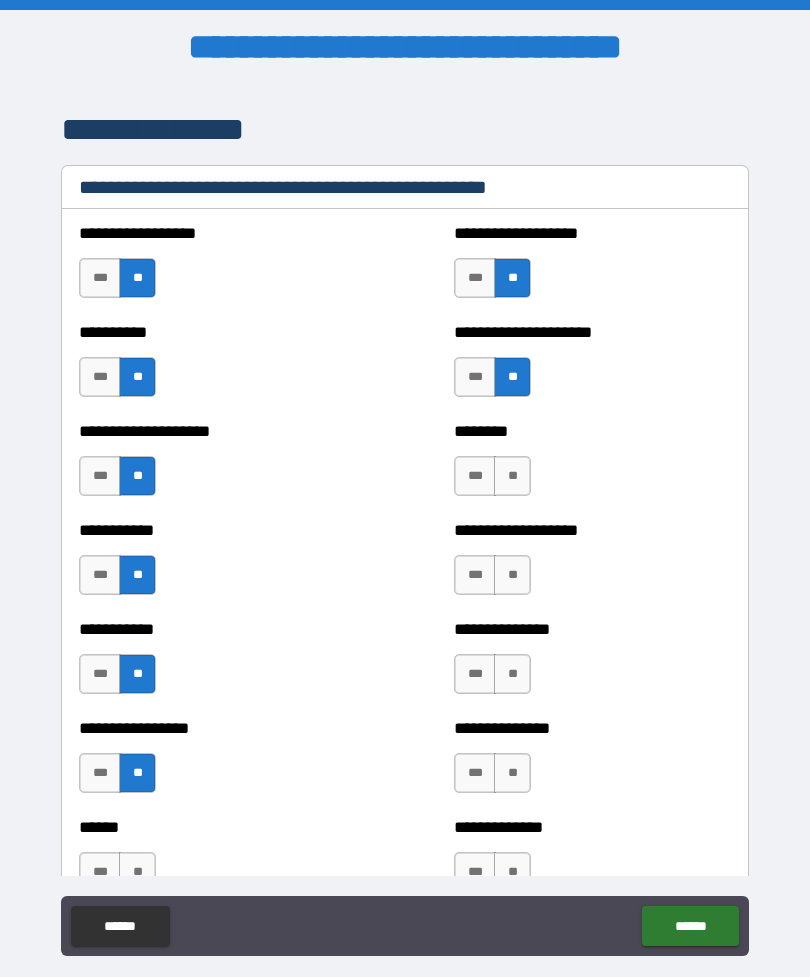 click on "**" at bounding box center (512, 476) 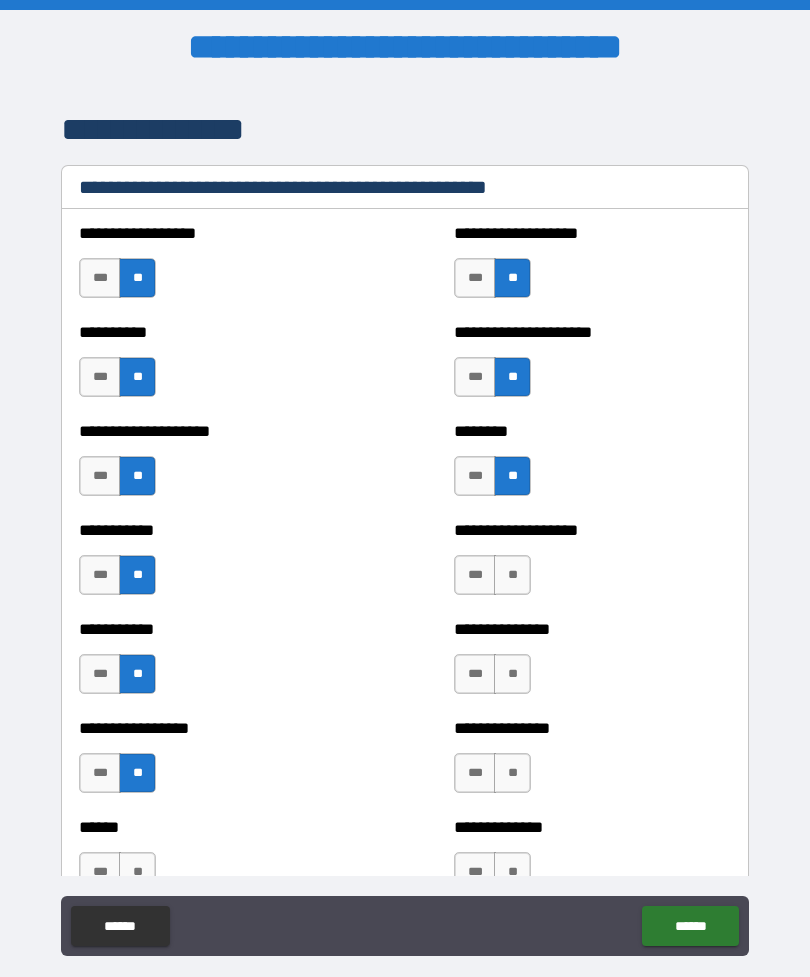 click on "**" at bounding box center [512, 575] 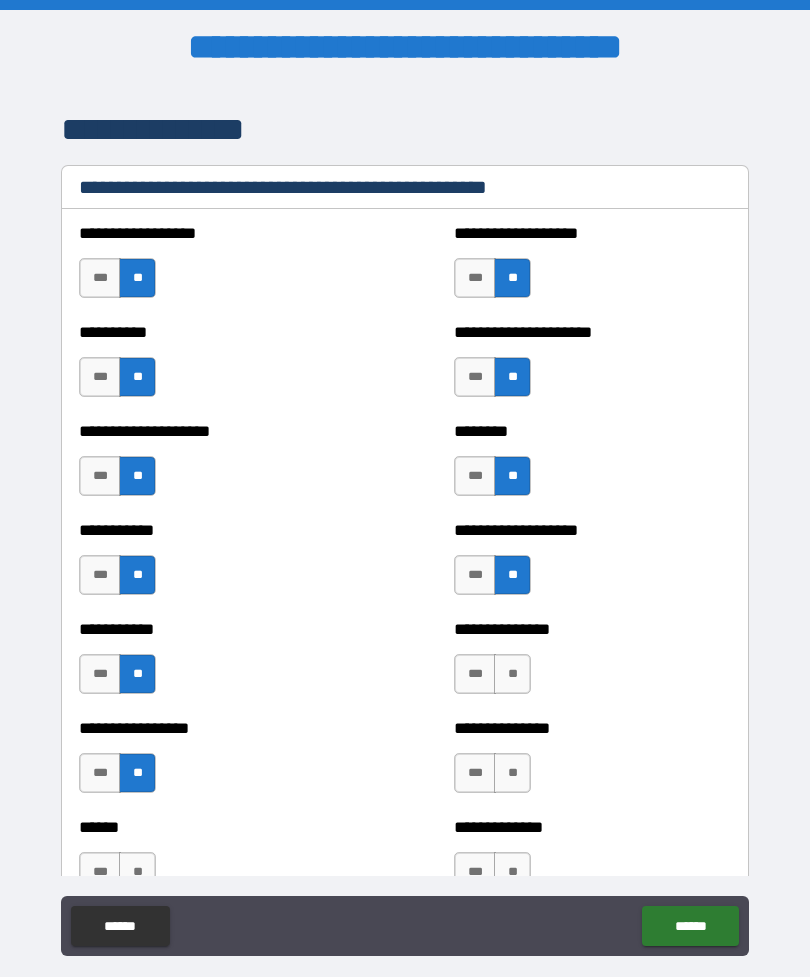 click on "**" at bounding box center [512, 674] 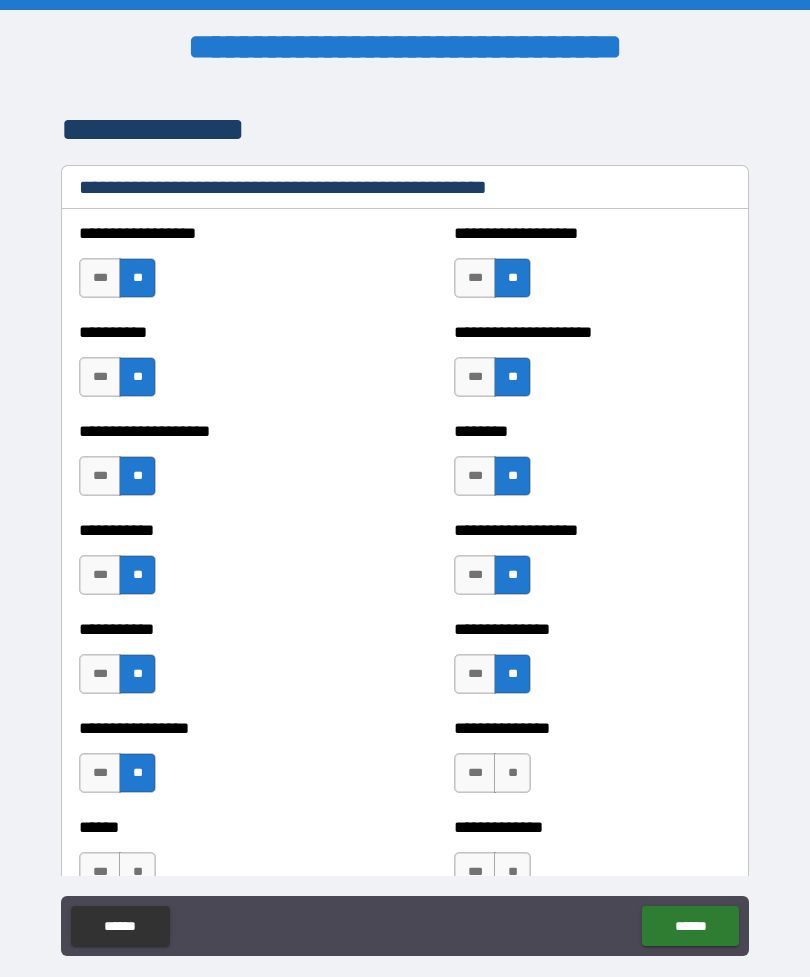 click on "**" at bounding box center [512, 773] 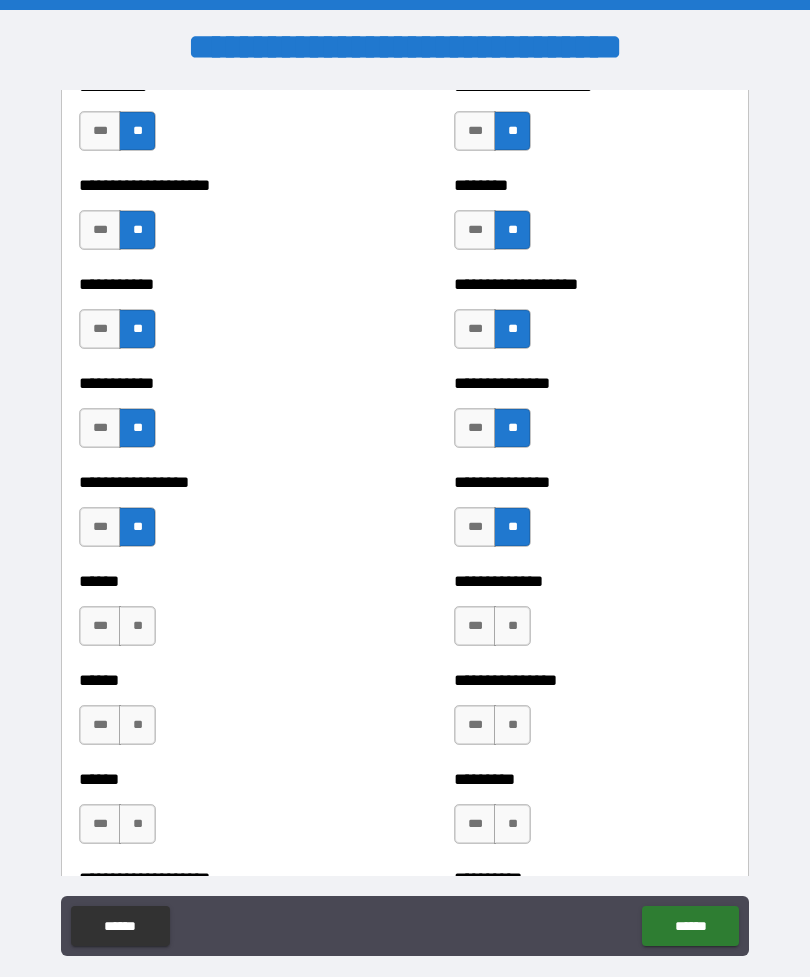 scroll, scrollTop: 2599, scrollLeft: 0, axis: vertical 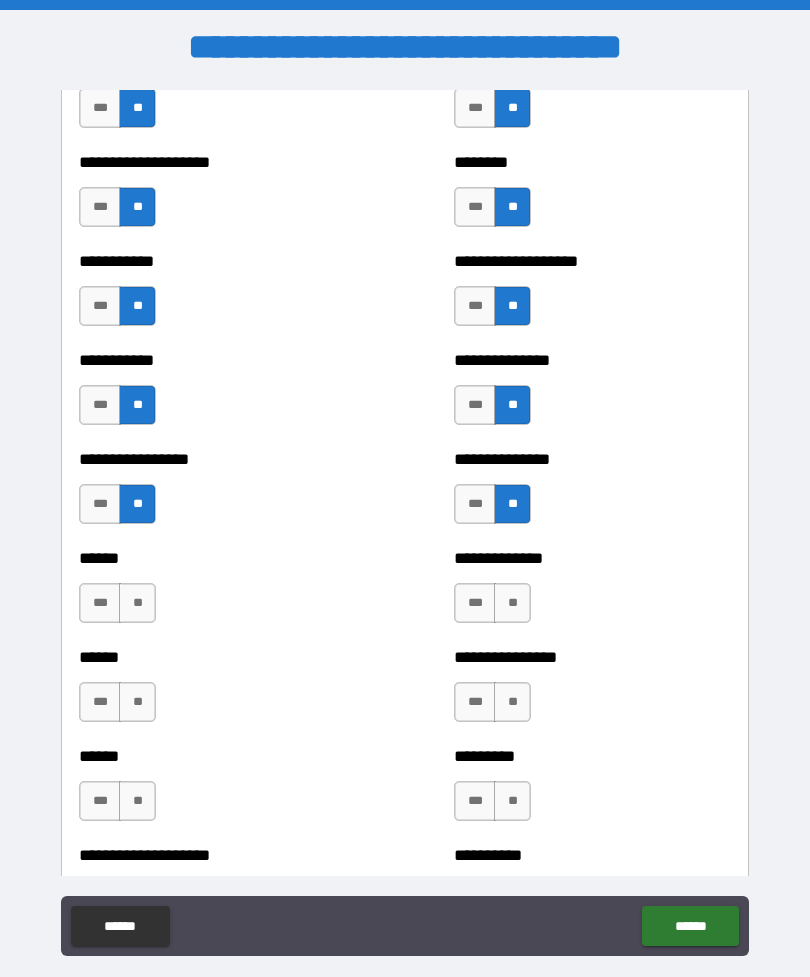 click on "**" at bounding box center [137, 603] 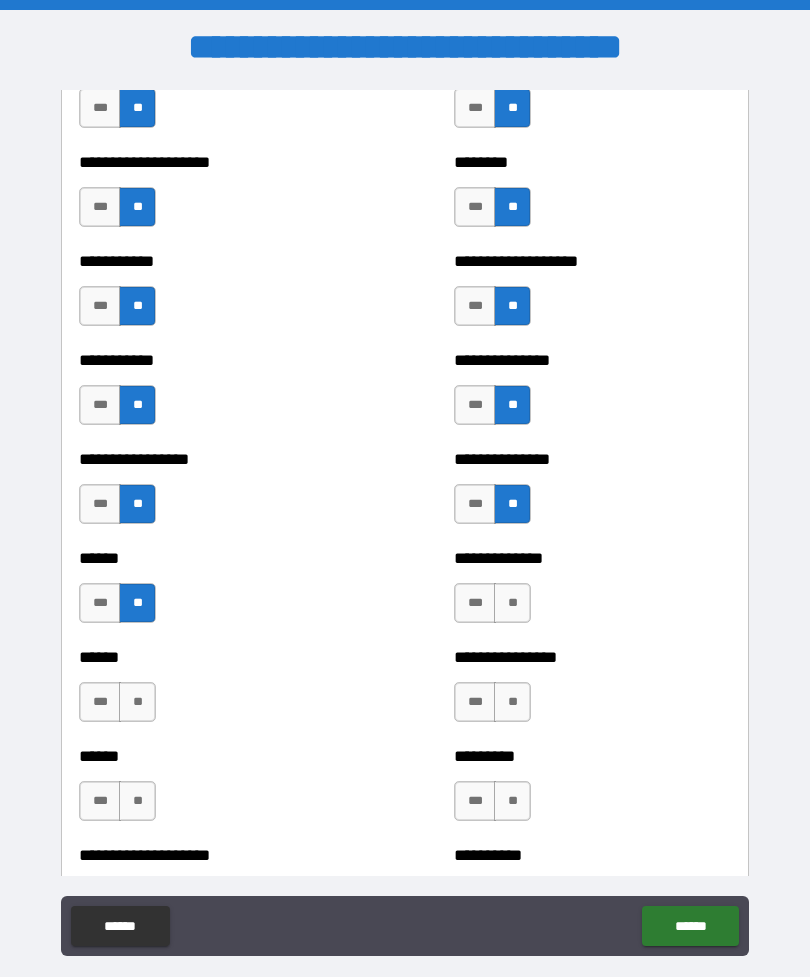 click on "**" at bounding box center [512, 603] 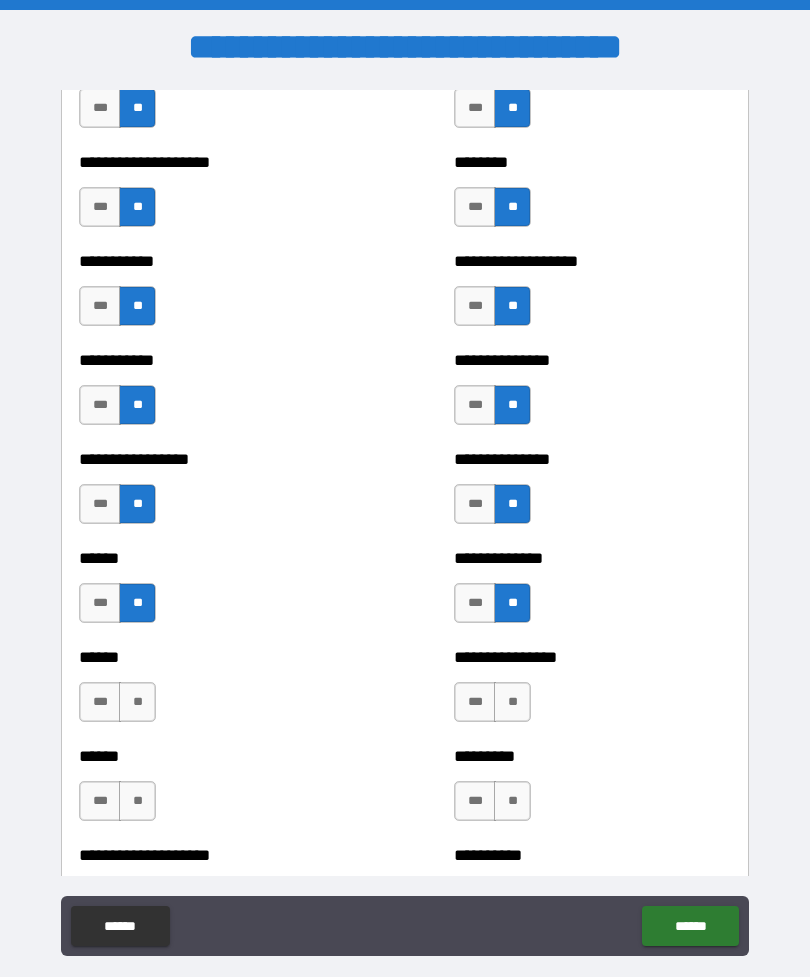 click on "**" at bounding box center (137, 702) 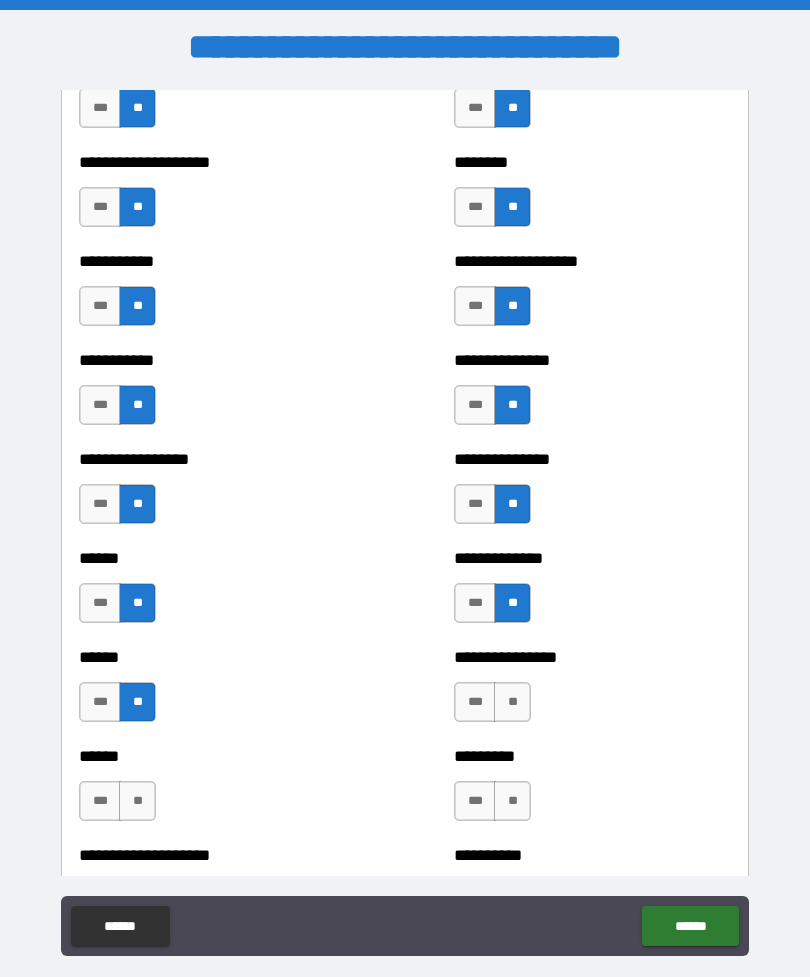 click on "**" at bounding box center (512, 702) 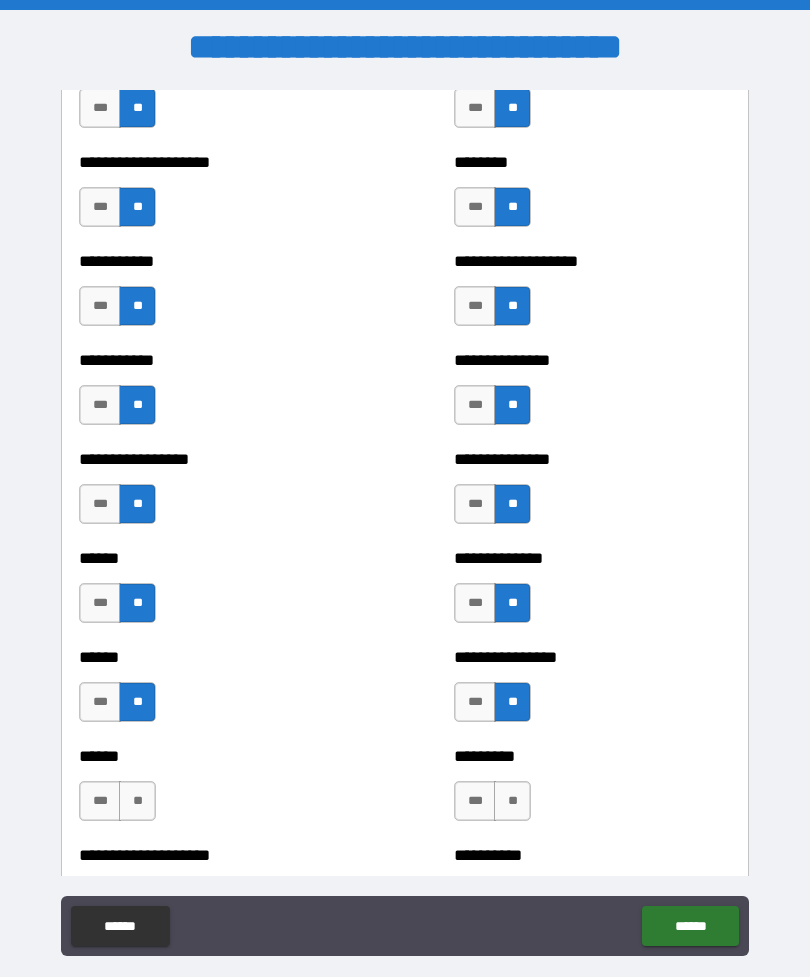 click on "**" at bounding box center [137, 801] 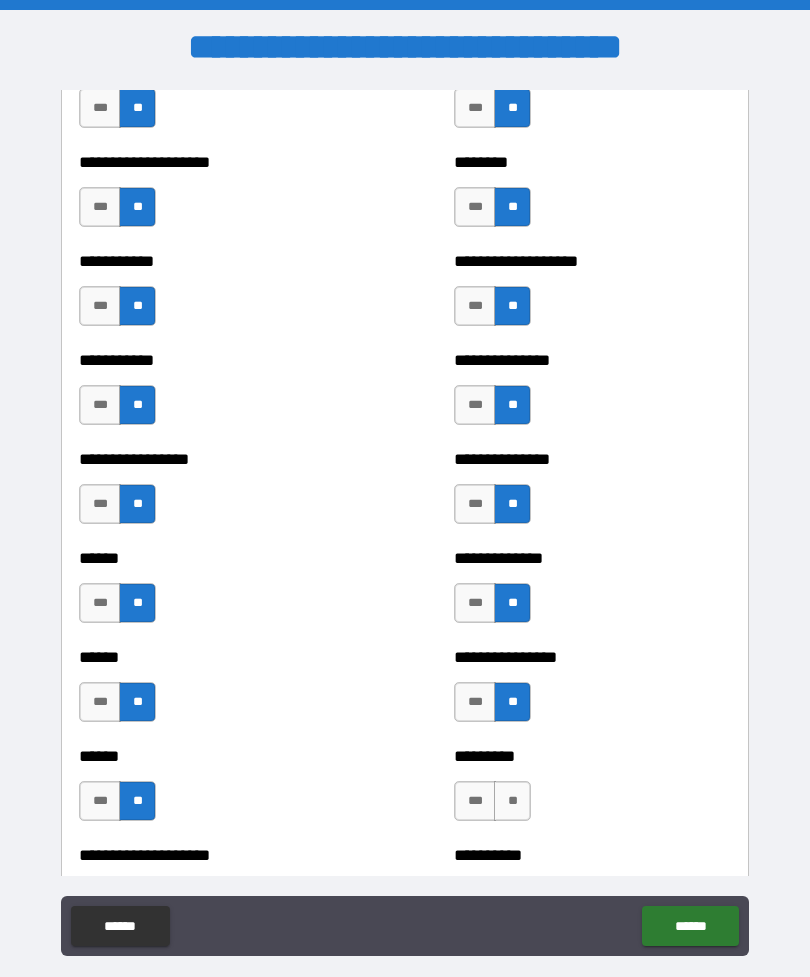 click on "**" at bounding box center [512, 801] 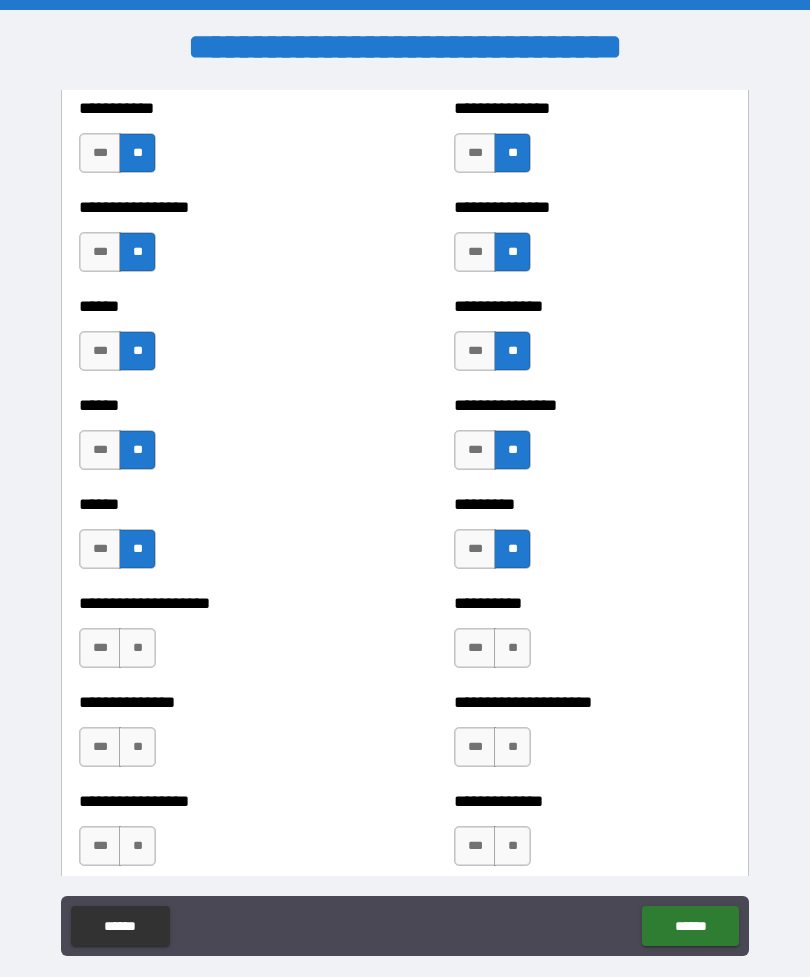 scroll, scrollTop: 2867, scrollLeft: 0, axis: vertical 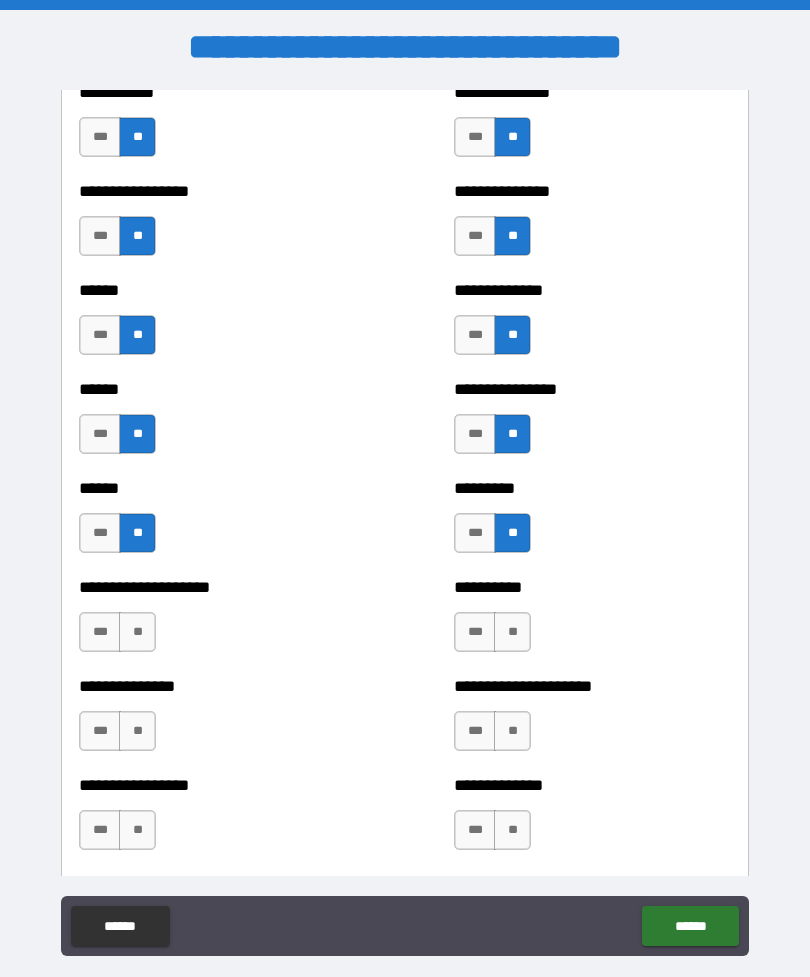 click on "**" at bounding box center [512, 632] 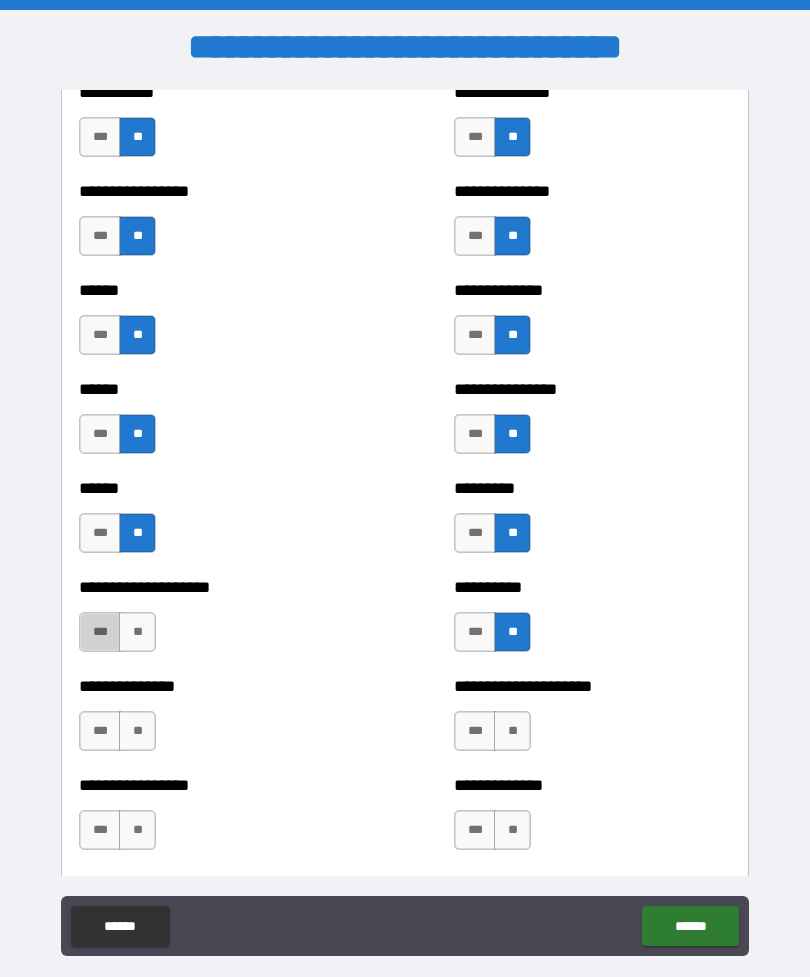 click on "***" at bounding box center (100, 632) 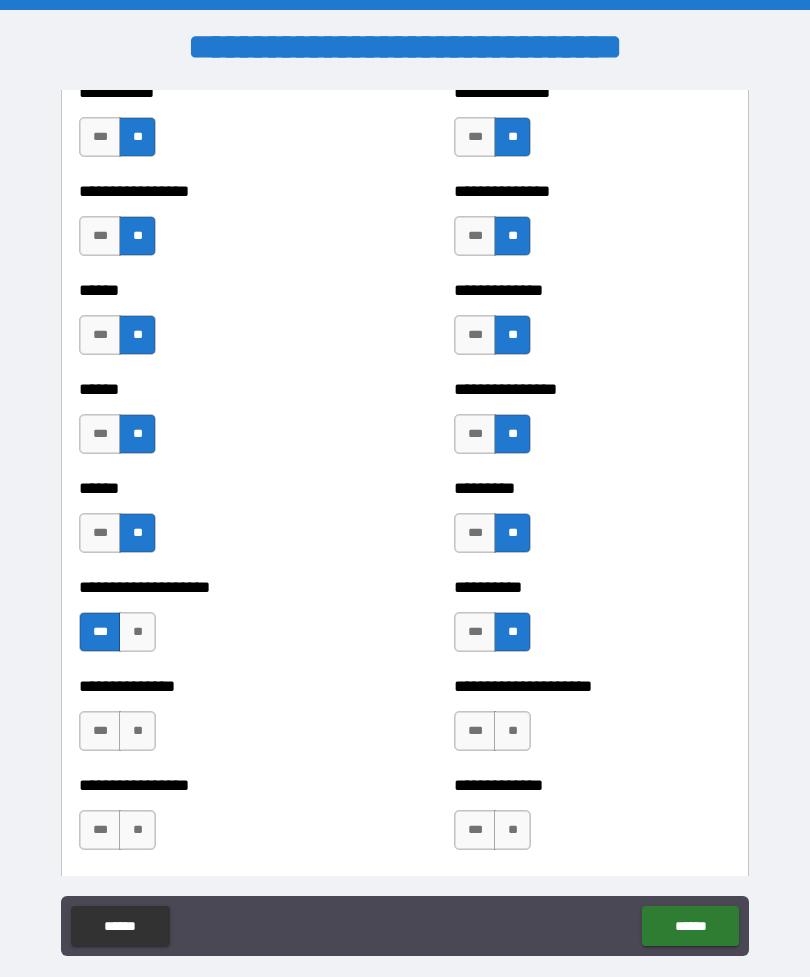 click on "**" at bounding box center [137, 731] 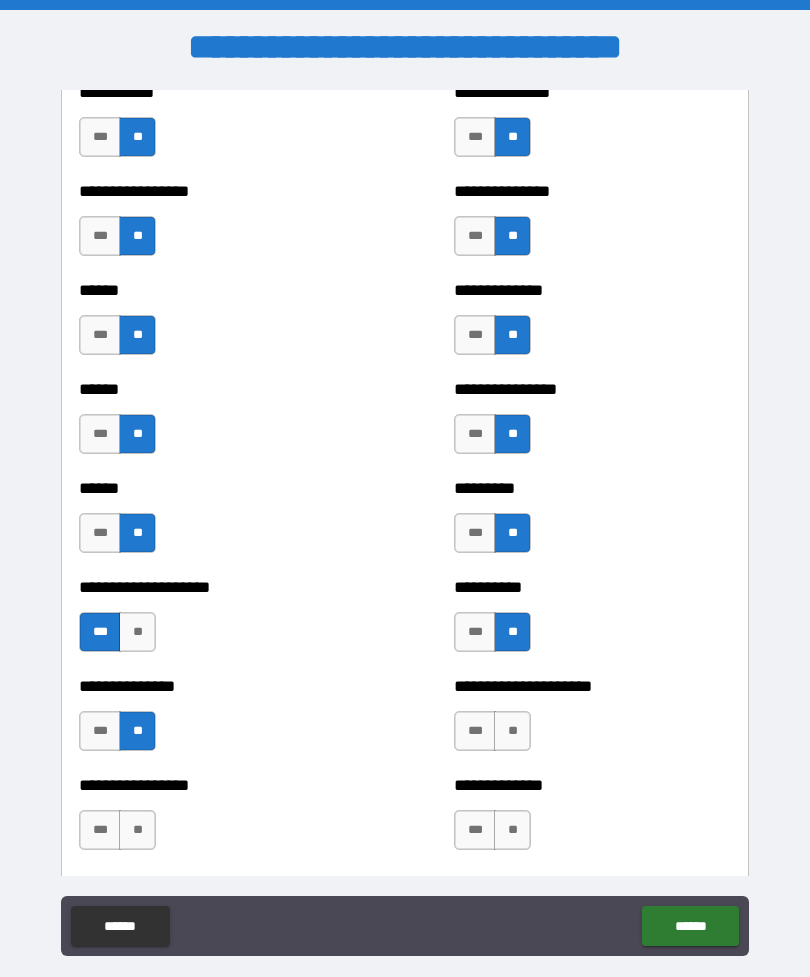 click on "**" at bounding box center (512, 731) 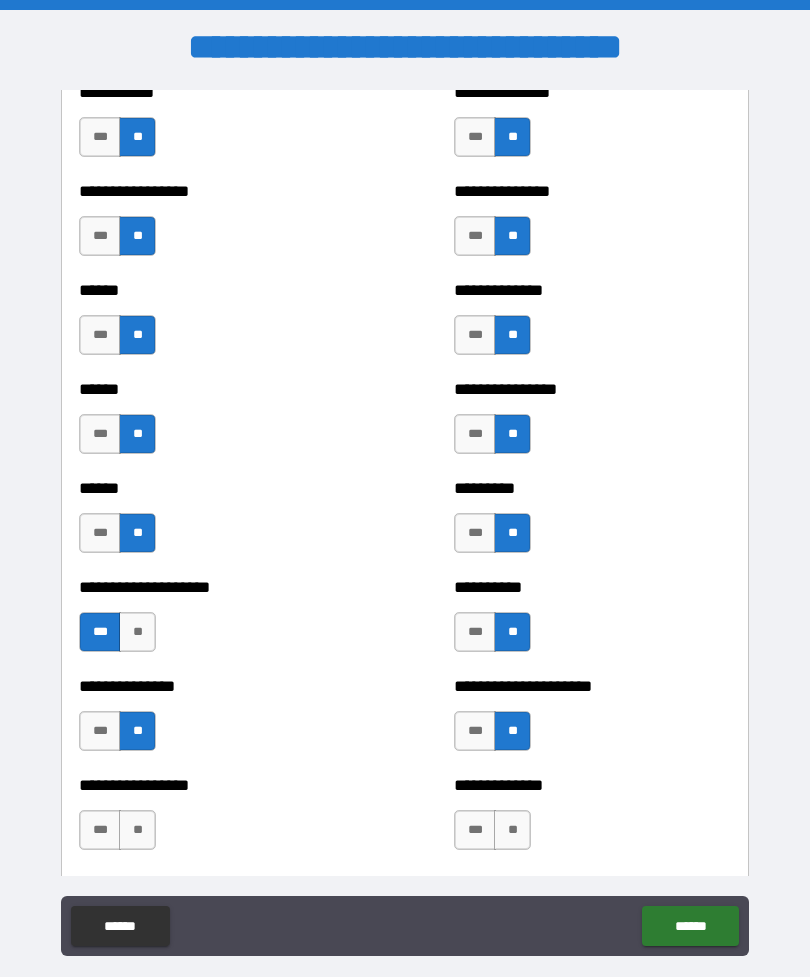 click on "**" at bounding box center (137, 830) 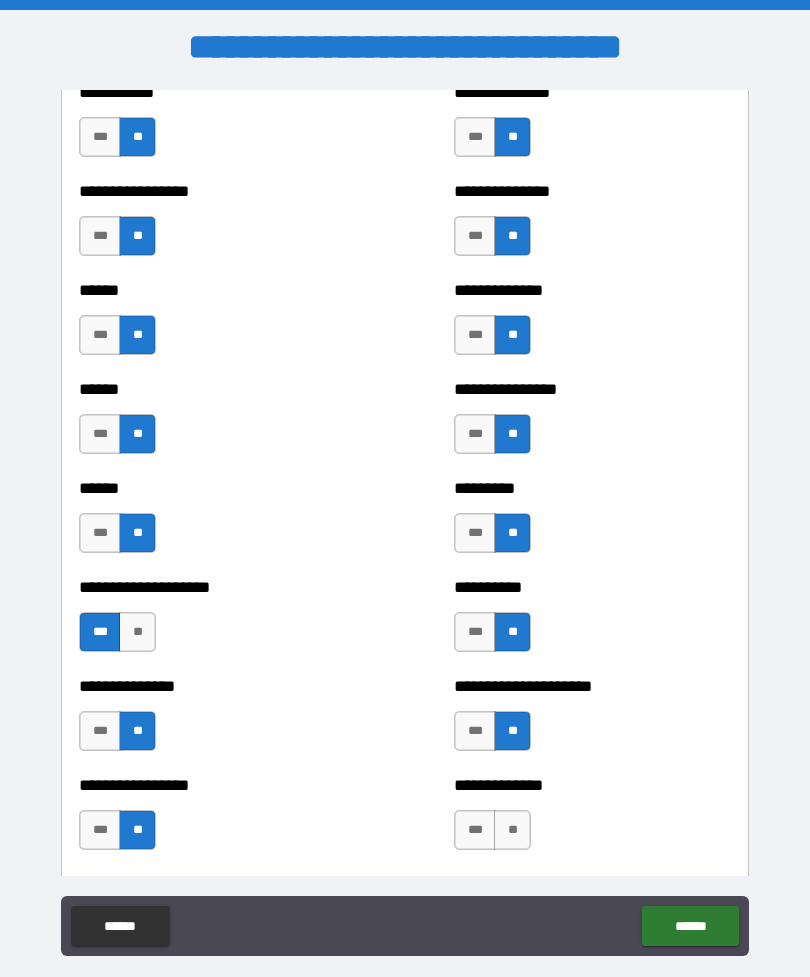 click on "**" at bounding box center (512, 830) 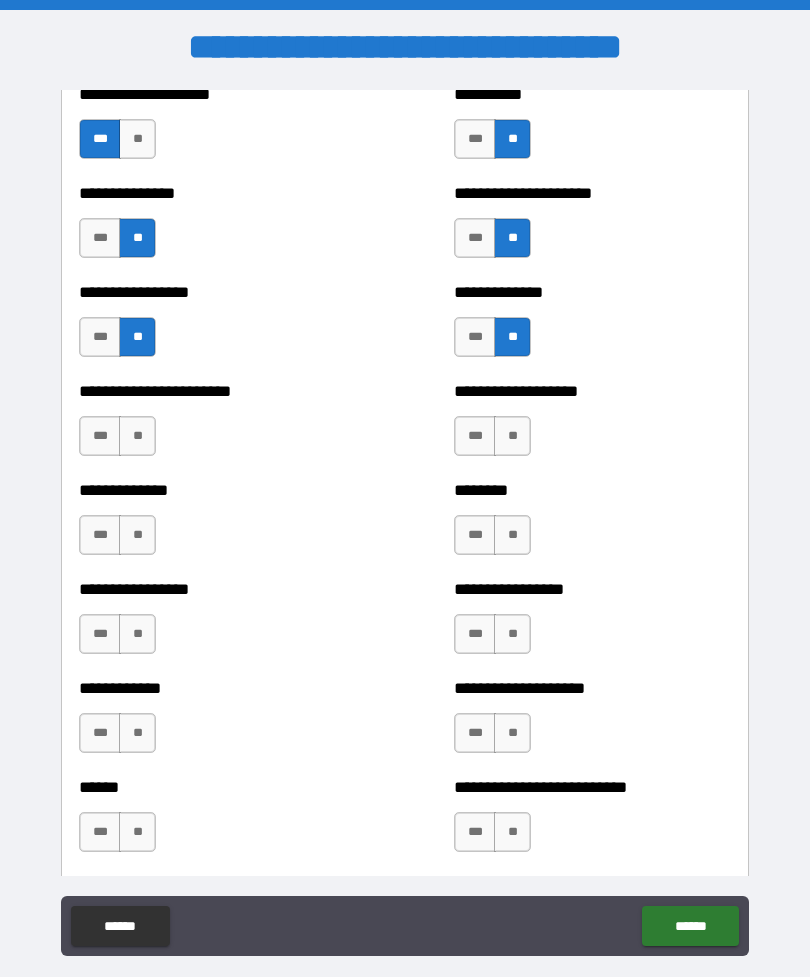 scroll, scrollTop: 3361, scrollLeft: 0, axis: vertical 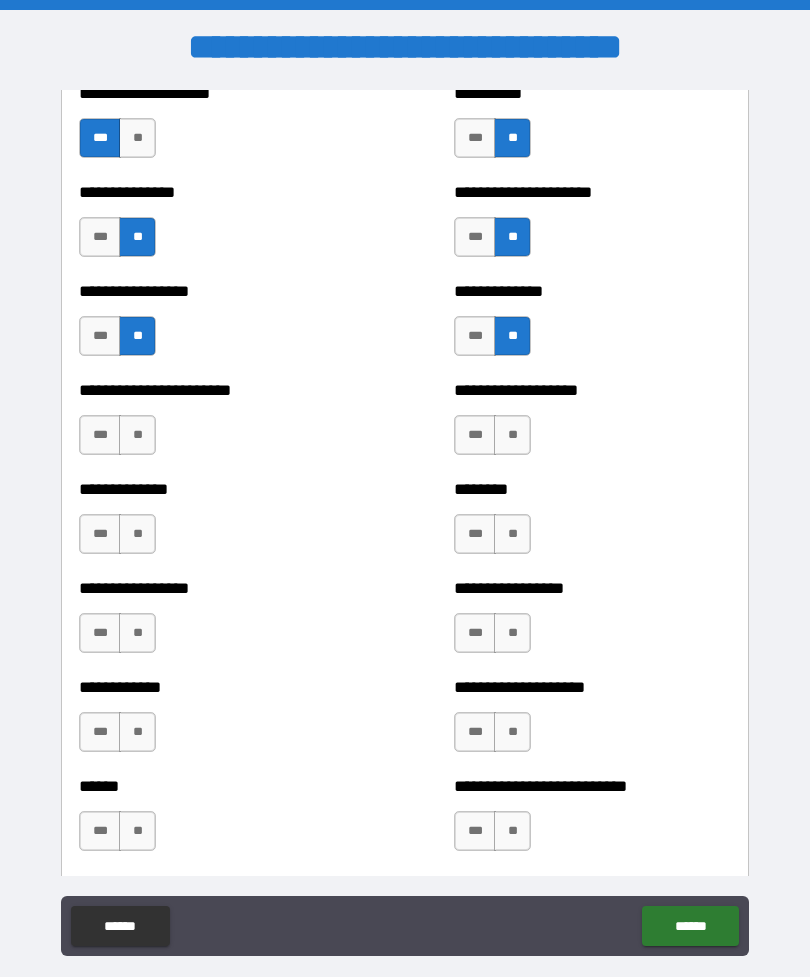 click on "**********" at bounding box center [405, 524] 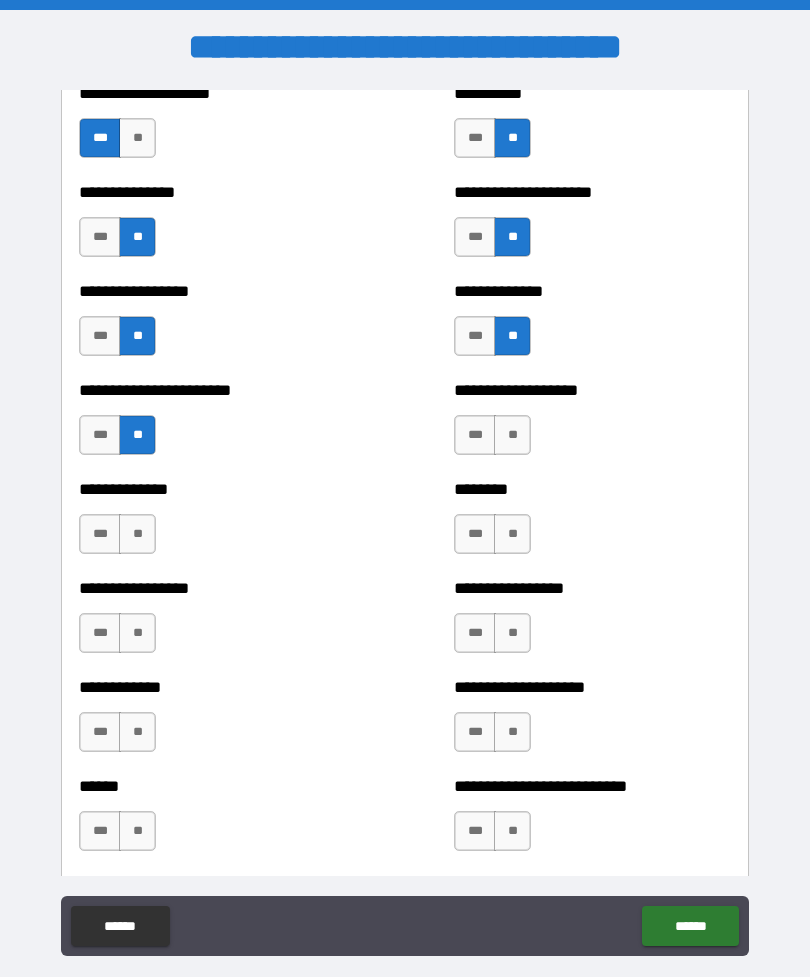 click on "**" at bounding box center (512, 435) 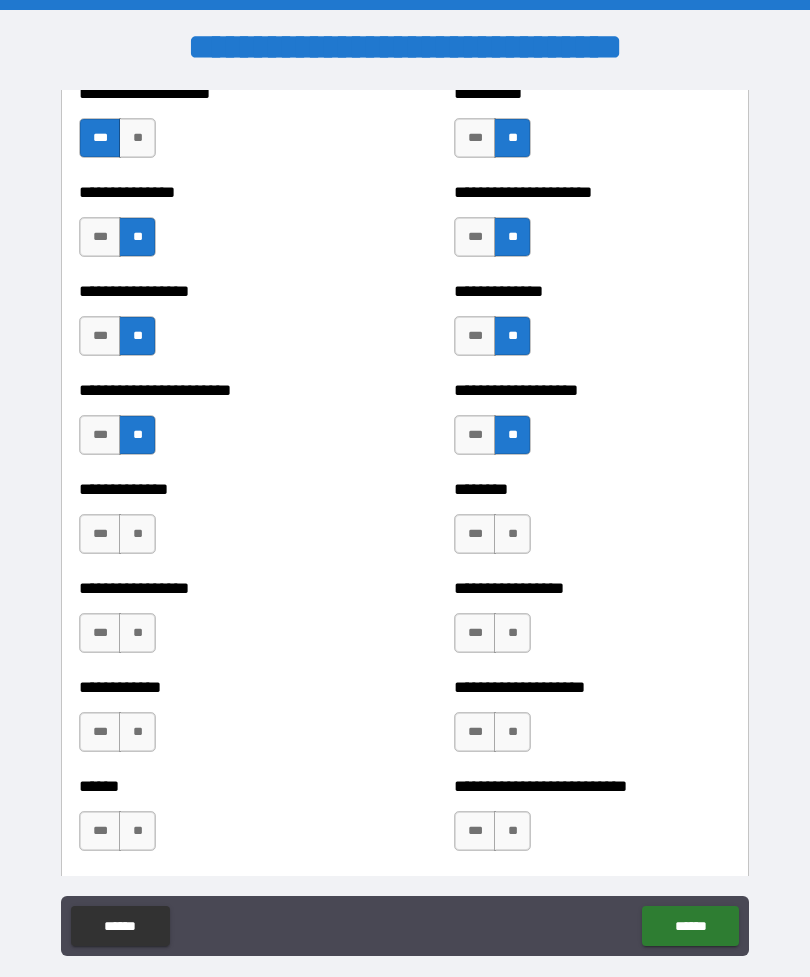 click on "**" at bounding box center [137, 534] 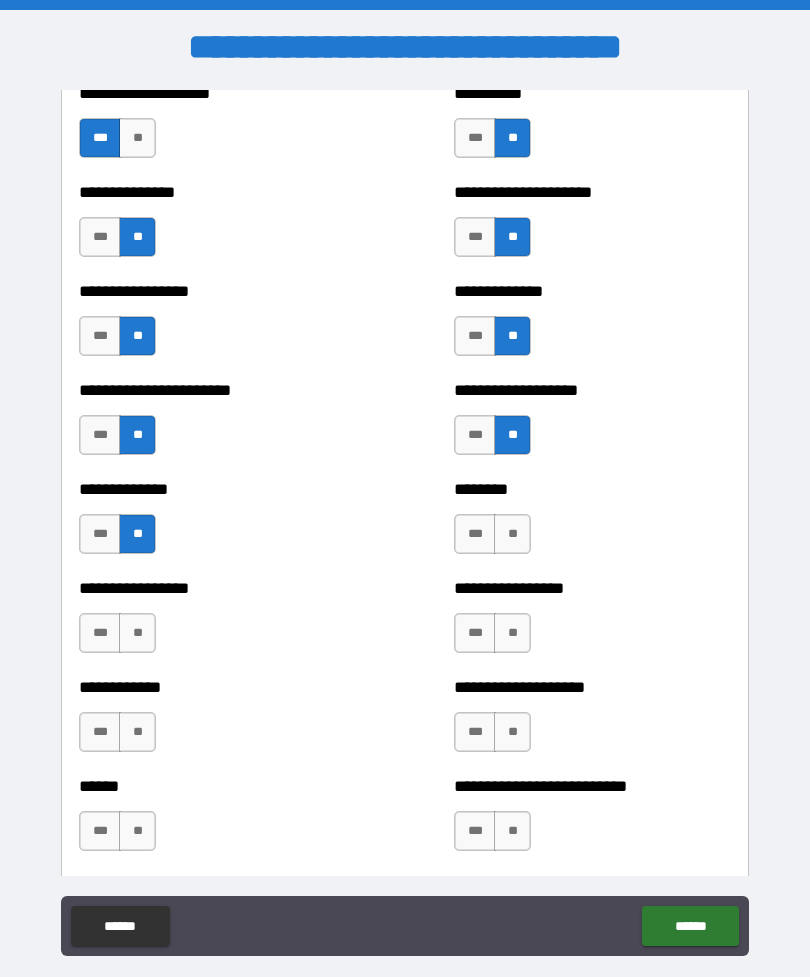 click on "**" at bounding box center [512, 534] 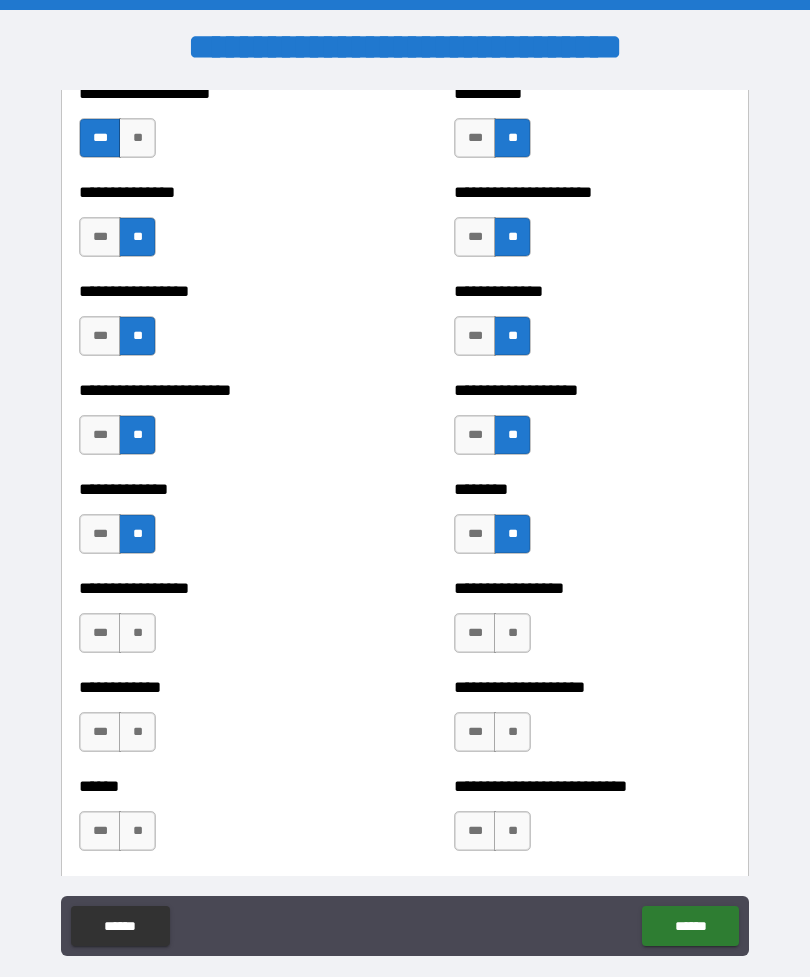 click on "**" at bounding box center (137, 633) 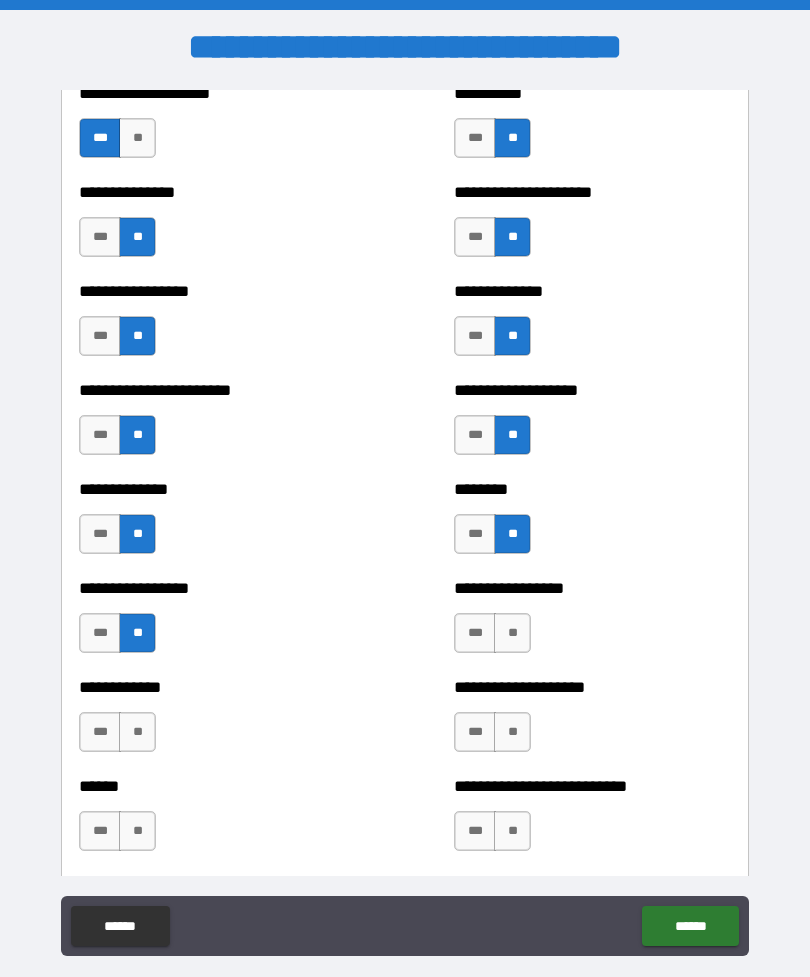 click on "**" at bounding box center (512, 633) 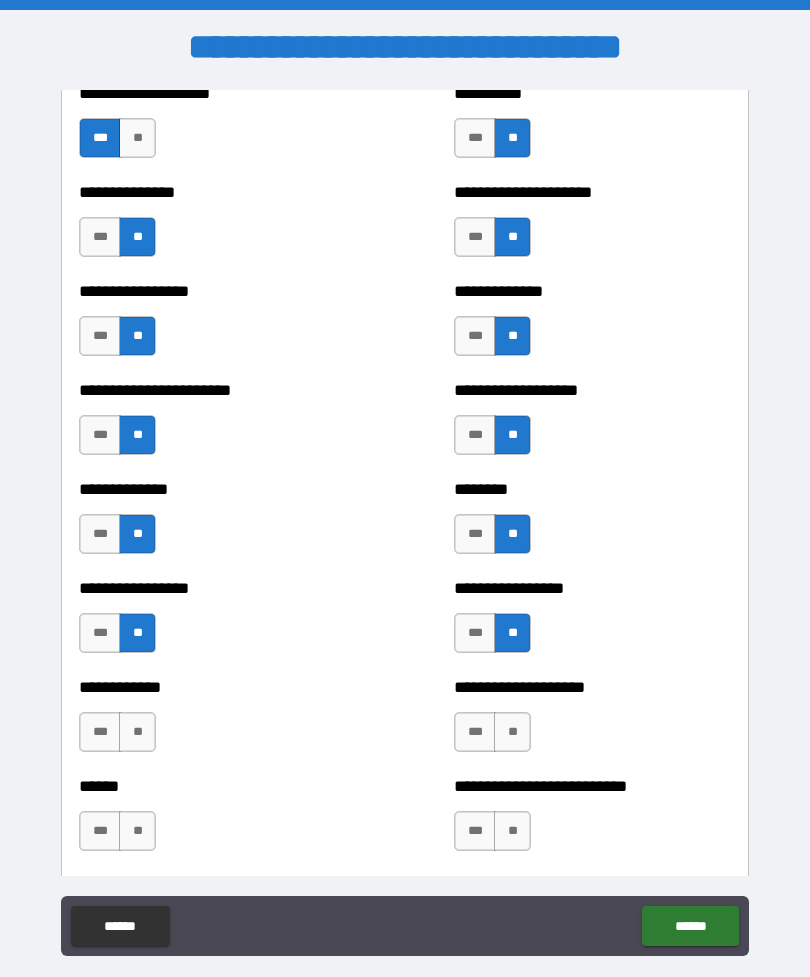 click on "**" at bounding box center (137, 732) 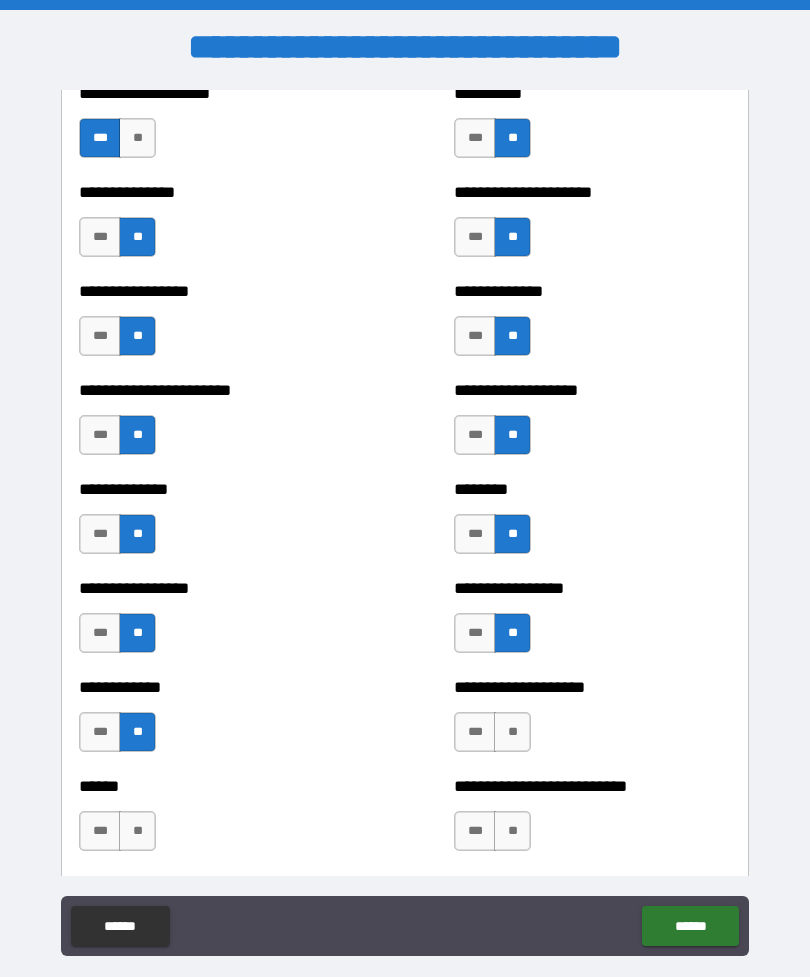 click on "**" at bounding box center [512, 732] 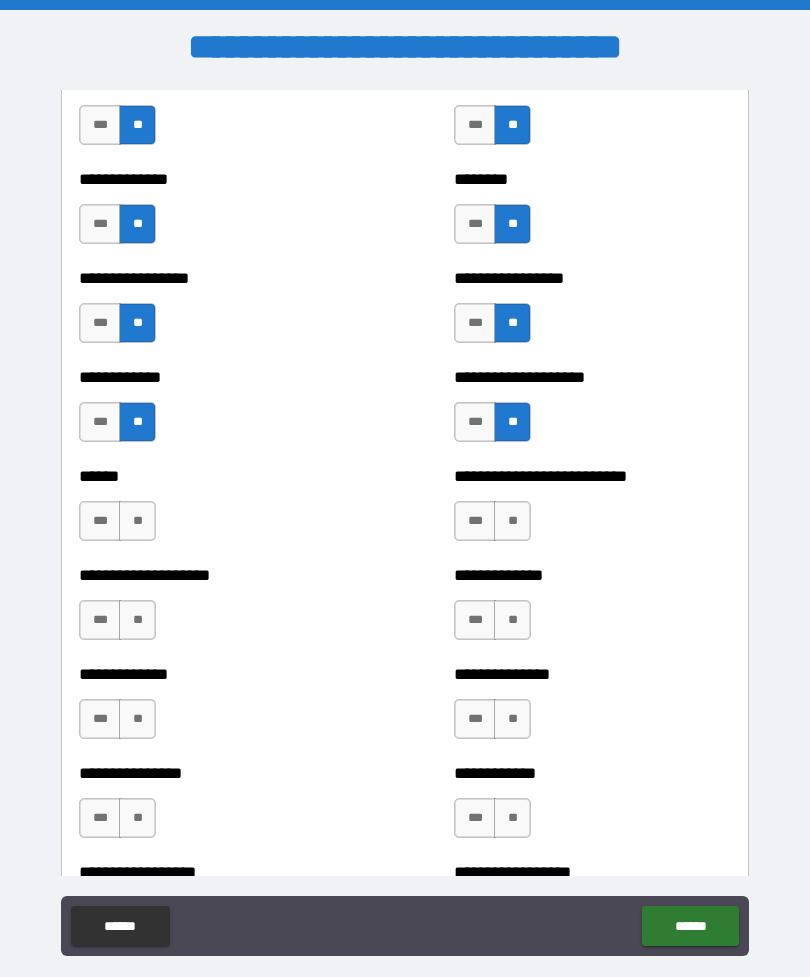 scroll, scrollTop: 3692, scrollLeft: 0, axis: vertical 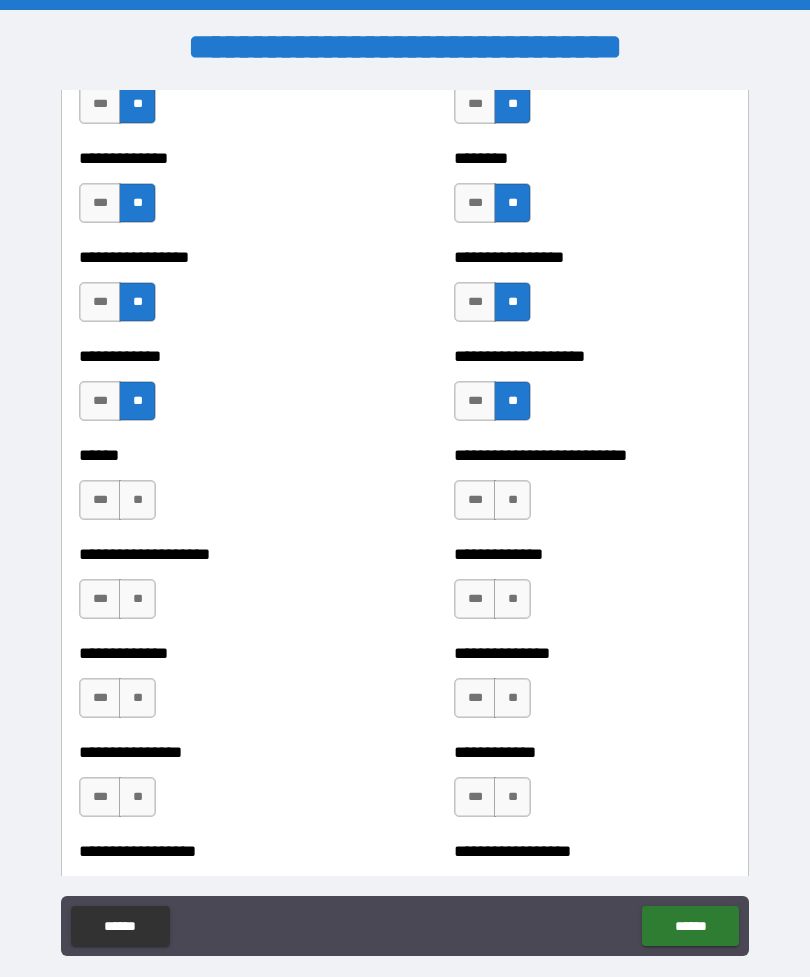 click on "**" at bounding box center (137, 500) 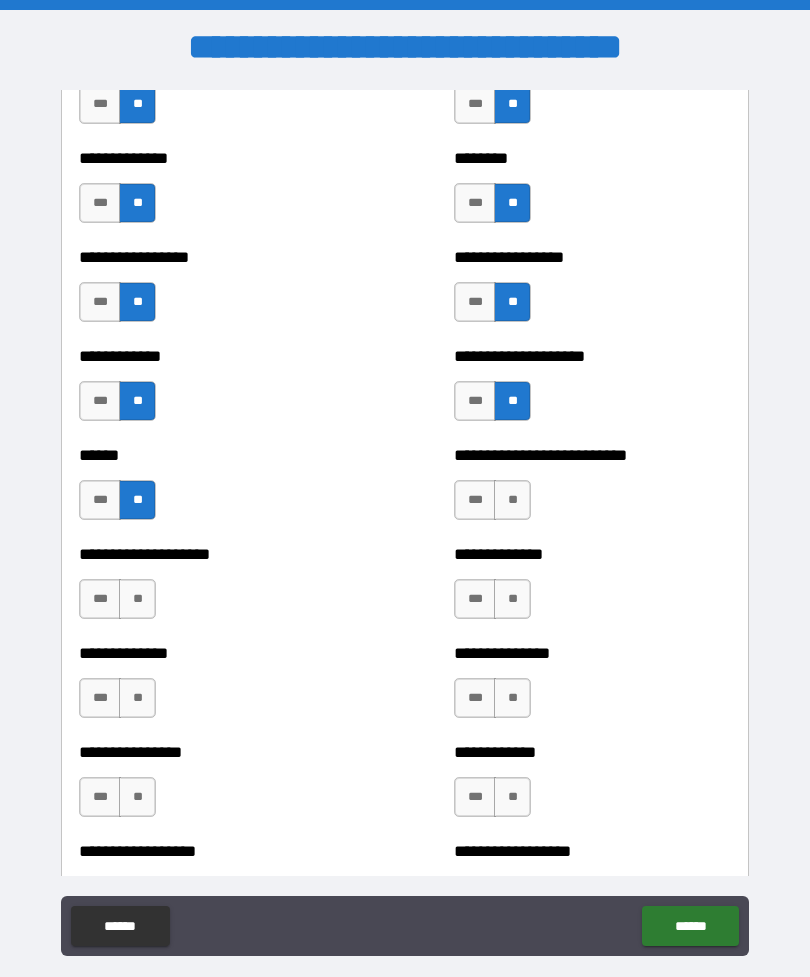 click on "**" at bounding box center (512, 500) 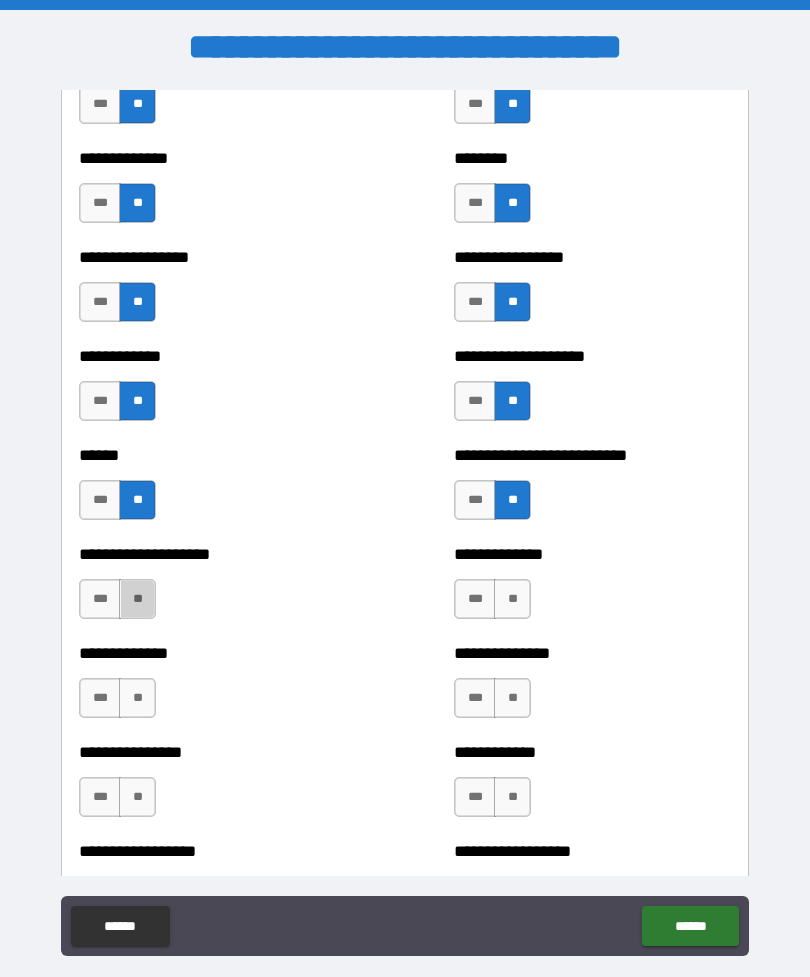 click on "**" at bounding box center (137, 599) 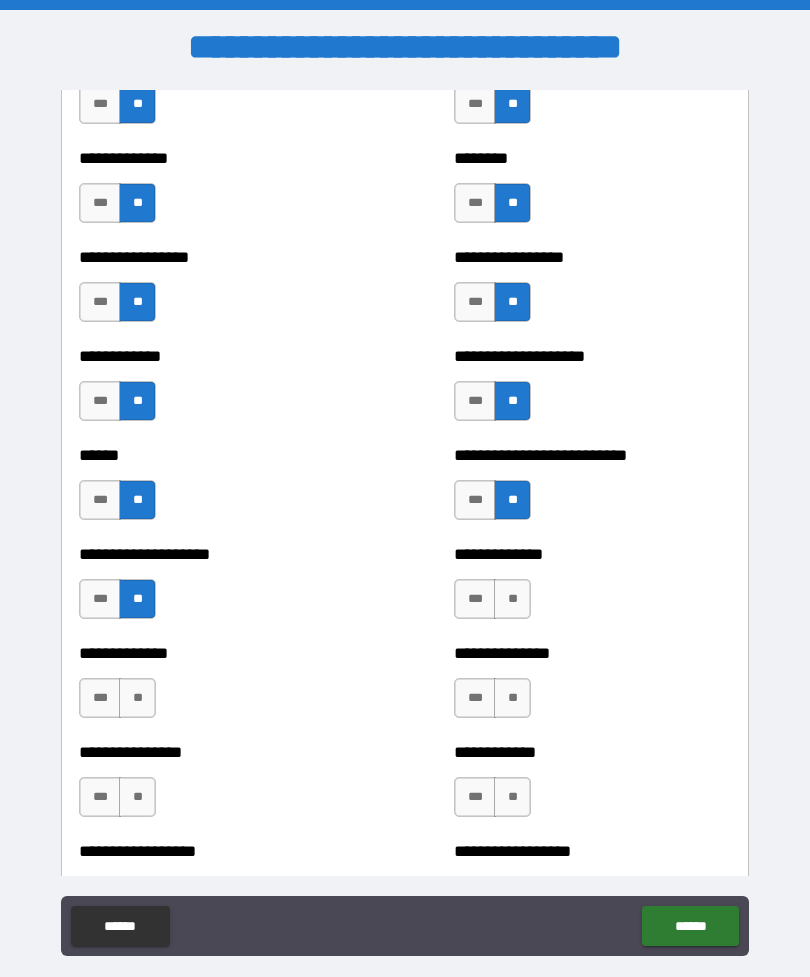click on "**" at bounding box center [512, 599] 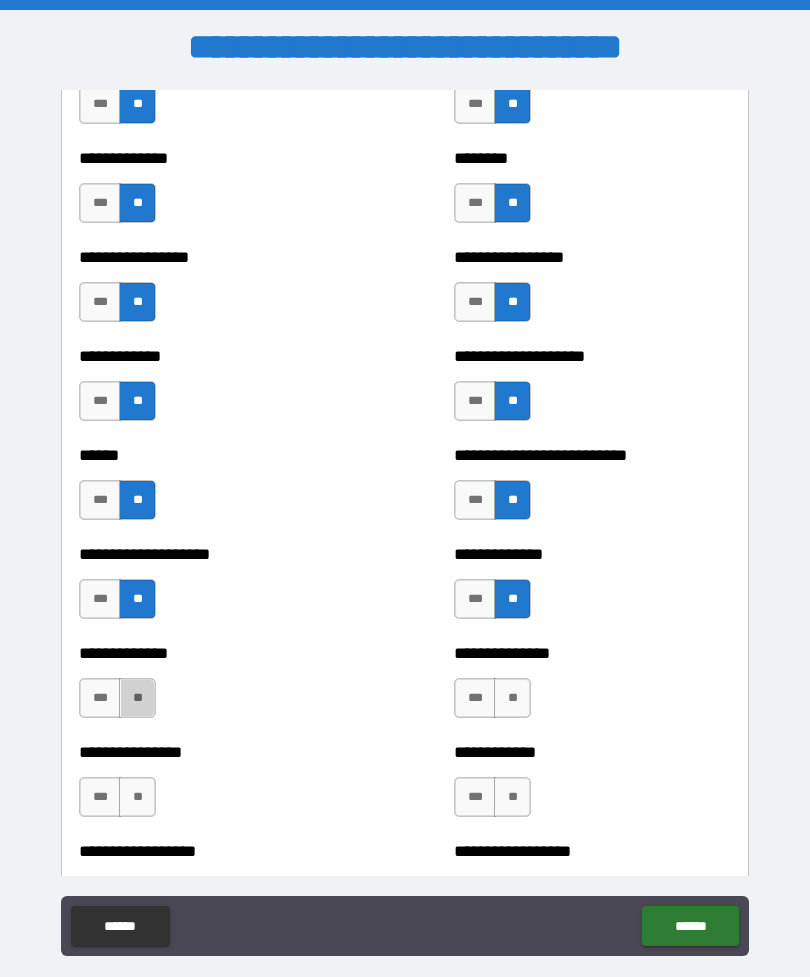 click on "**" at bounding box center (137, 698) 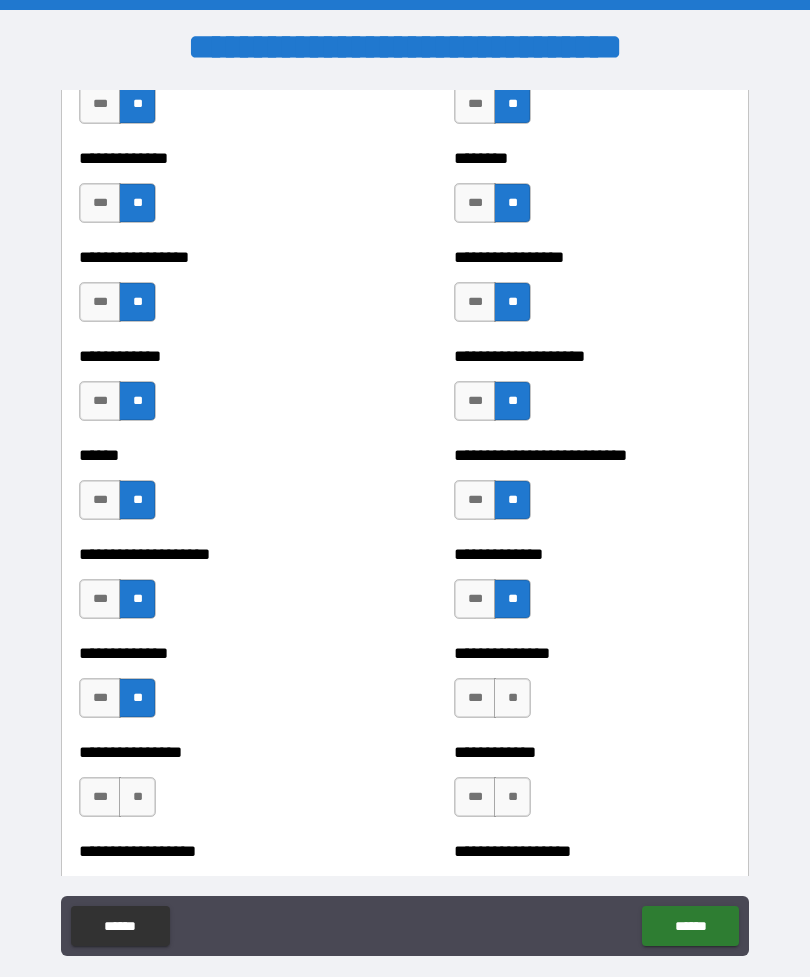 click on "**" at bounding box center (512, 698) 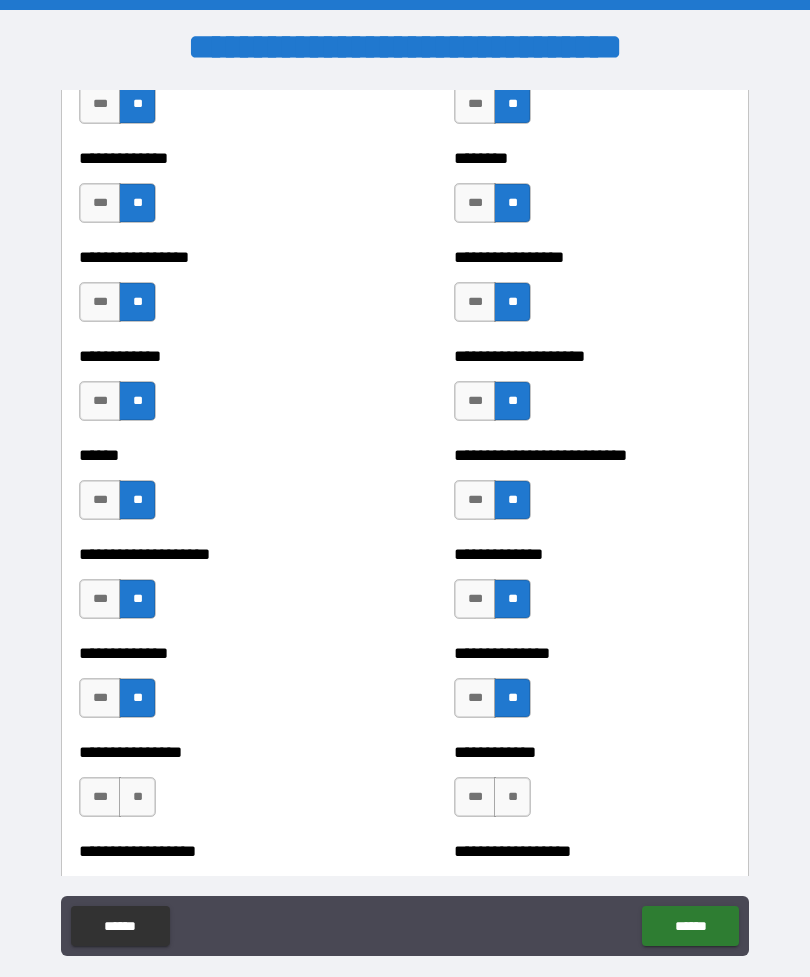 click on "**" at bounding box center (137, 797) 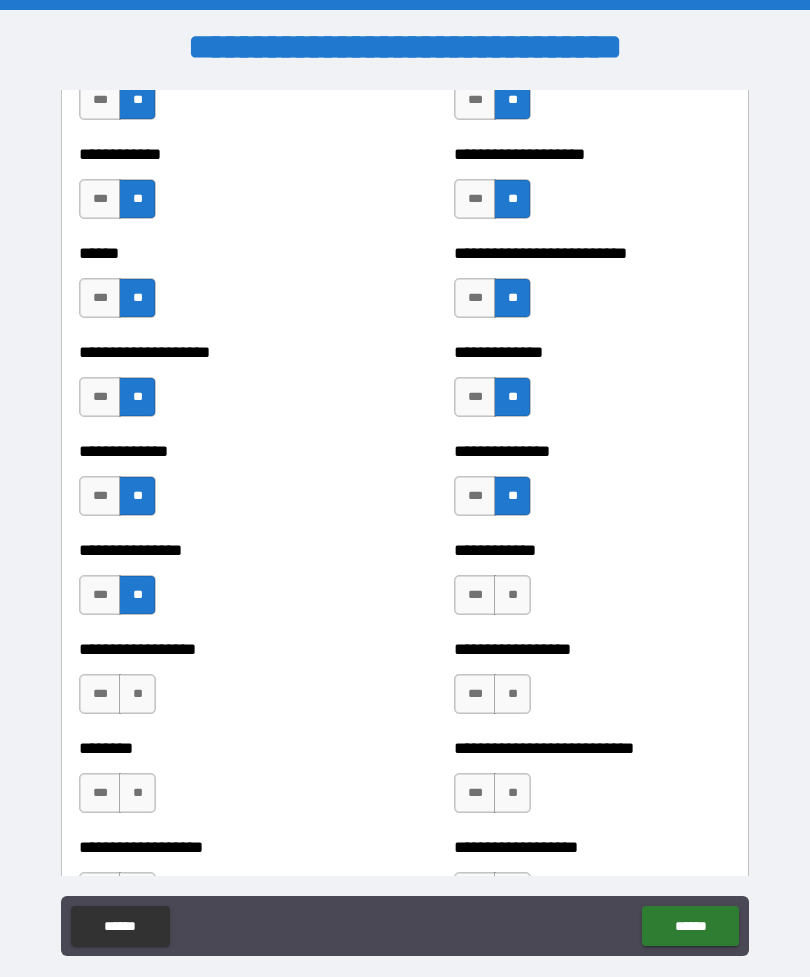 scroll, scrollTop: 3894, scrollLeft: 0, axis: vertical 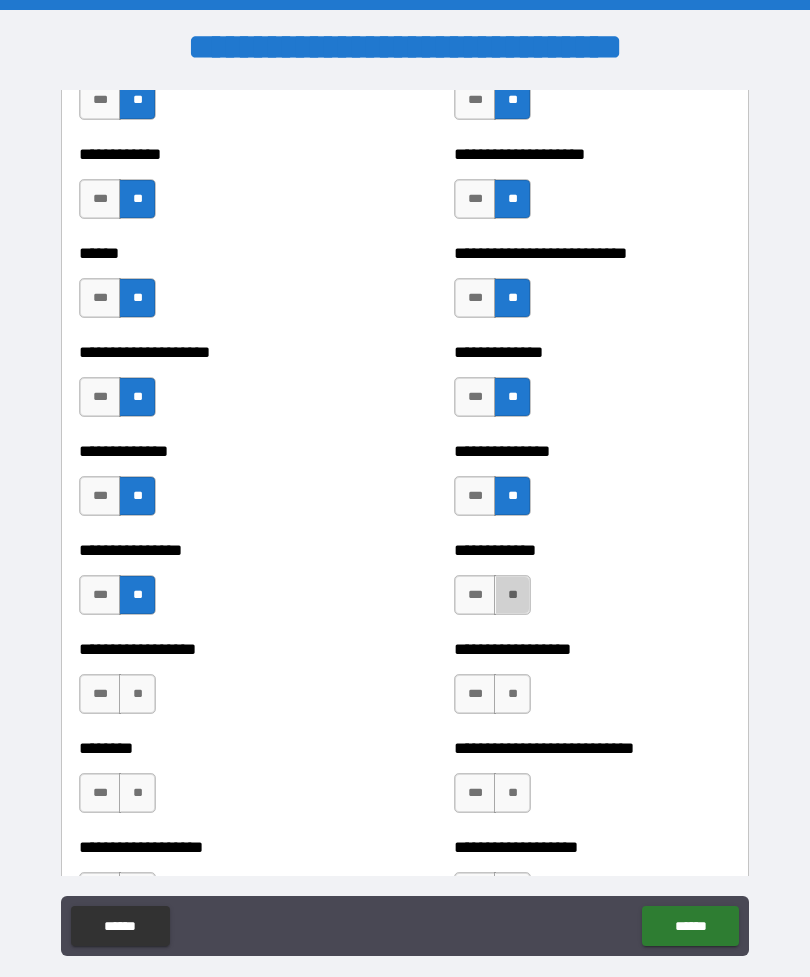 click on "**" at bounding box center [512, 595] 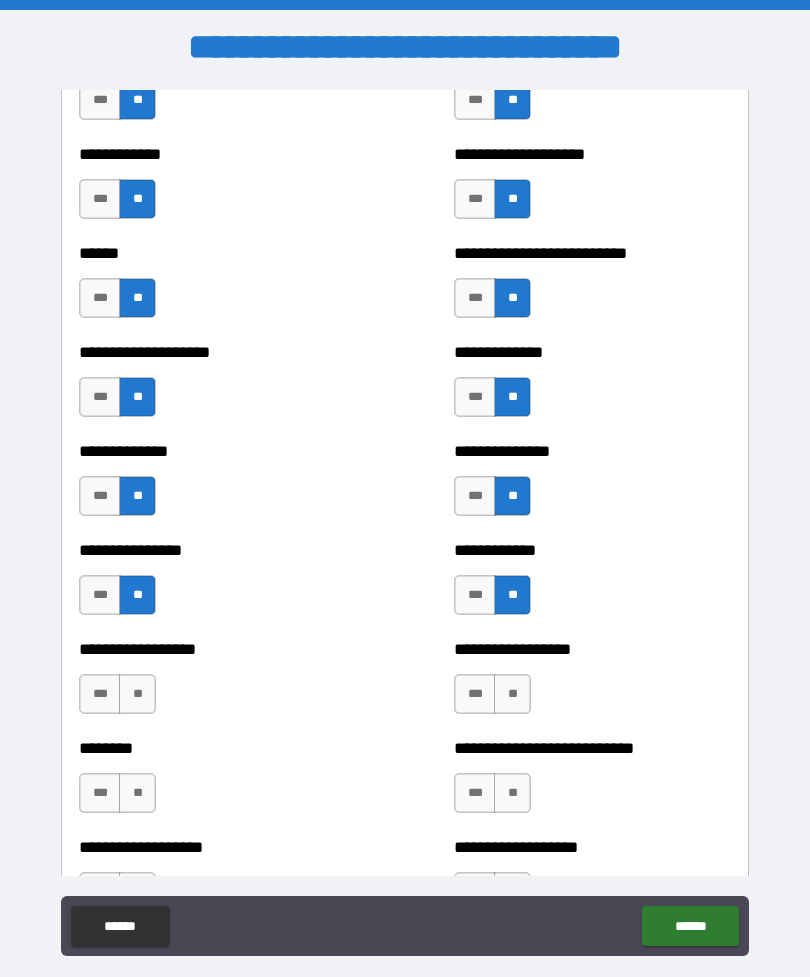 click on "**" at bounding box center (137, 694) 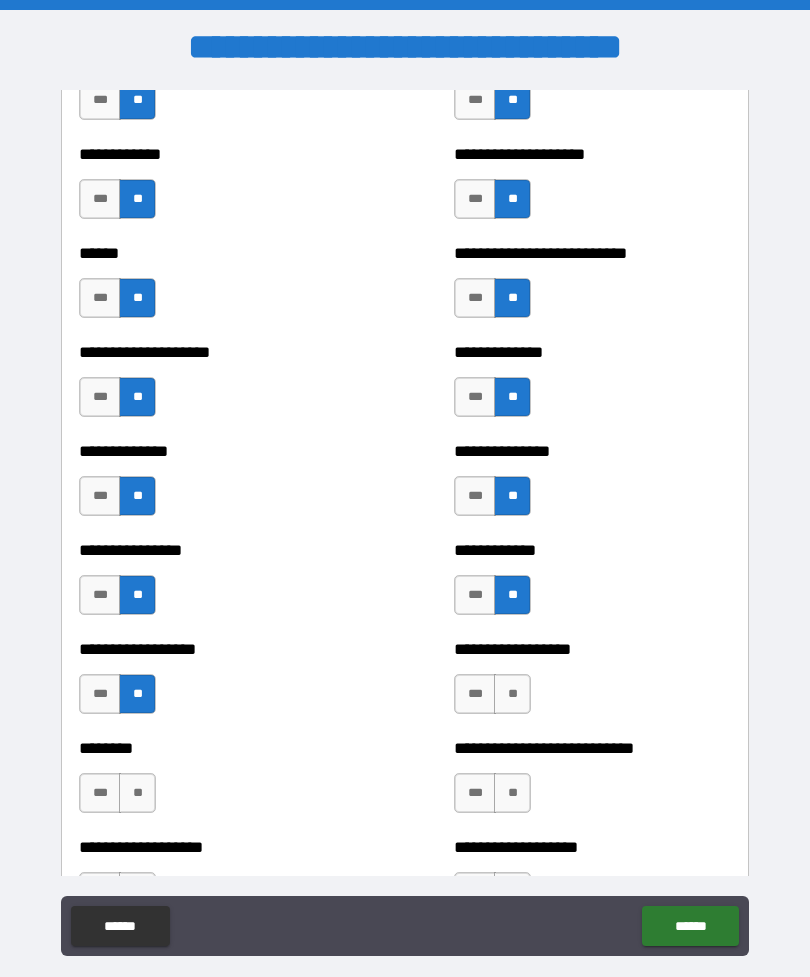 click on "**" at bounding box center (512, 694) 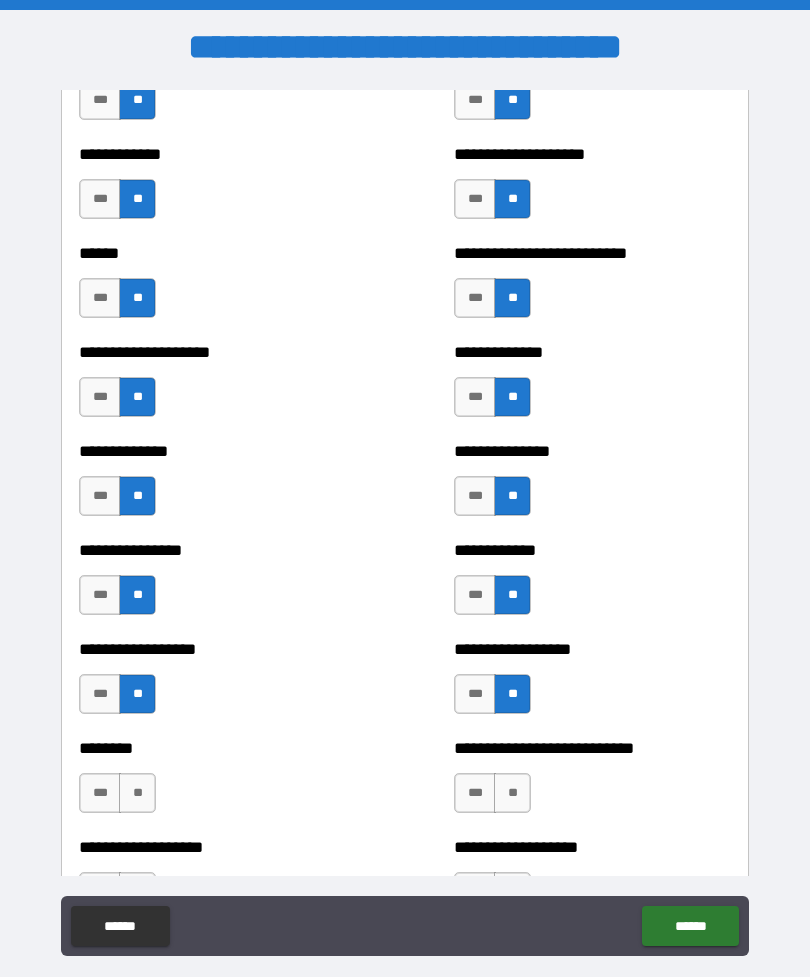 click on "**" at bounding box center [137, 793] 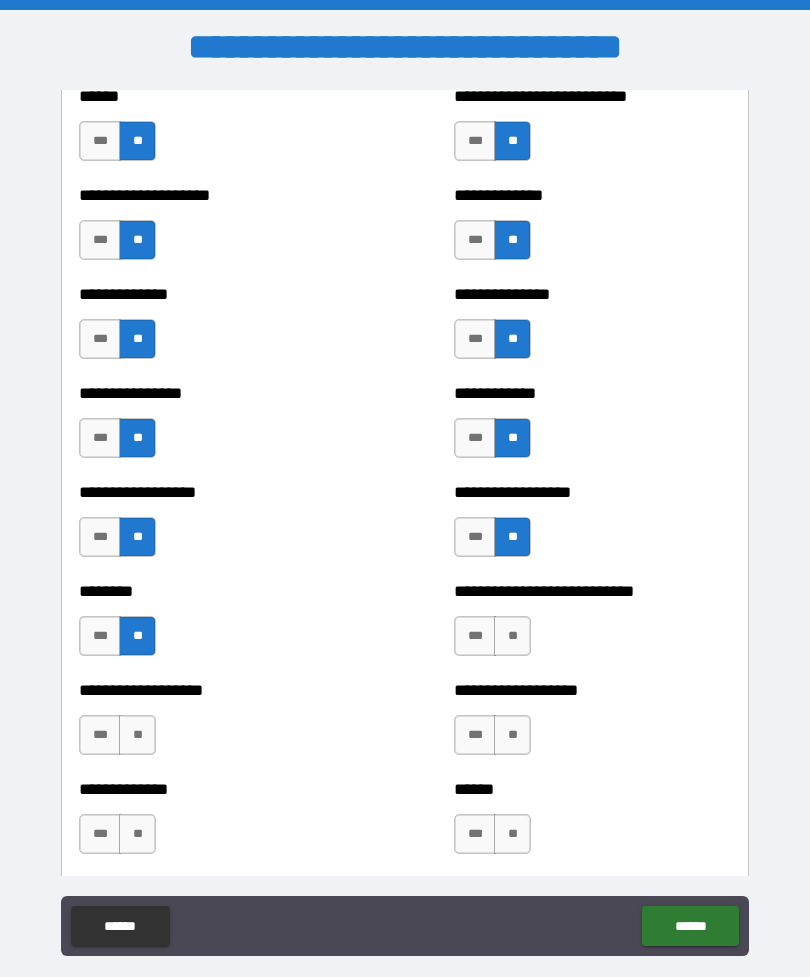 scroll, scrollTop: 4059, scrollLeft: 0, axis: vertical 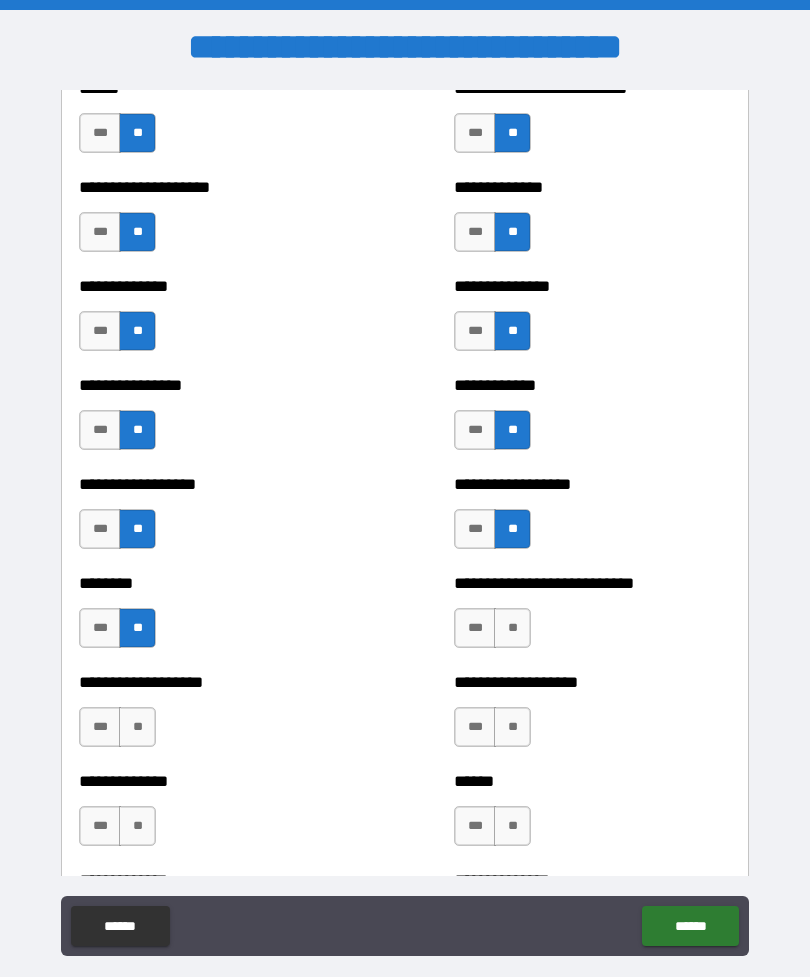 click on "**" at bounding box center (512, 628) 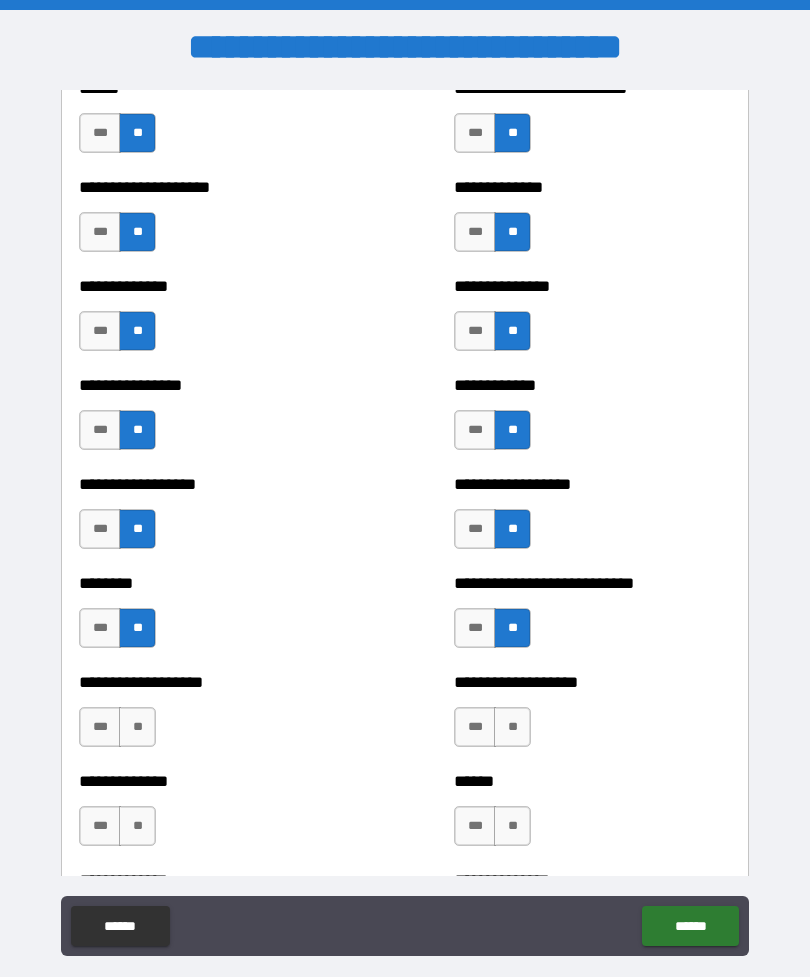 click on "**" at bounding box center [137, 727] 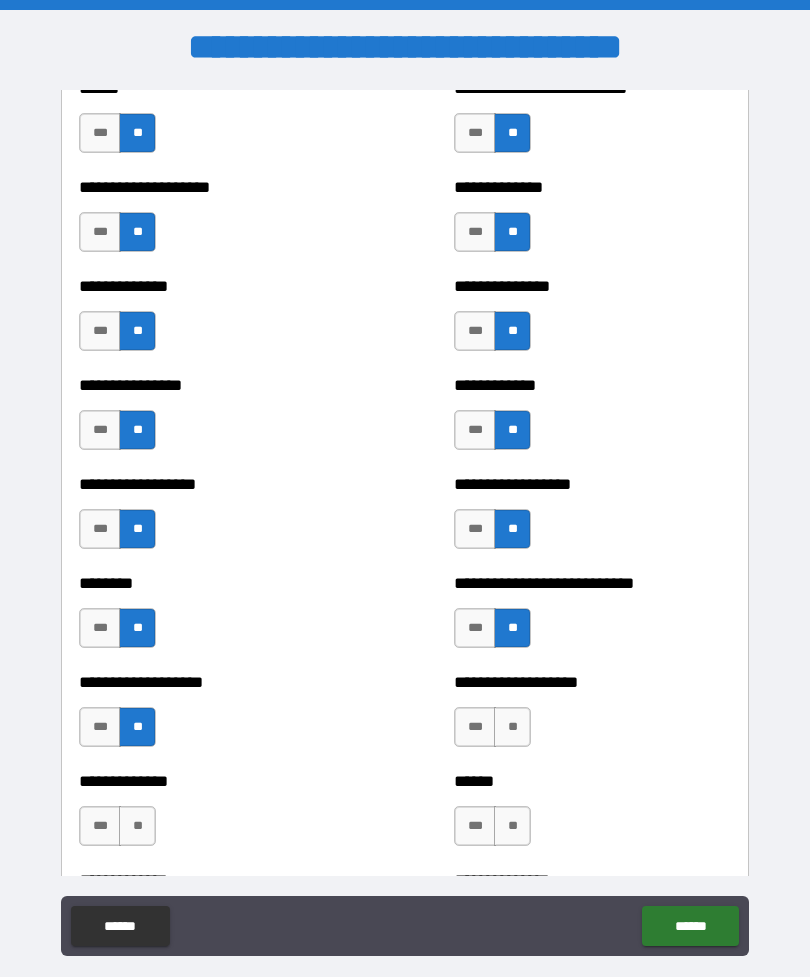 click on "**" at bounding box center [512, 727] 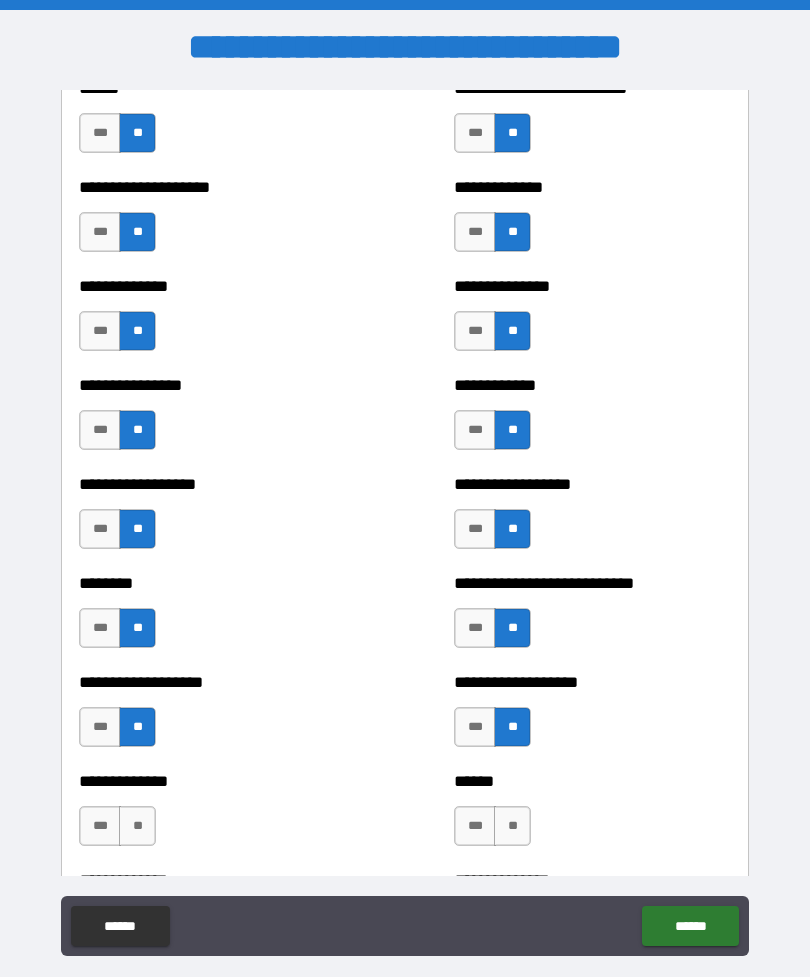 click on "**" at bounding box center [137, 826] 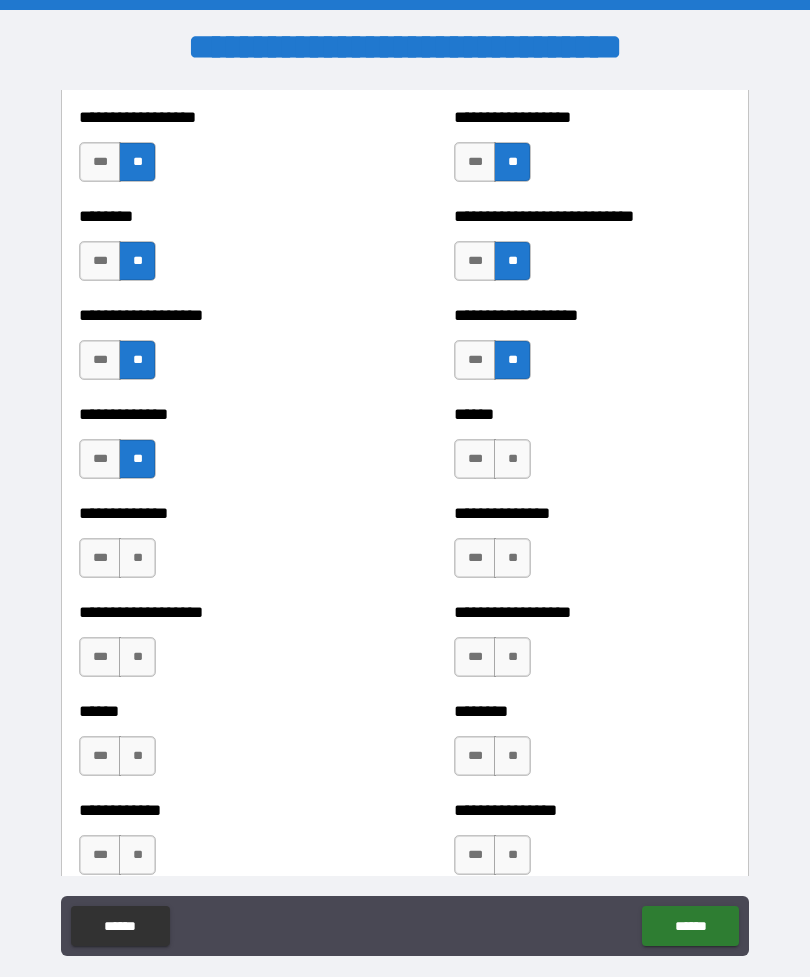 scroll, scrollTop: 4427, scrollLeft: 0, axis: vertical 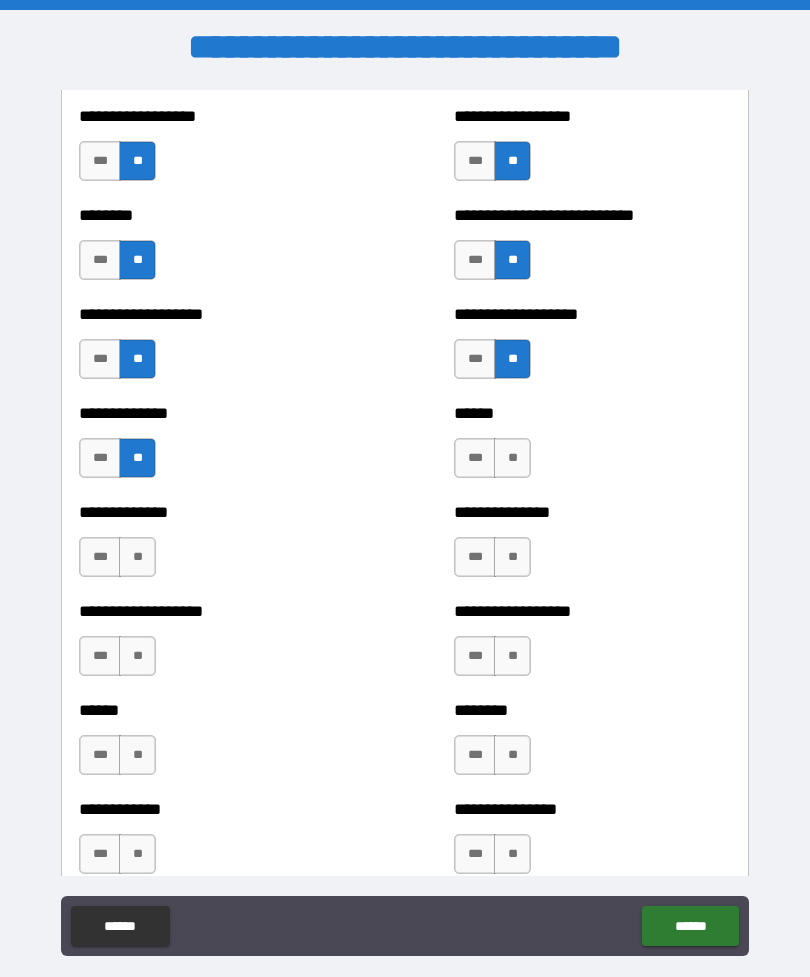 click on "**" at bounding box center (512, 458) 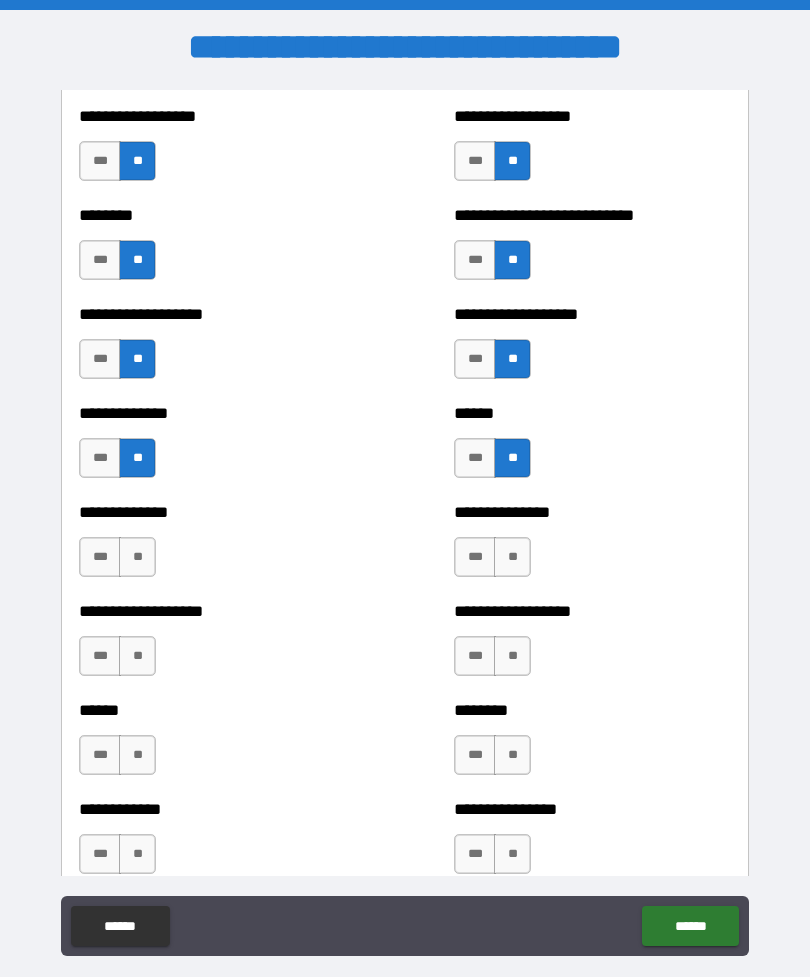 click on "**" at bounding box center (137, 557) 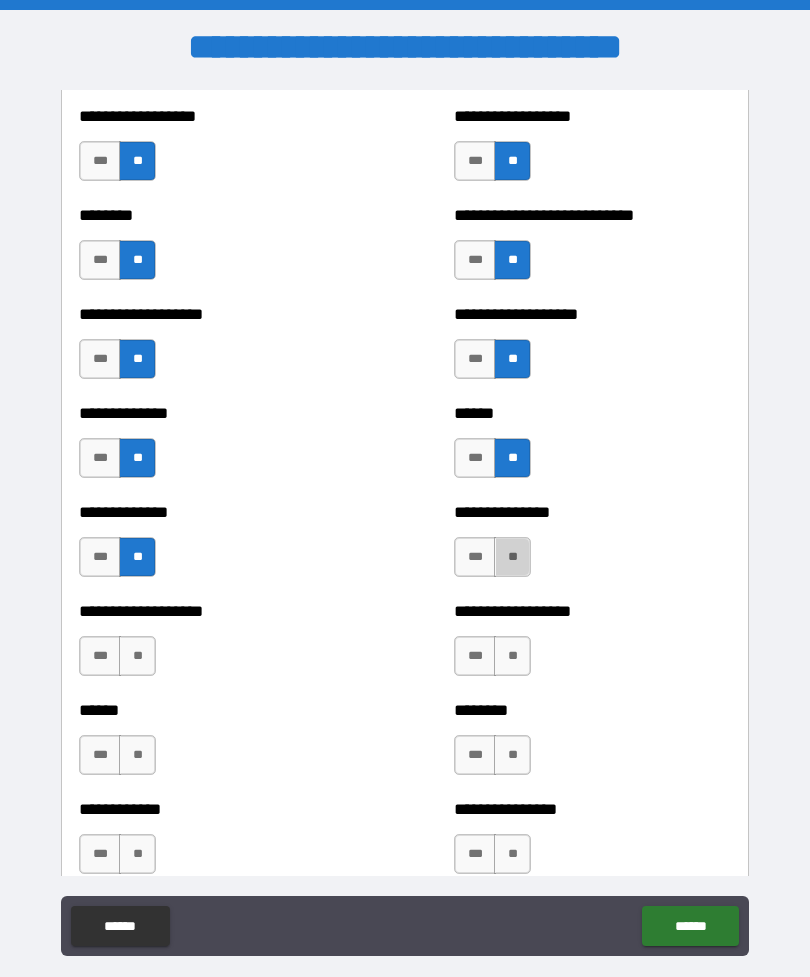 click on "**" at bounding box center (512, 557) 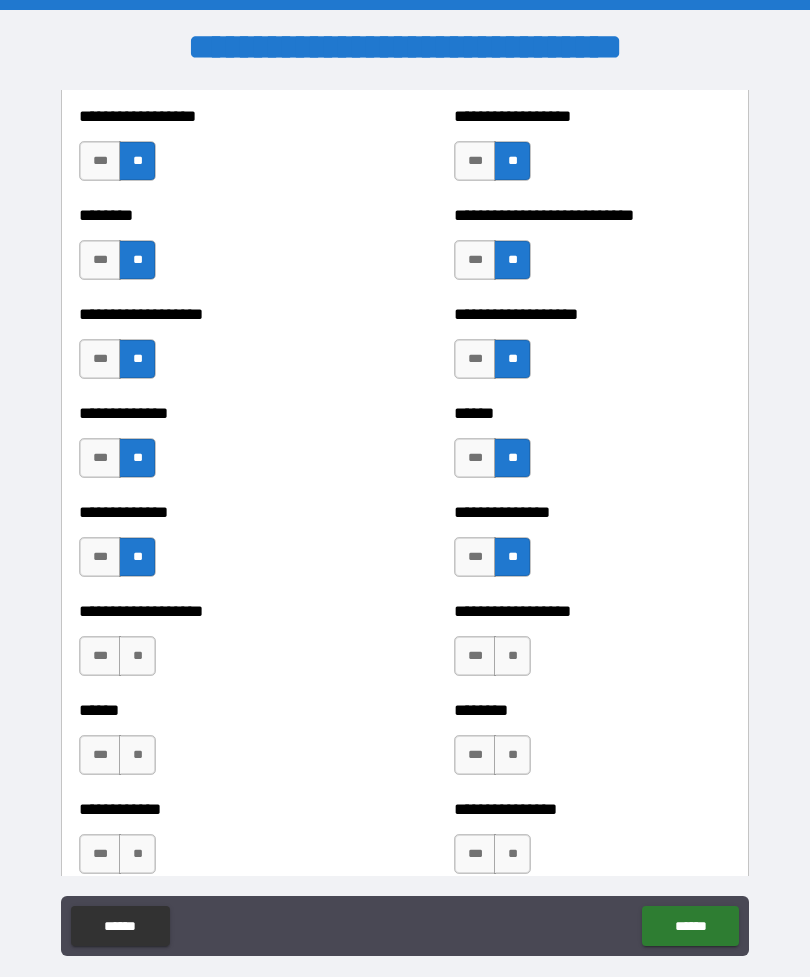 click on "**" at bounding box center (137, 656) 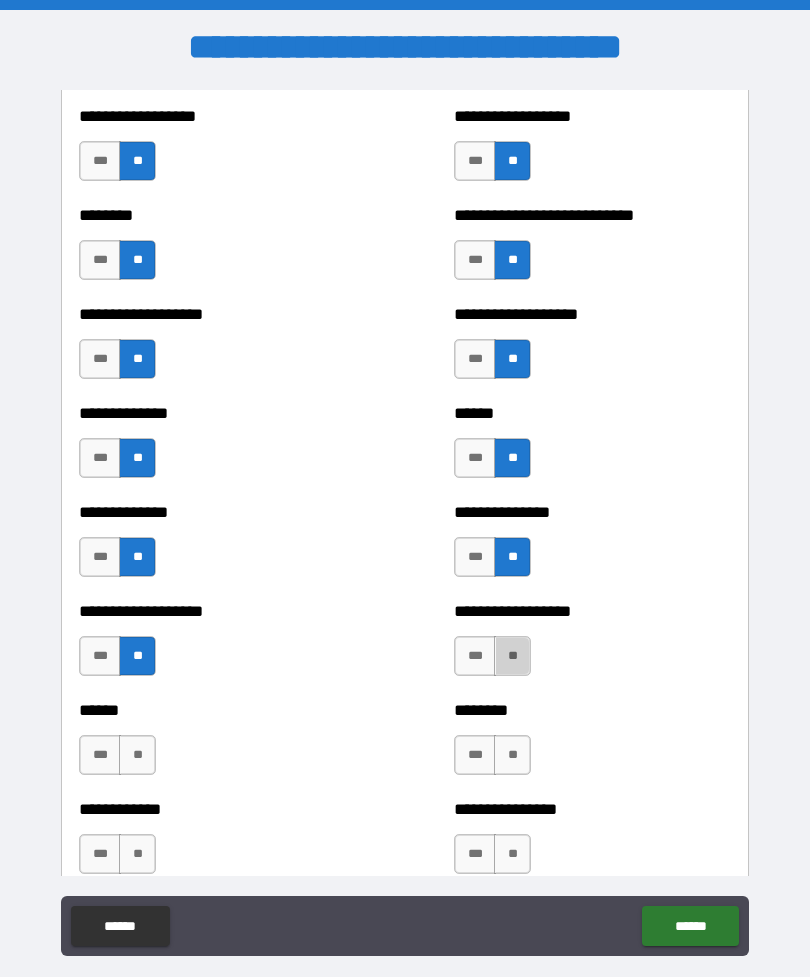 click on "**" at bounding box center [512, 656] 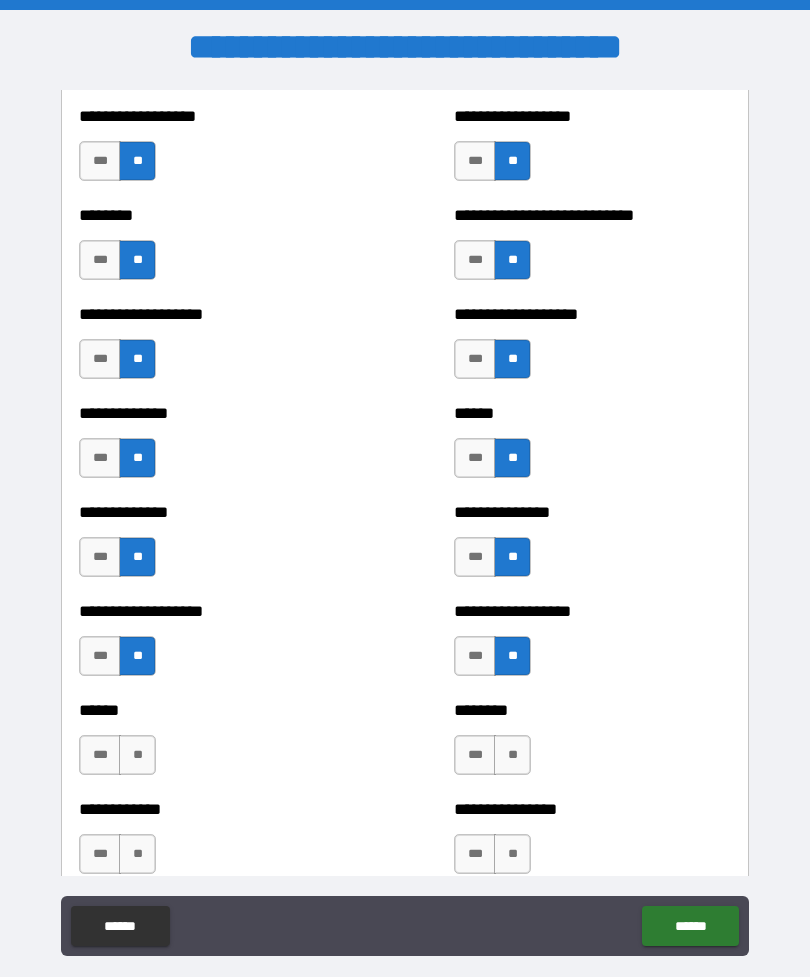 click on "***" at bounding box center [100, 755] 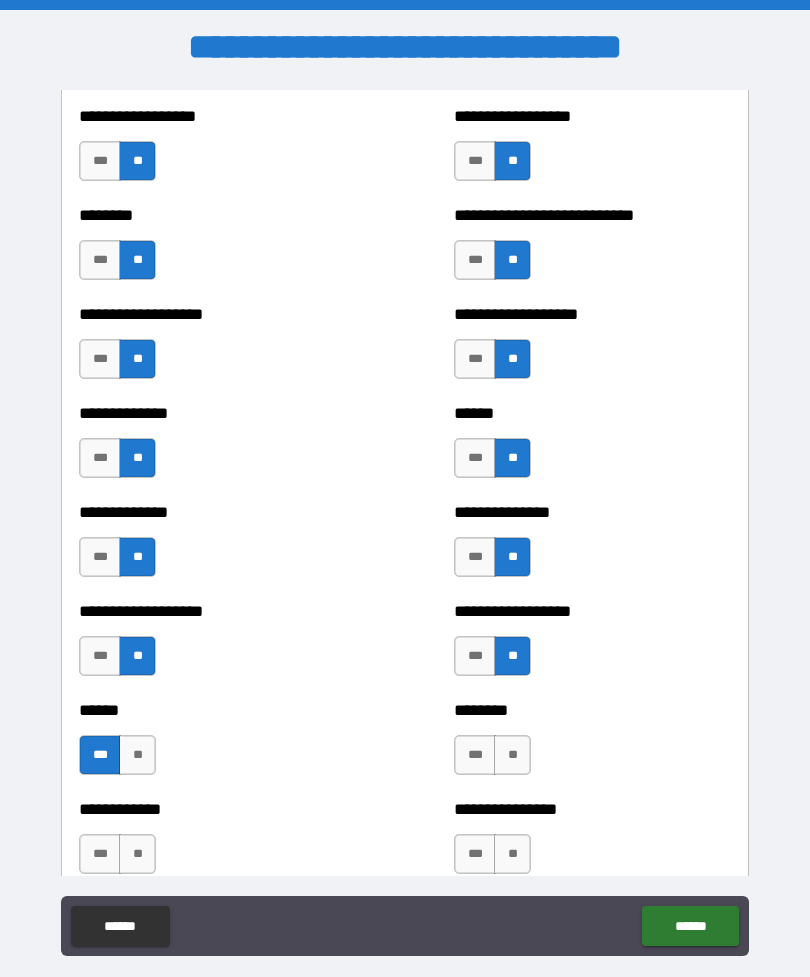 click on "**" at bounding box center [512, 755] 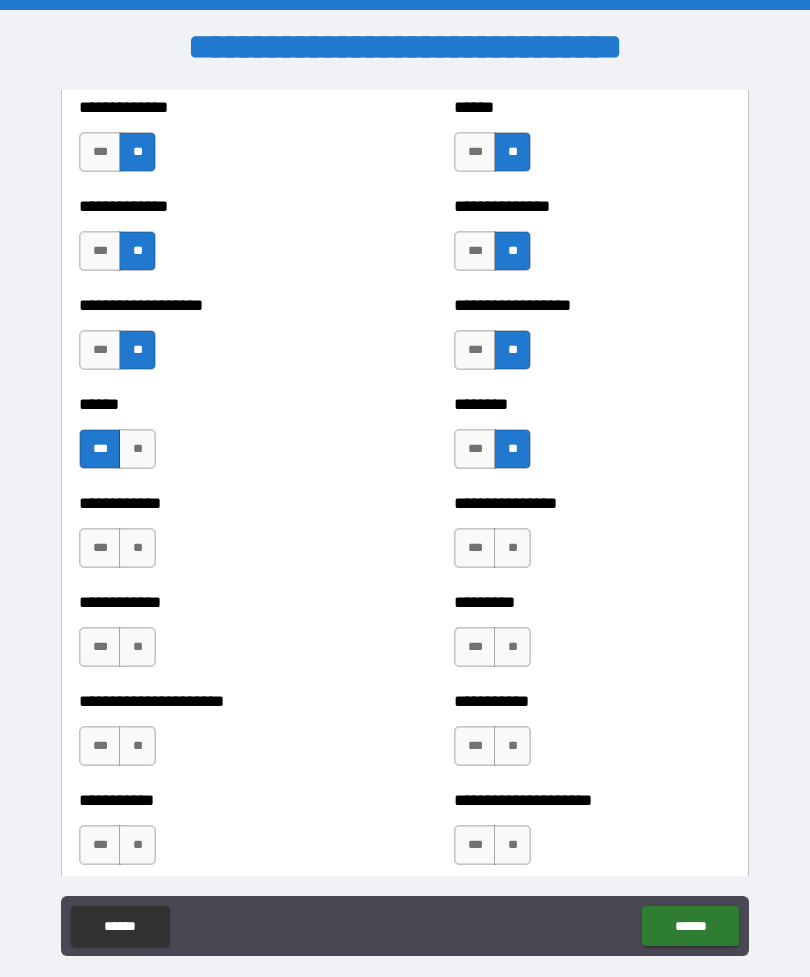 scroll, scrollTop: 4725, scrollLeft: 0, axis: vertical 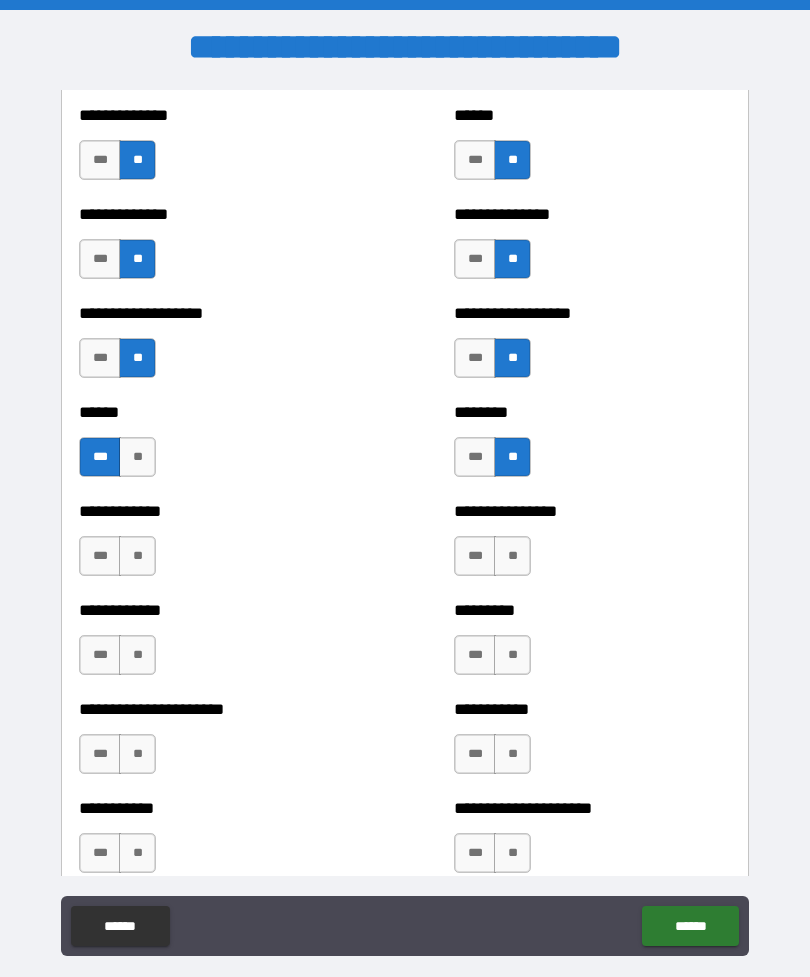 click on "**" at bounding box center [137, 556] 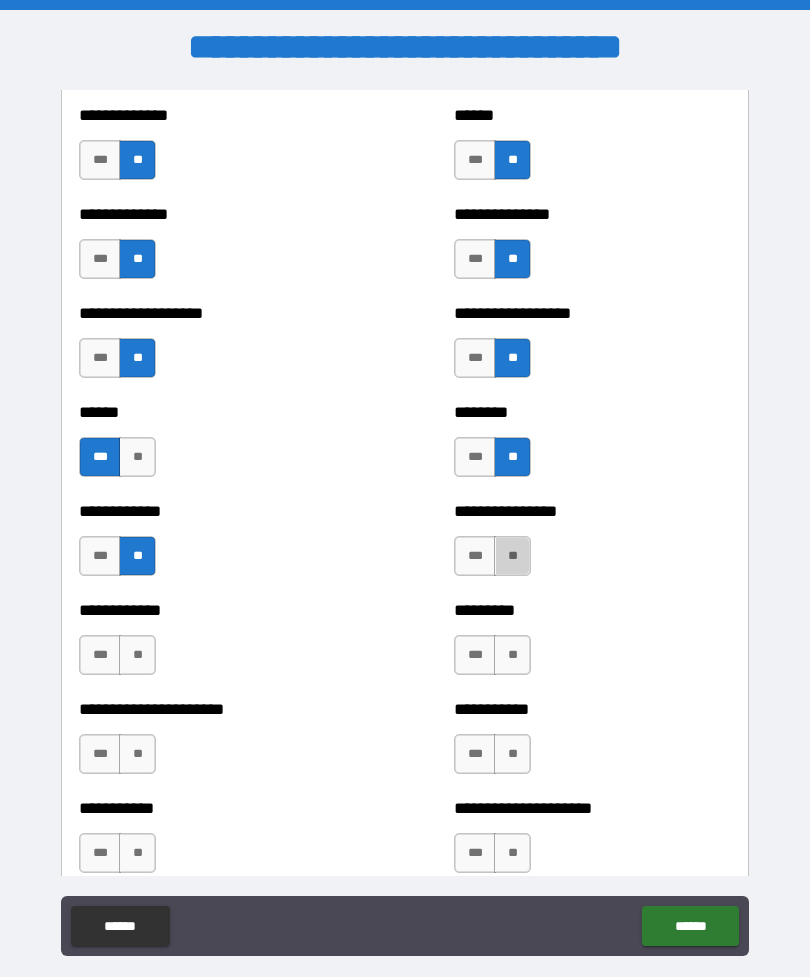 click on "**" at bounding box center [512, 556] 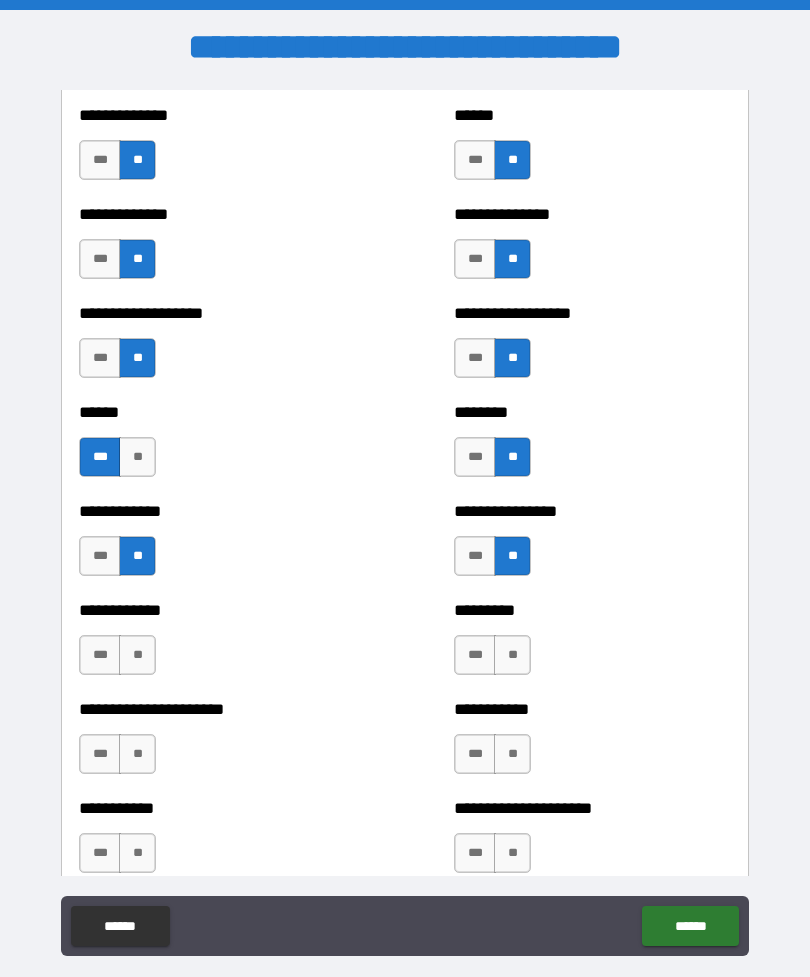 click on "**" at bounding box center [137, 655] 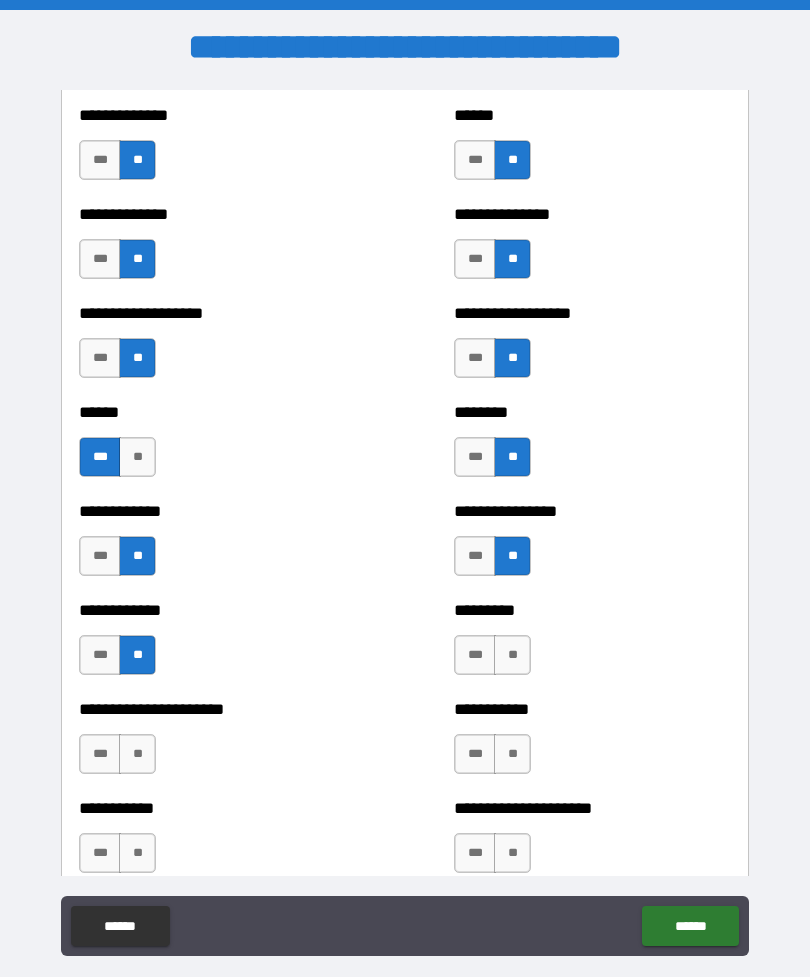 click on "**" at bounding box center (512, 655) 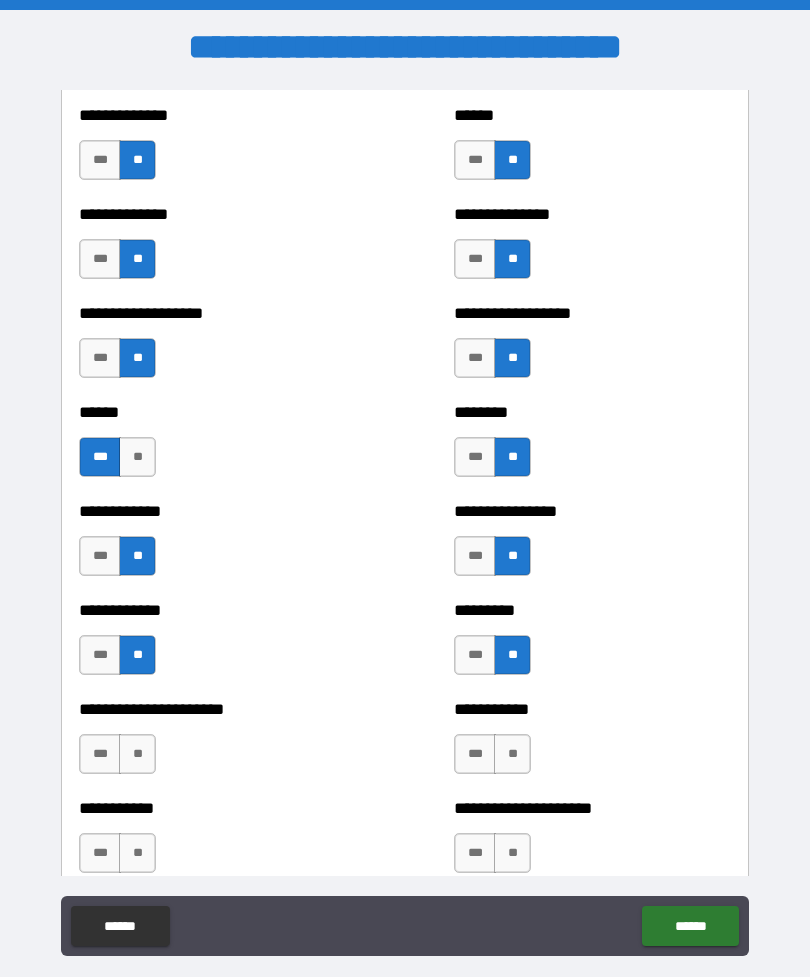 click on "**" at bounding box center [137, 754] 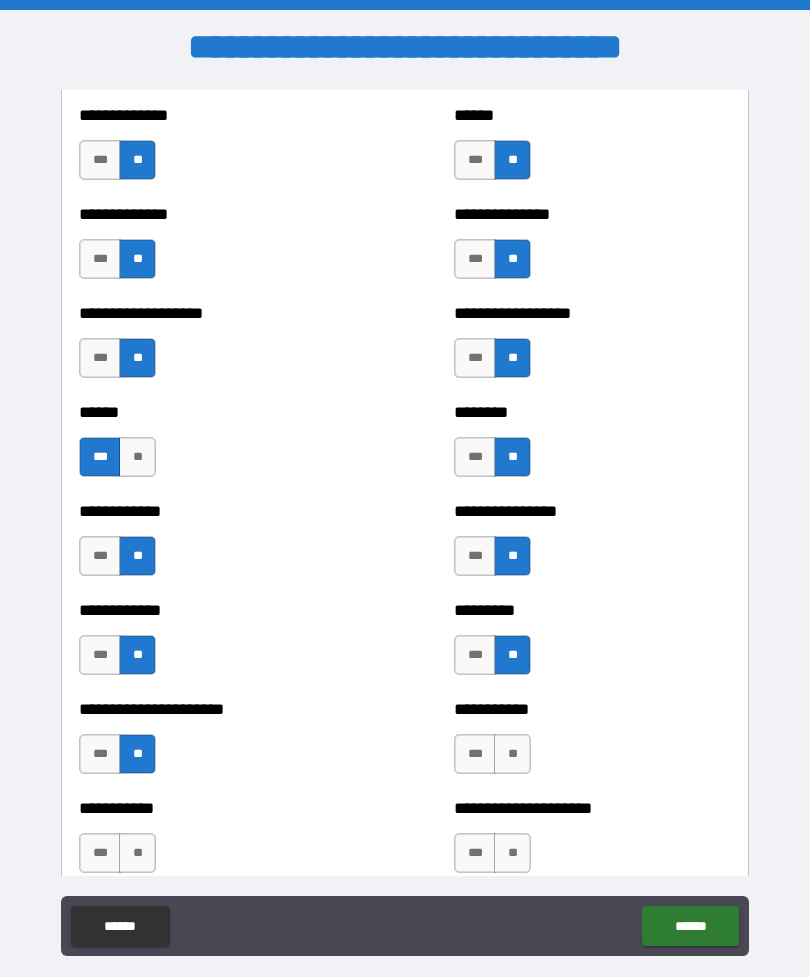 click on "**" at bounding box center [512, 754] 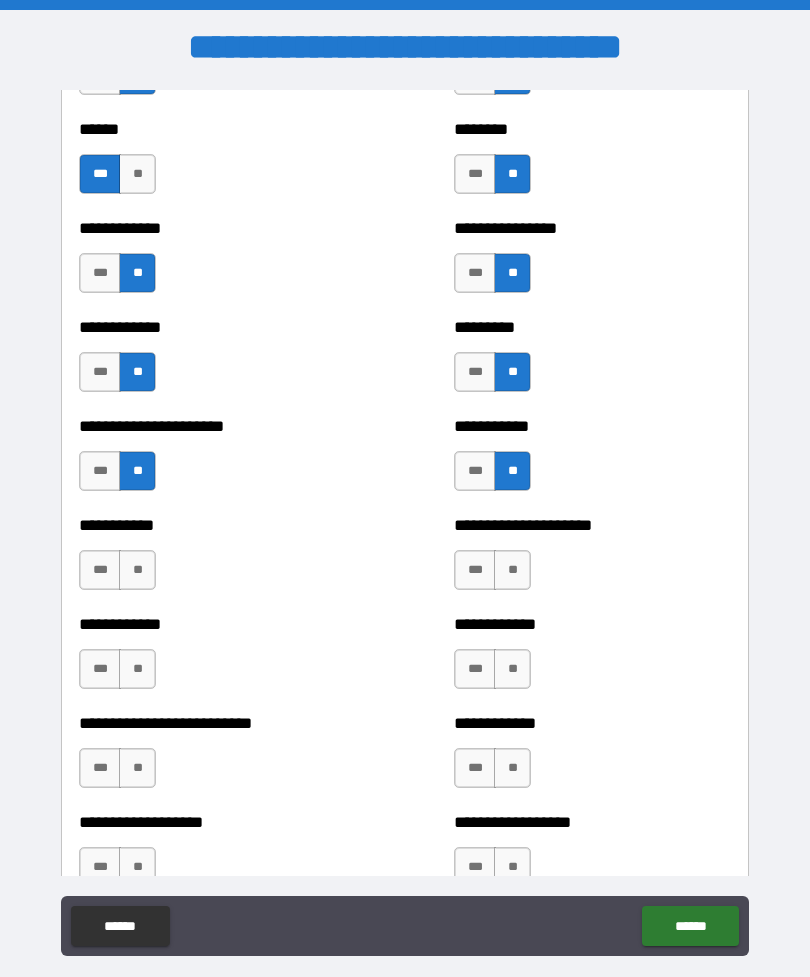scroll, scrollTop: 5017, scrollLeft: 0, axis: vertical 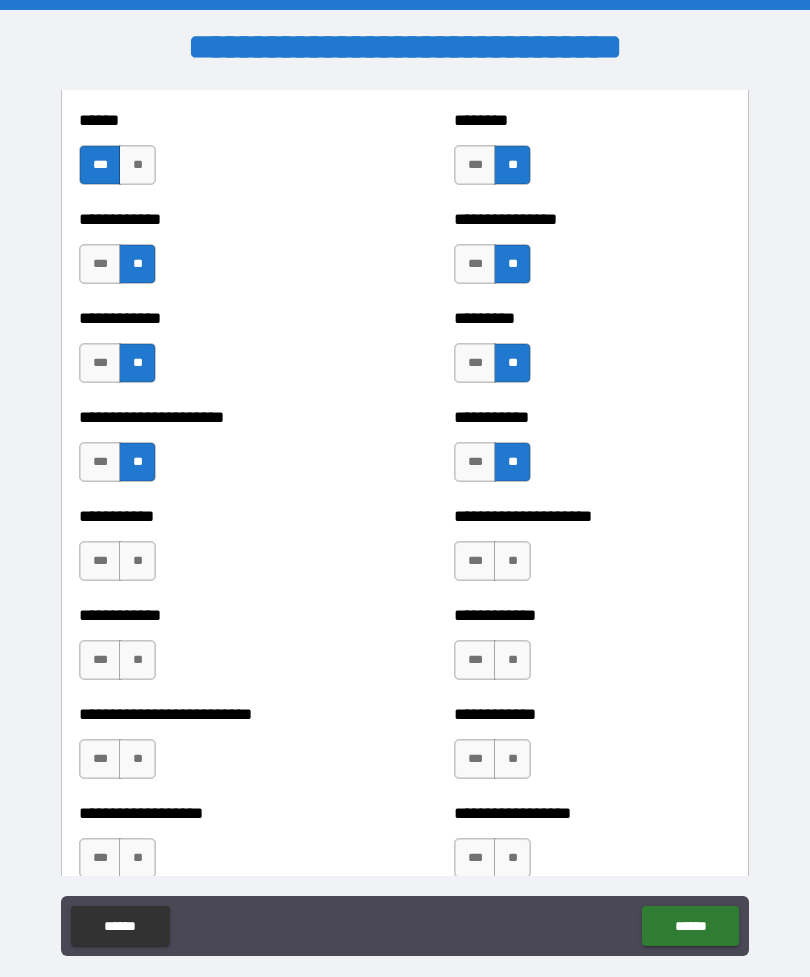 click on "**" at bounding box center (137, 561) 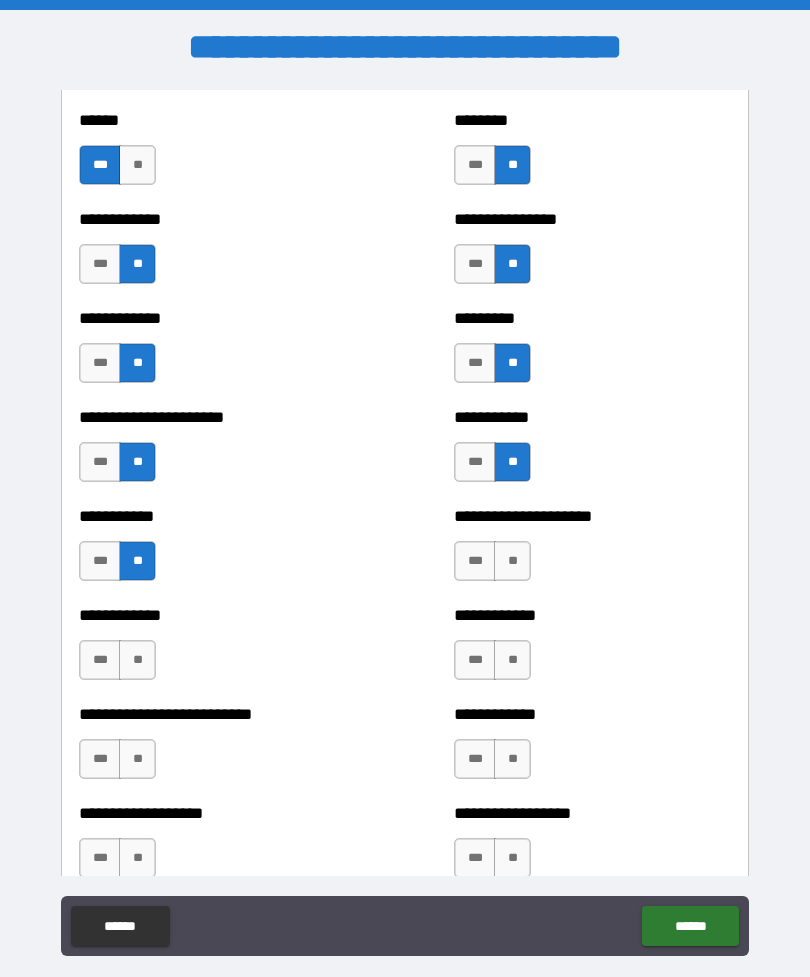 click on "**" at bounding box center (512, 561) 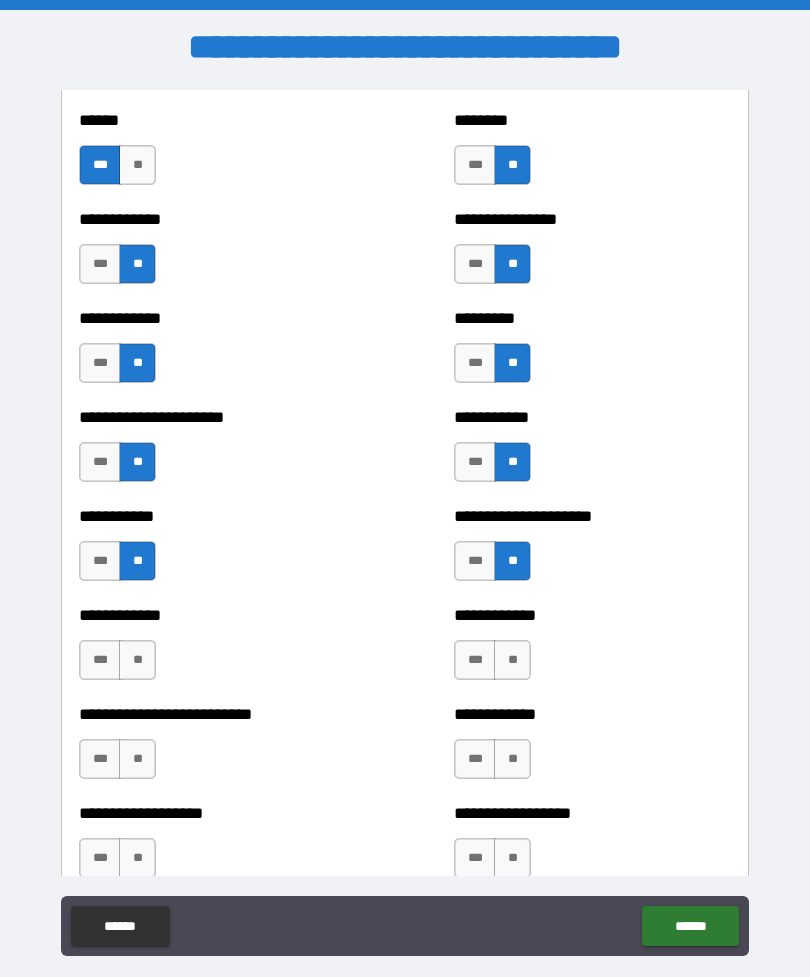 click on "**" at bounding box center [137, 660] 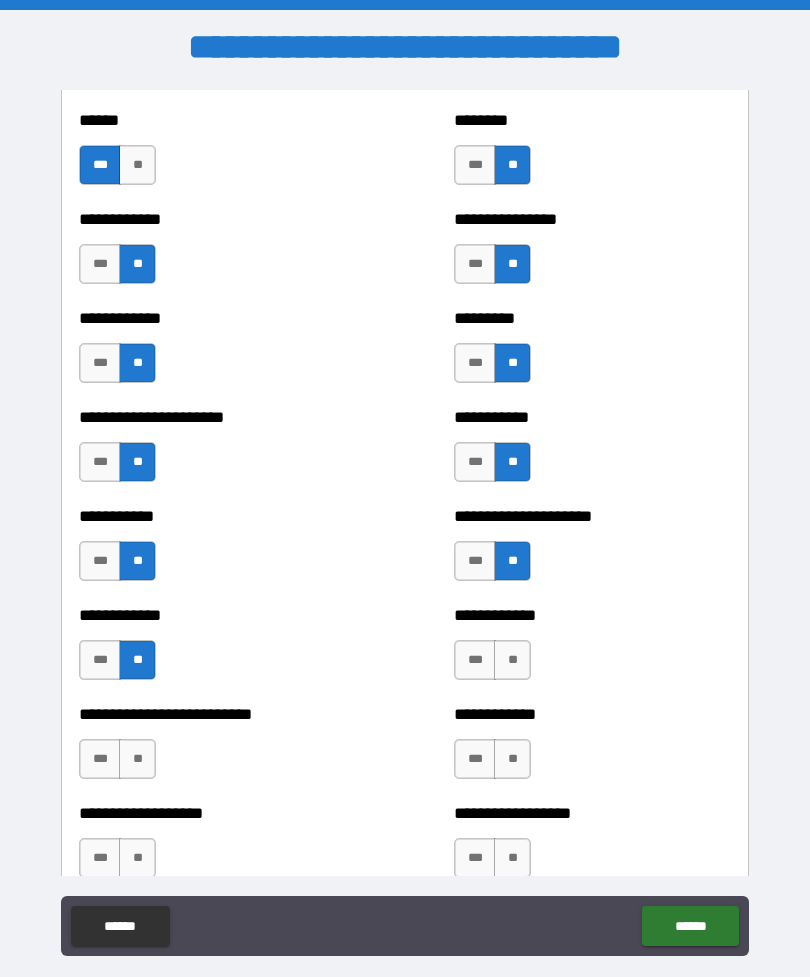 click on "**" at bounding box center [512, 660] 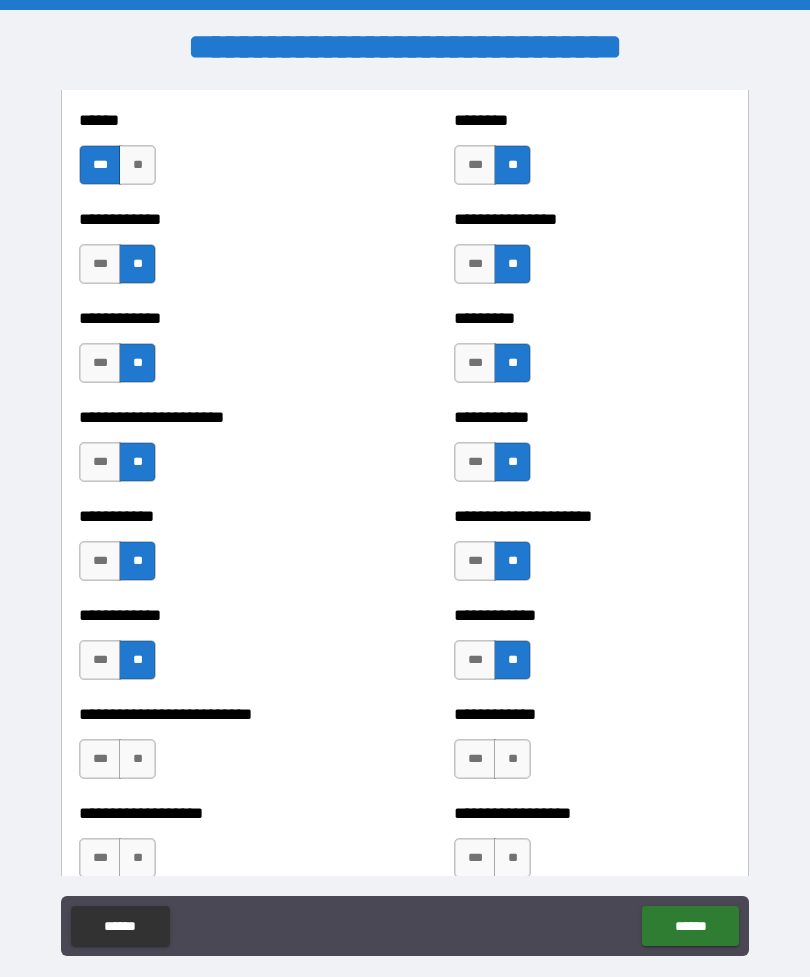 click on "**" at bounding box center [137, 759] 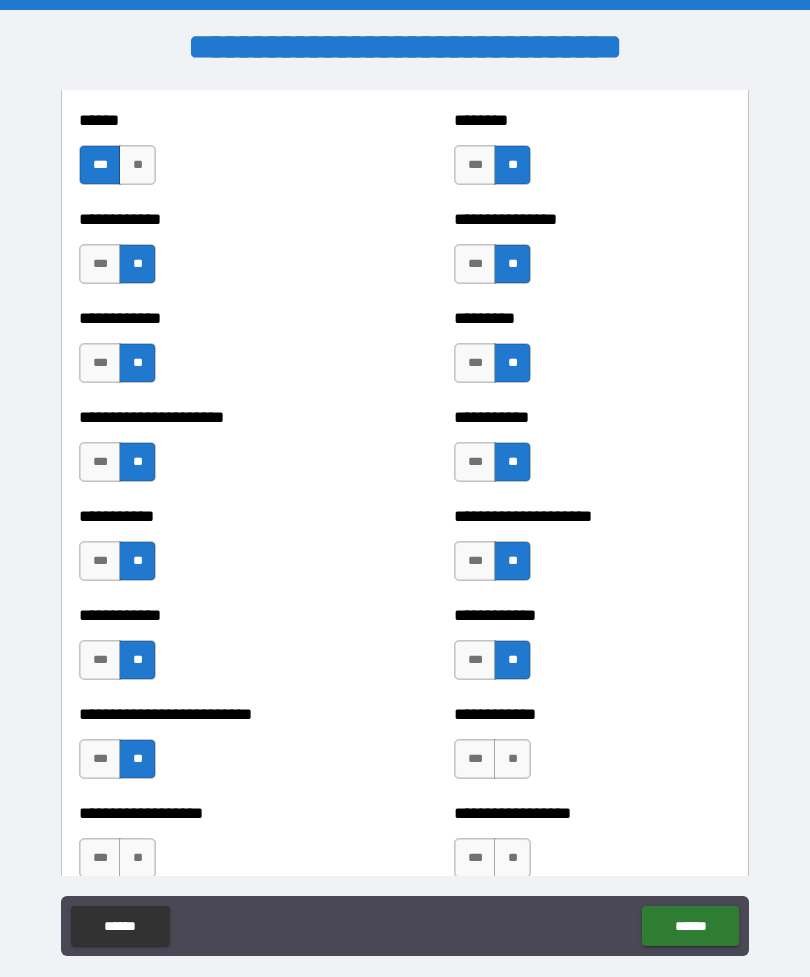 click on "**" at bounding box center (512, 759) 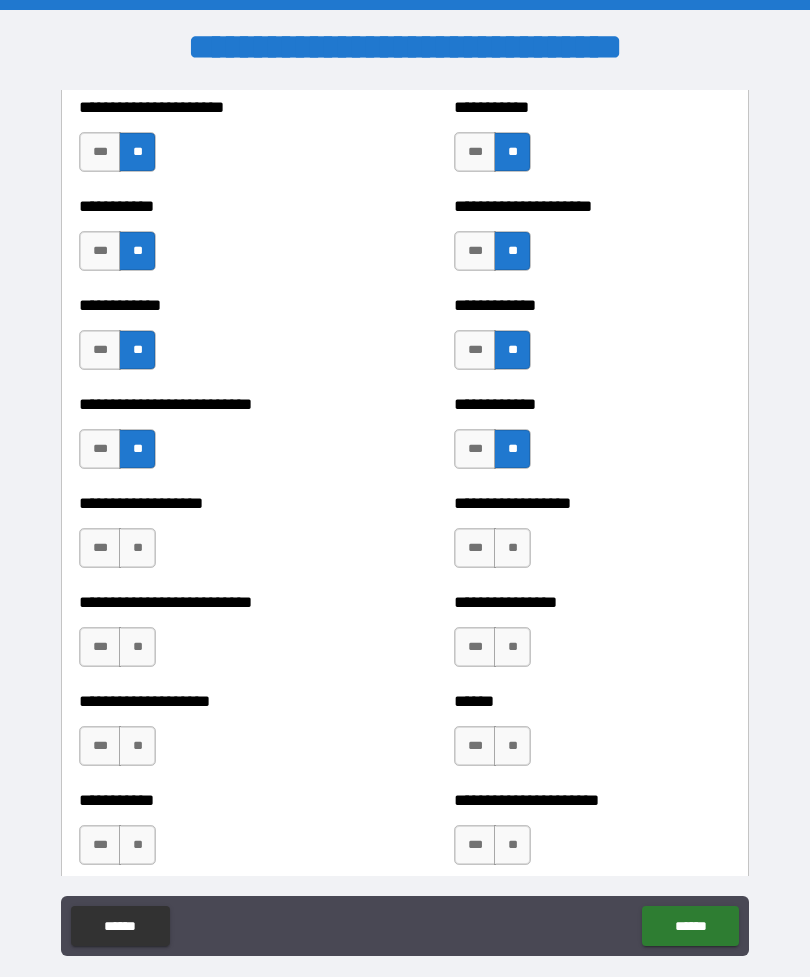 scroll, scrollTop: 5322, scrollLeft: 0, axis: vertical 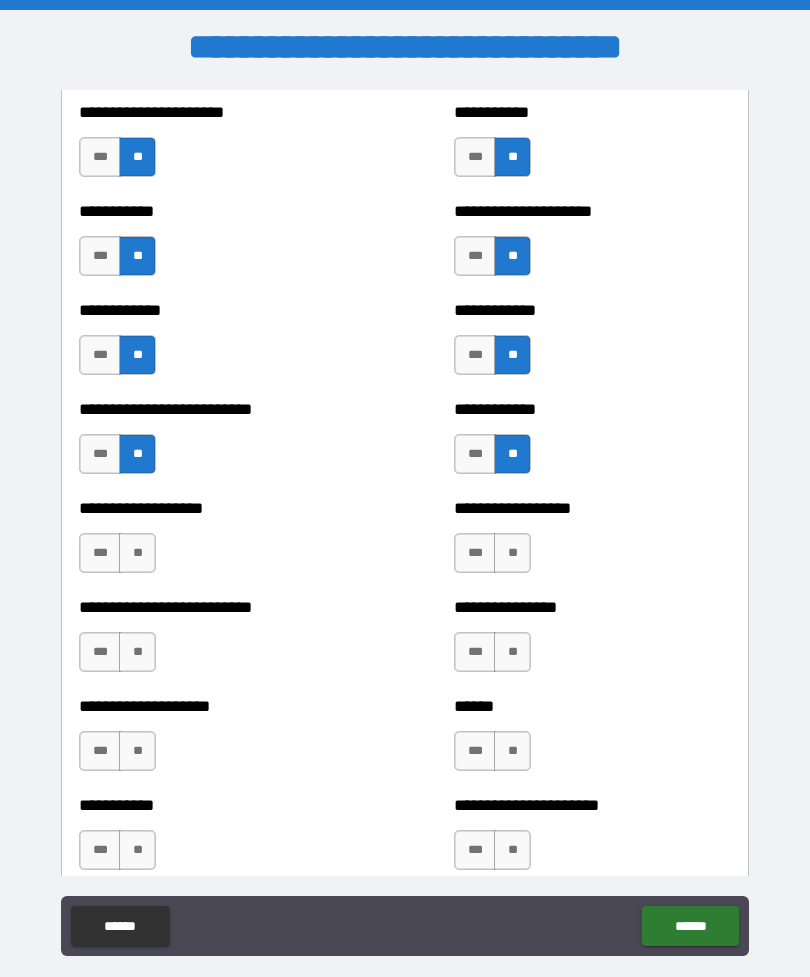 click on "**" at bounding box center (137, 553) 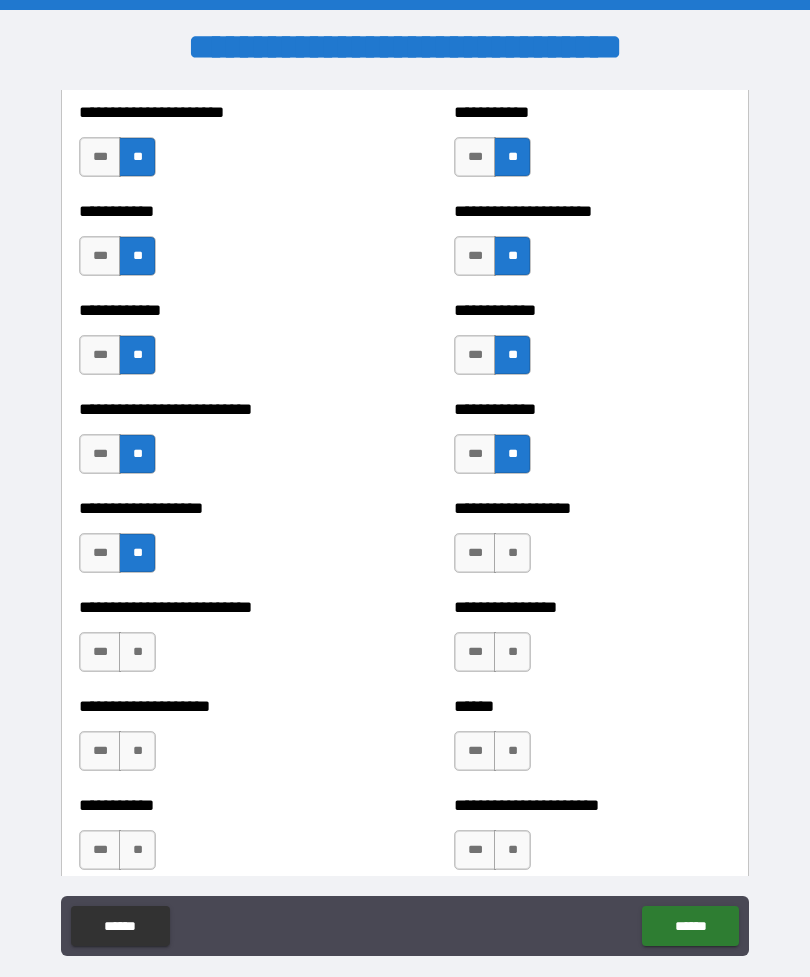 click on "**" at bounding box center (512, 553) 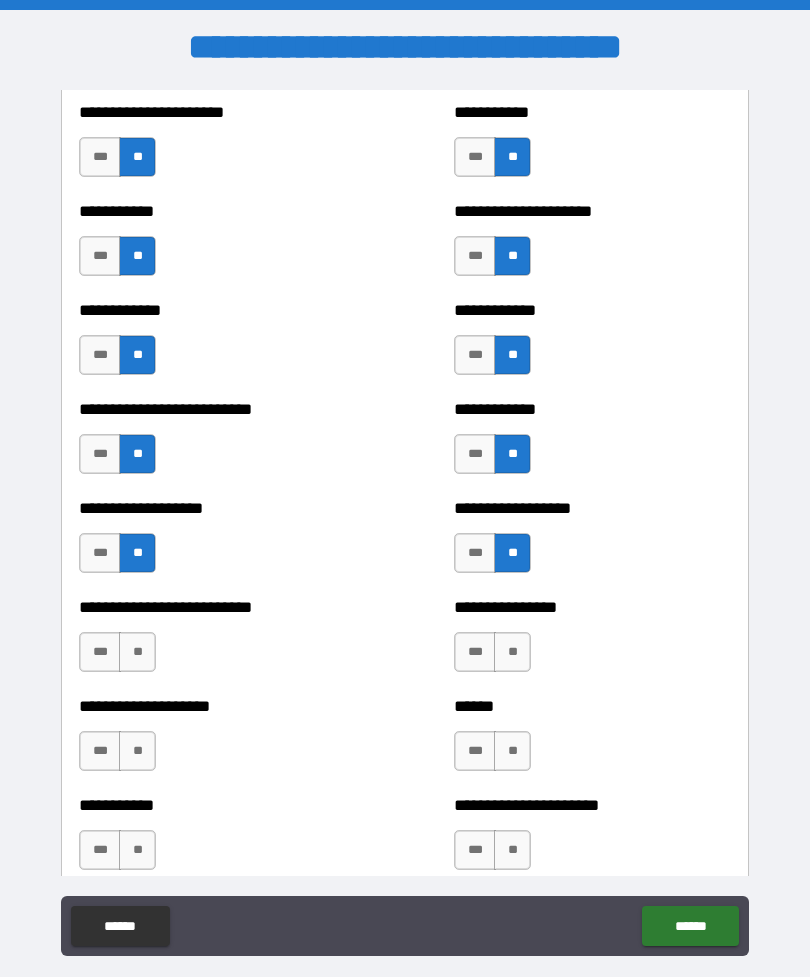 click on "**" at bounding box center (137, 652) 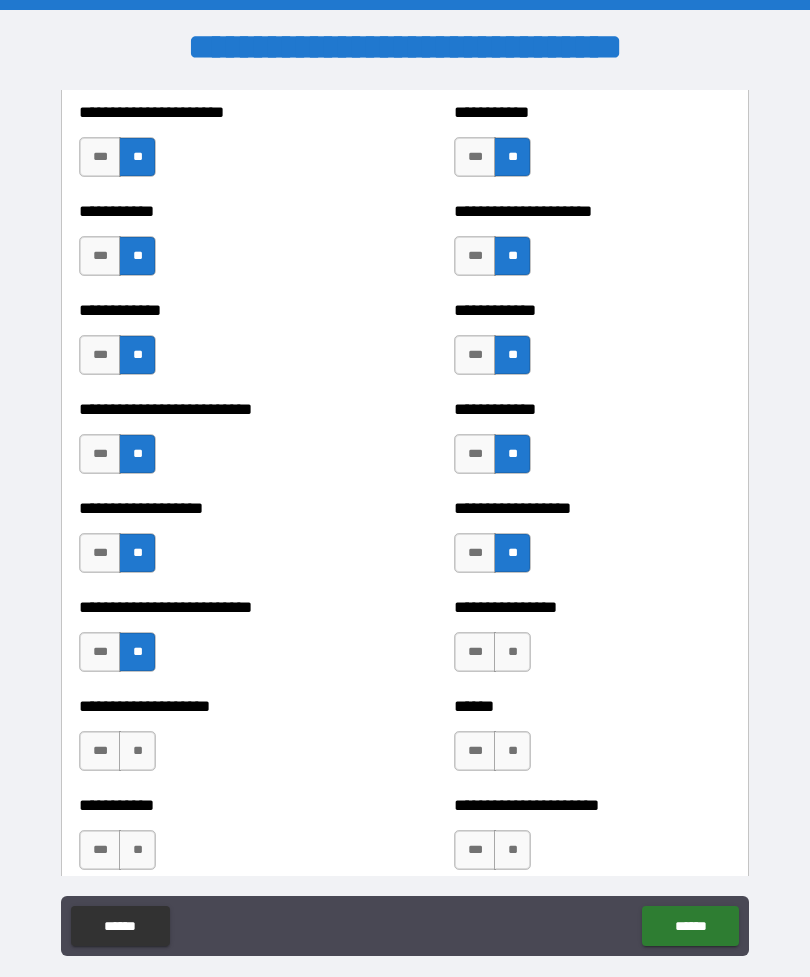 click on "**" at bounding box center (512, 652) 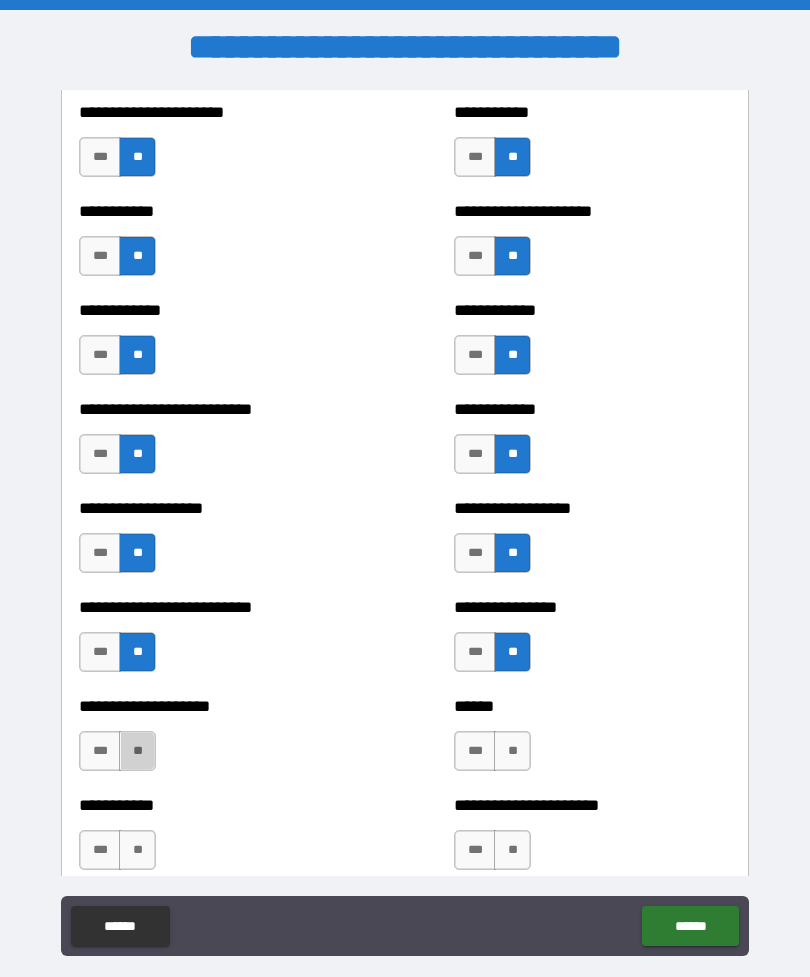 click on "**" at bounding box center [137, 751] 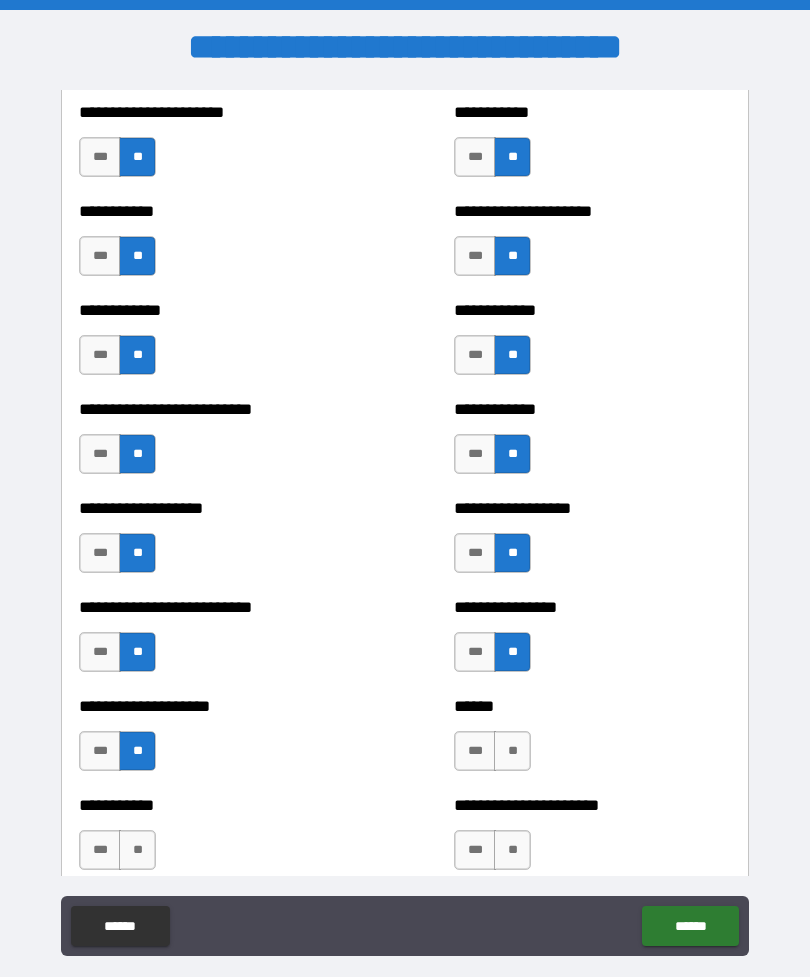 click on "**" at bounding box center [512, 751] 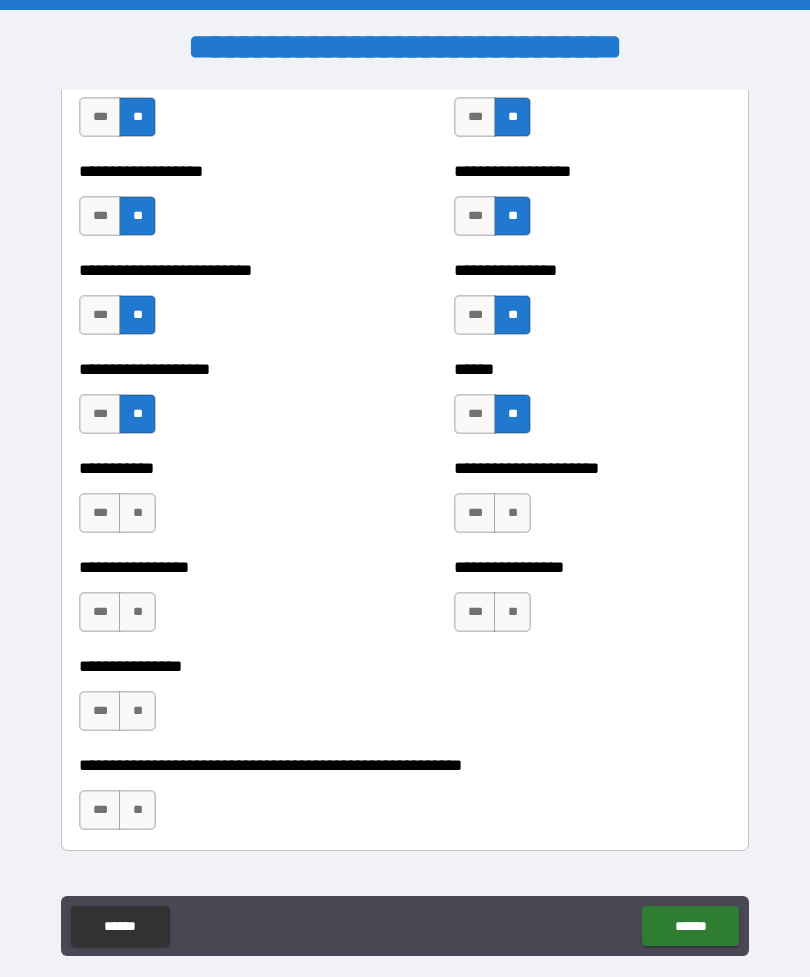 scroll, scrollTop: 5650, scrollLeft: 0, axis: vertical 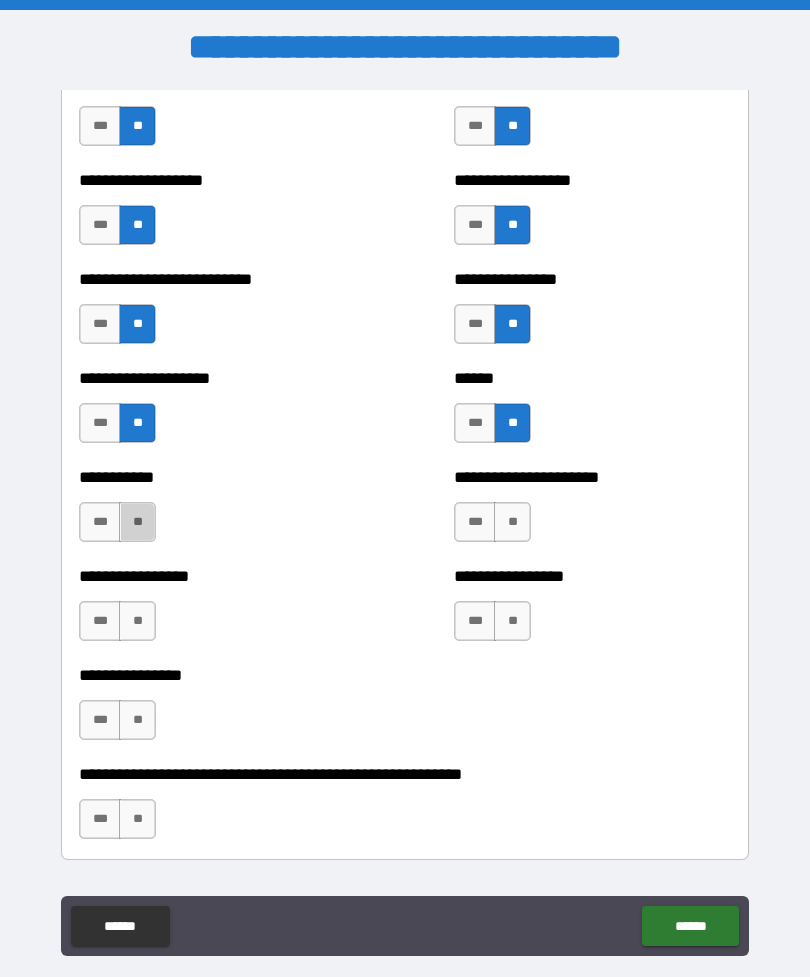 click on "**" at bounding box center [137, 522] 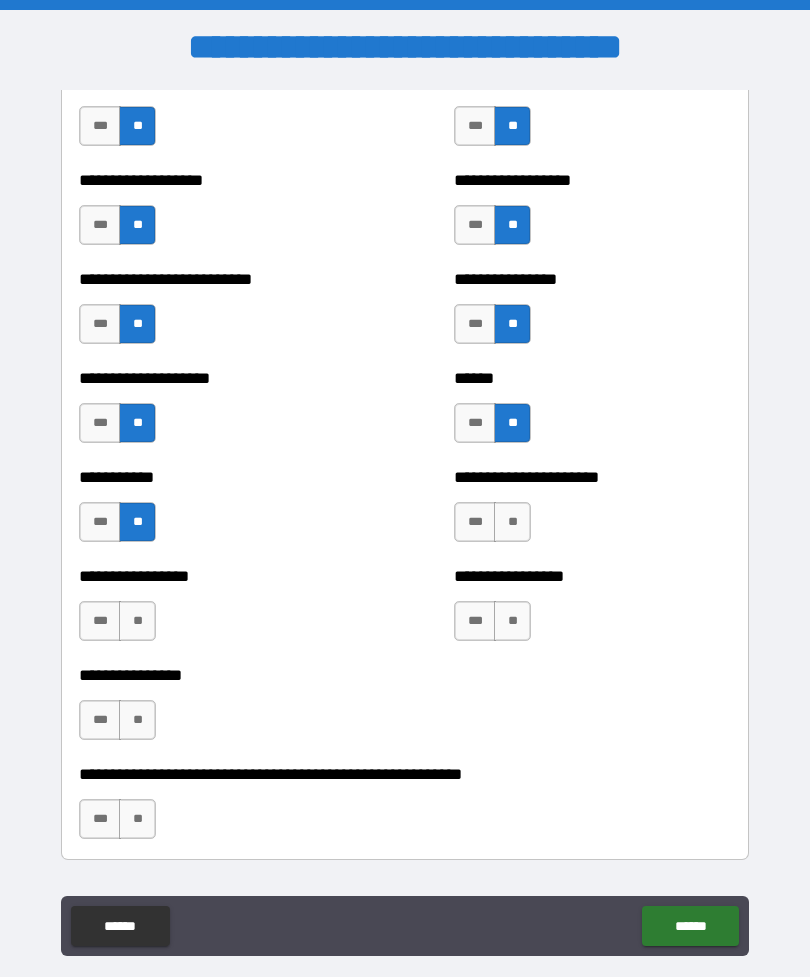 click on "**" at bounding box center [512, 522] 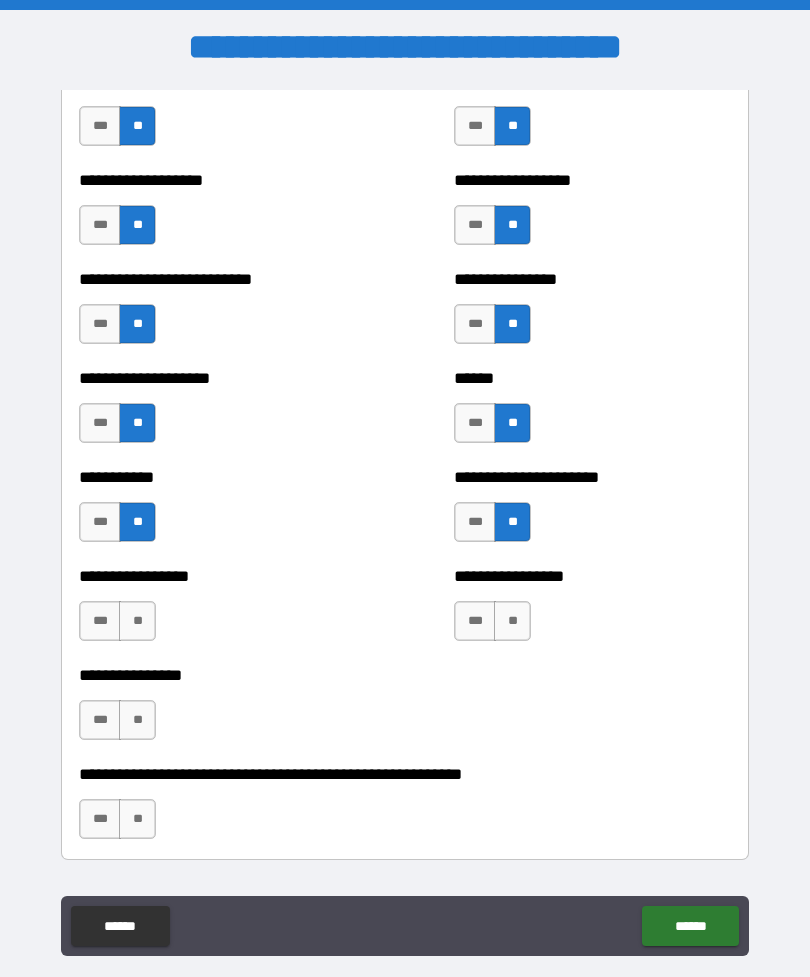 click on "**" at bounding box center [137, 621] 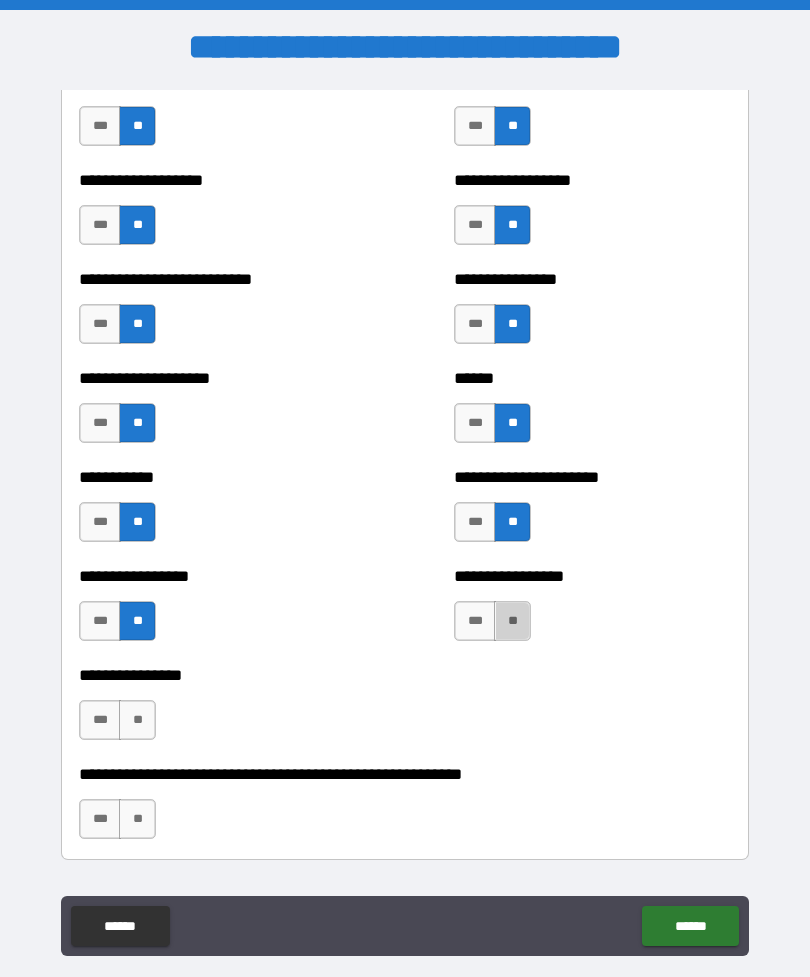 click on "**" at bounding box center (512, 621) 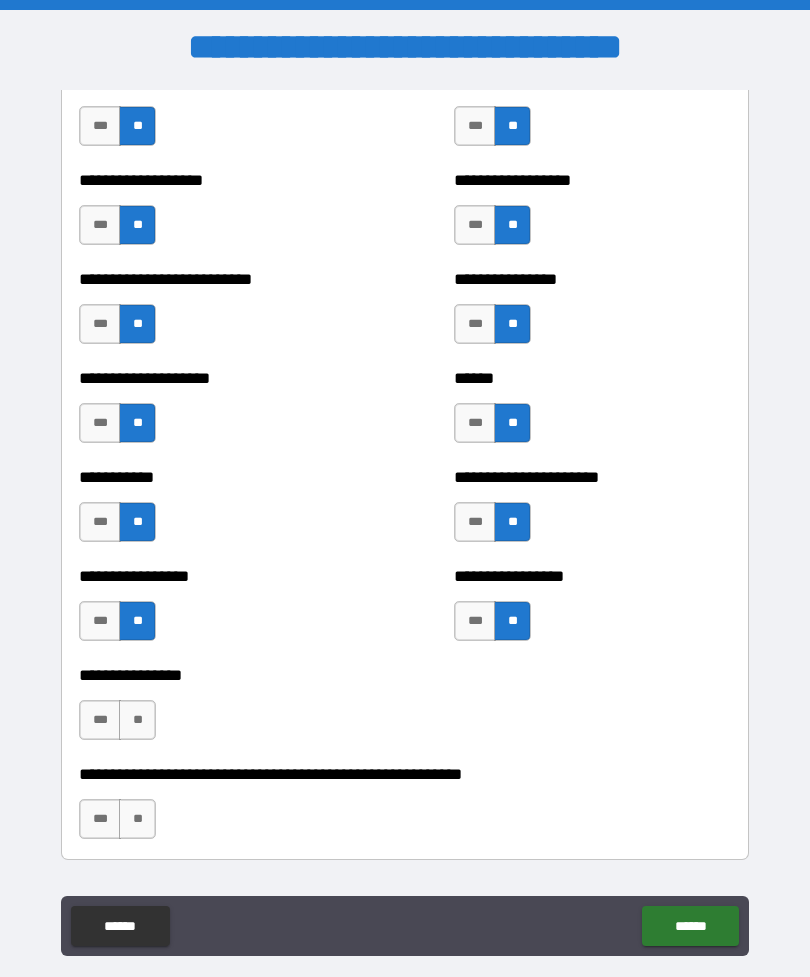 click on "**" at bounding box center [137, 720] 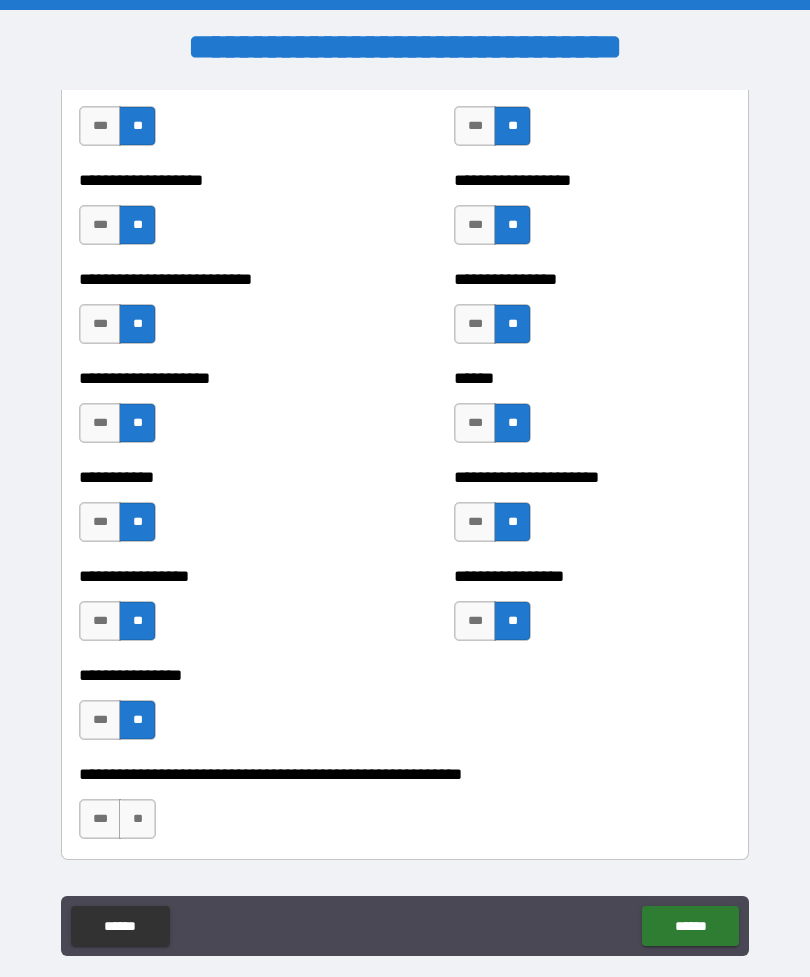 click on "**" at bounding box center (137, 819) 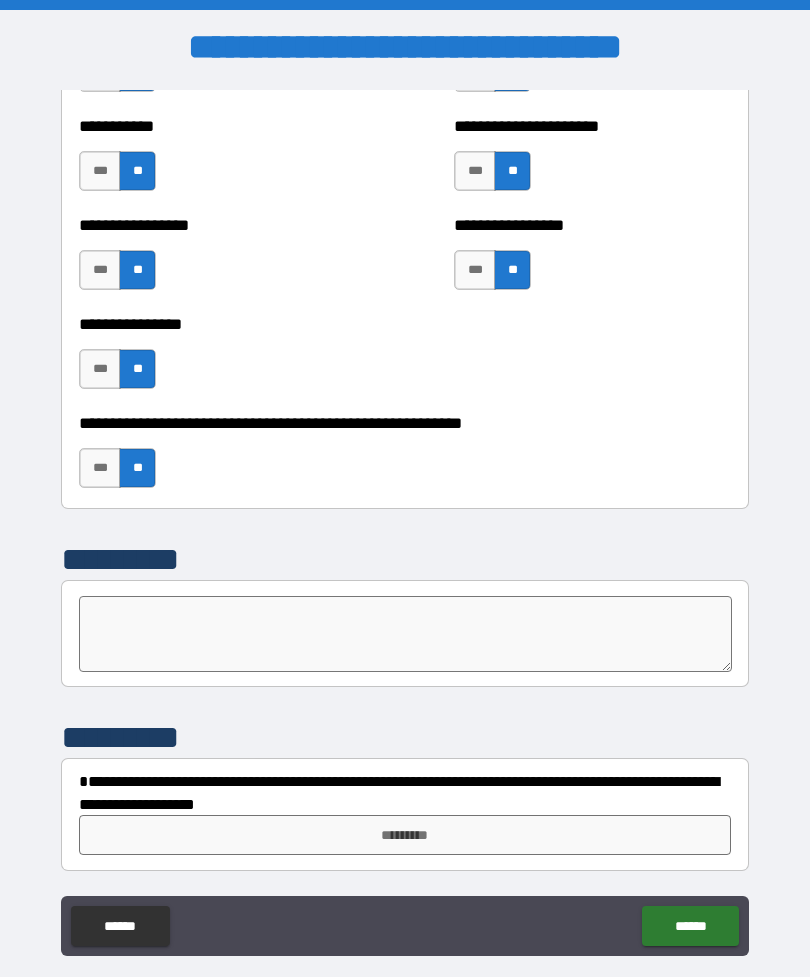 scroll, scrollTop: 6001, scrollLeft: 0, axis: vertical 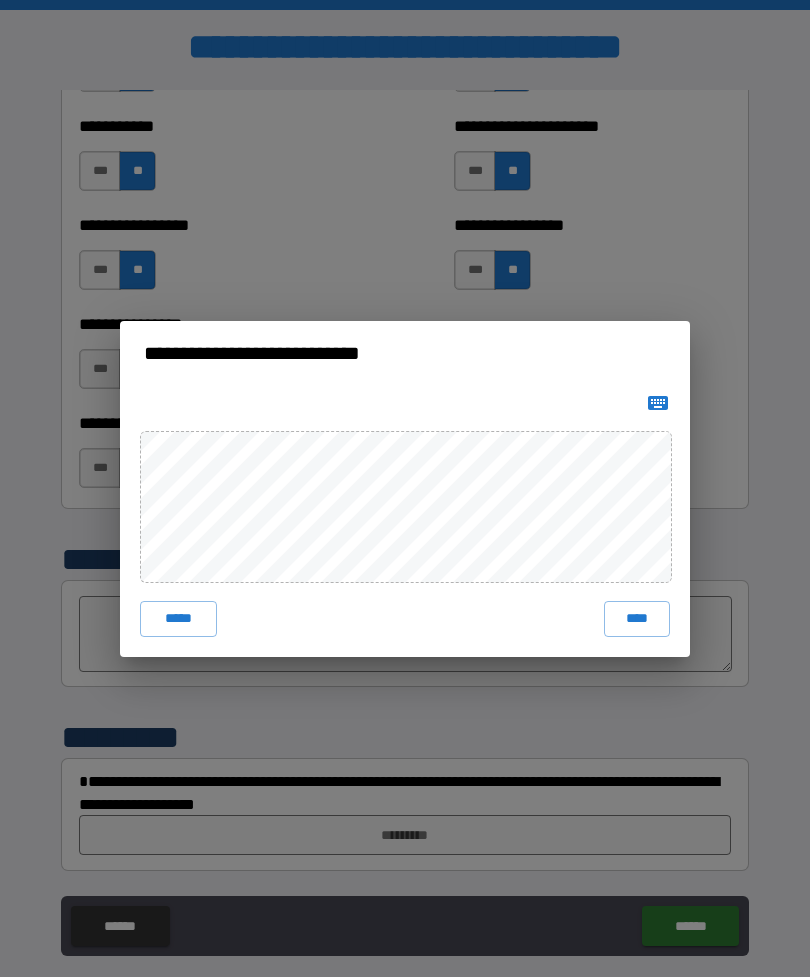 click on "****" at bounding box center (637, 619) 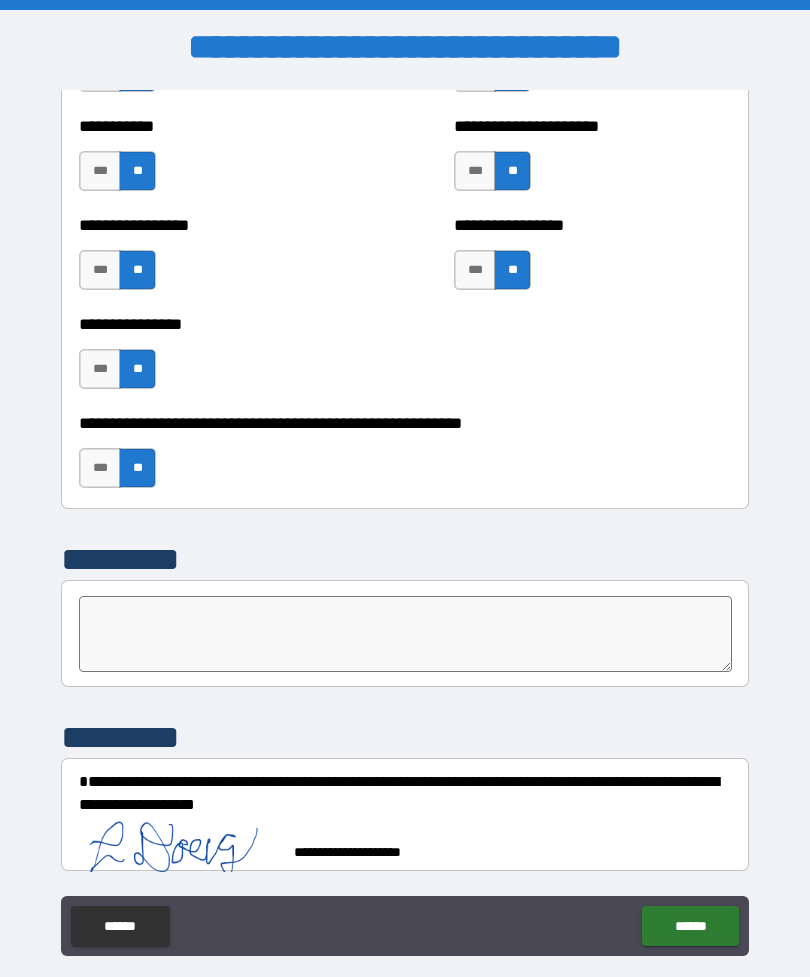 scroll, scrollTop: 5991, scrollLeft: 0, axis: vertical 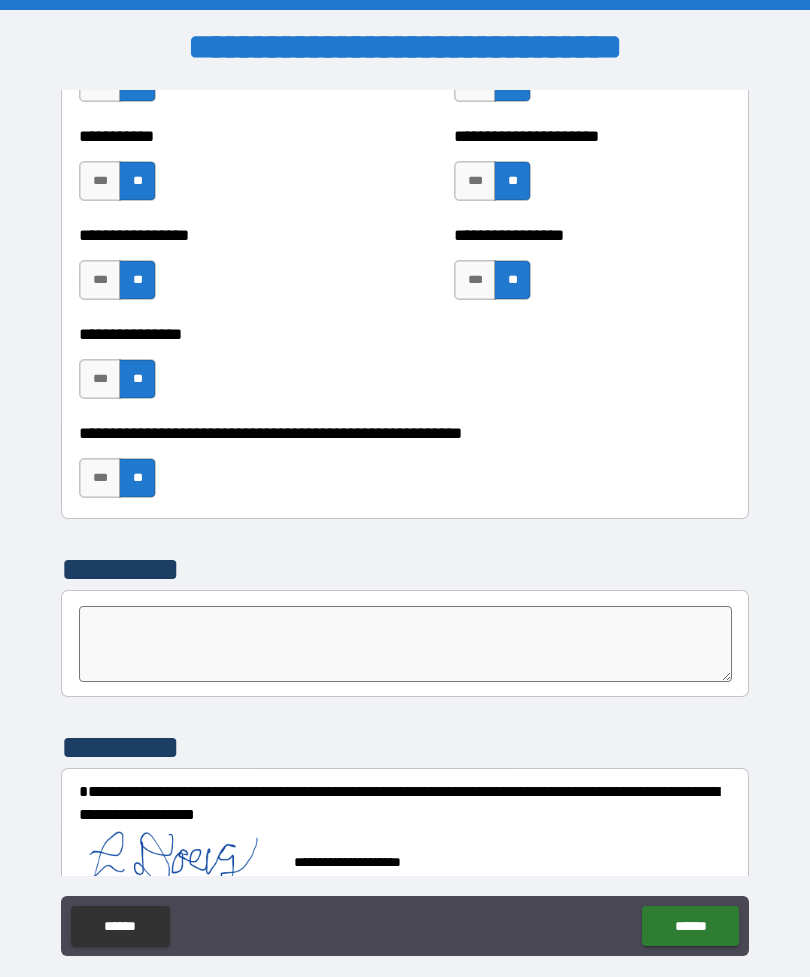click on "******" at bounding box center (690, 926) 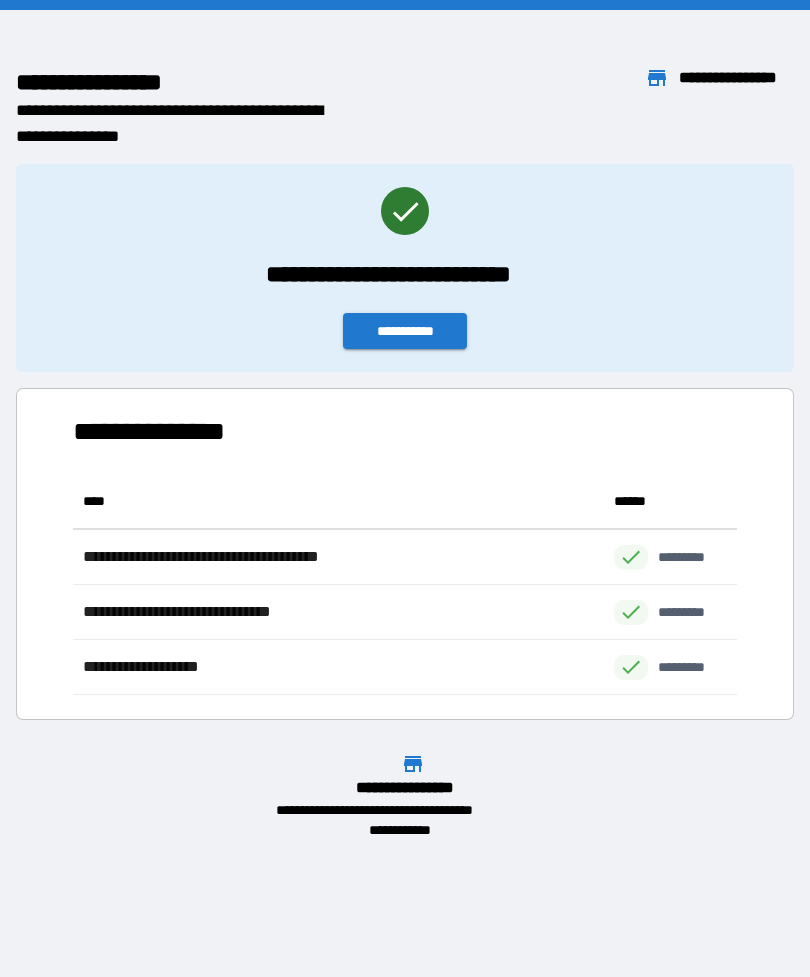 scroll, scrollTop: 221, scrollLeft: 664, axis: both 